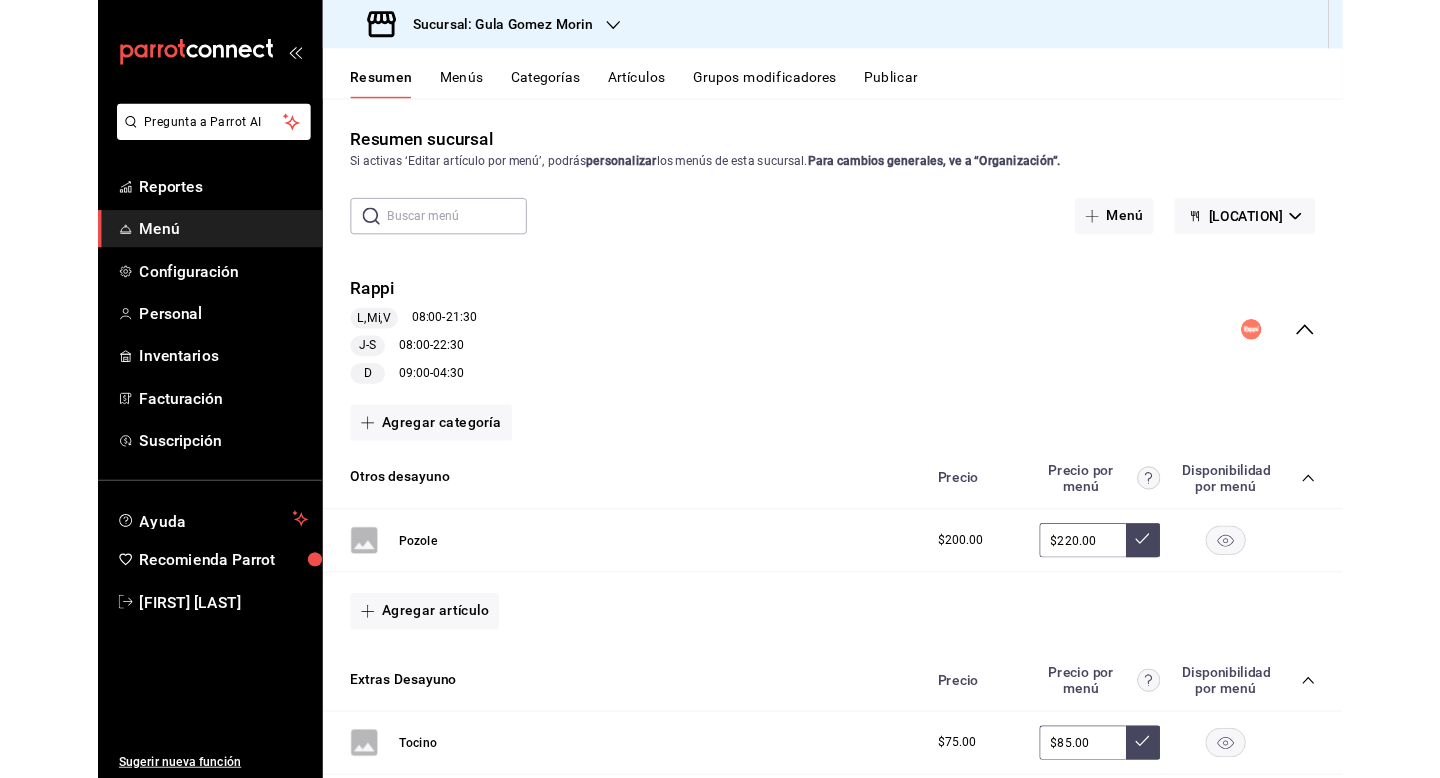 scroll, scrollTop: 0, scrollLeft: 0, axis: both 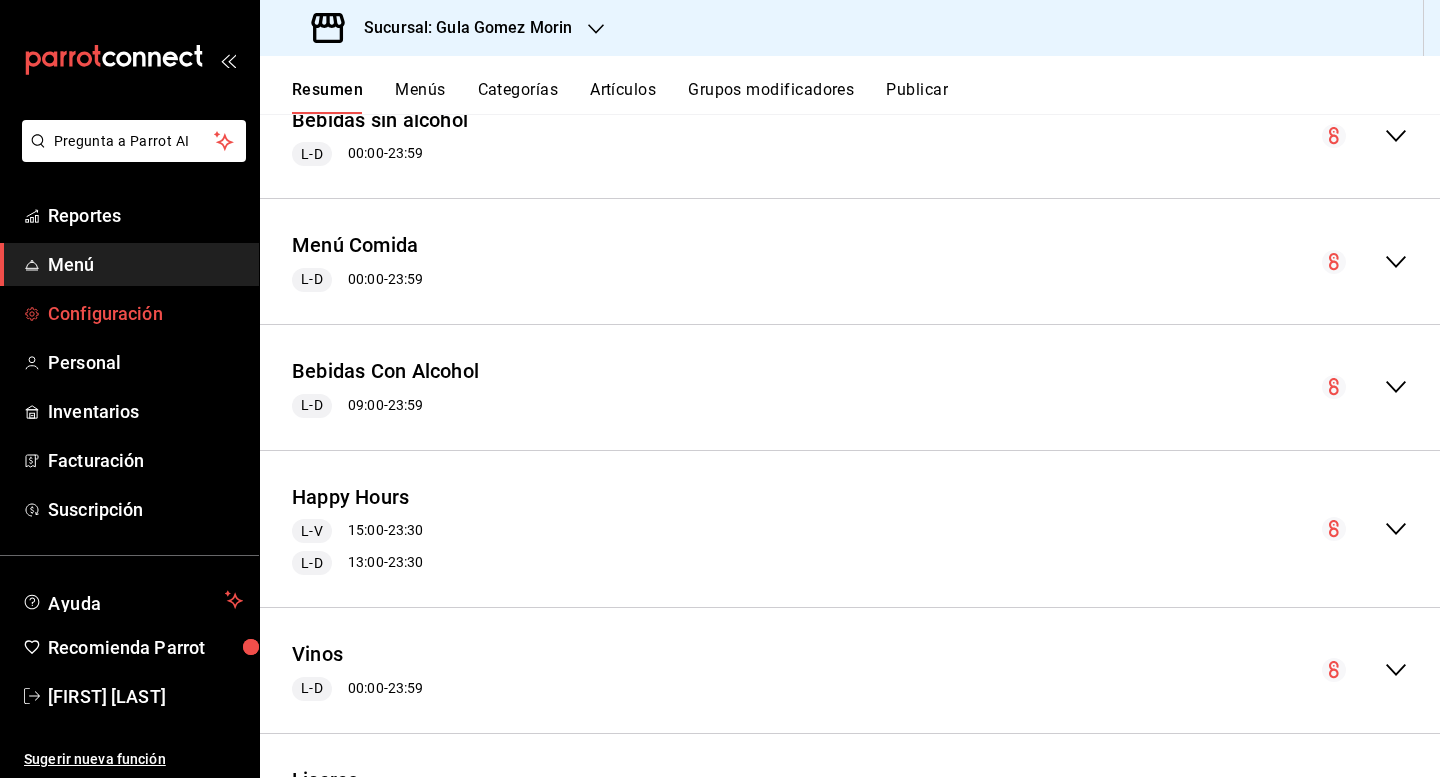 click on "Configuración" at bounding box center [145, 313] 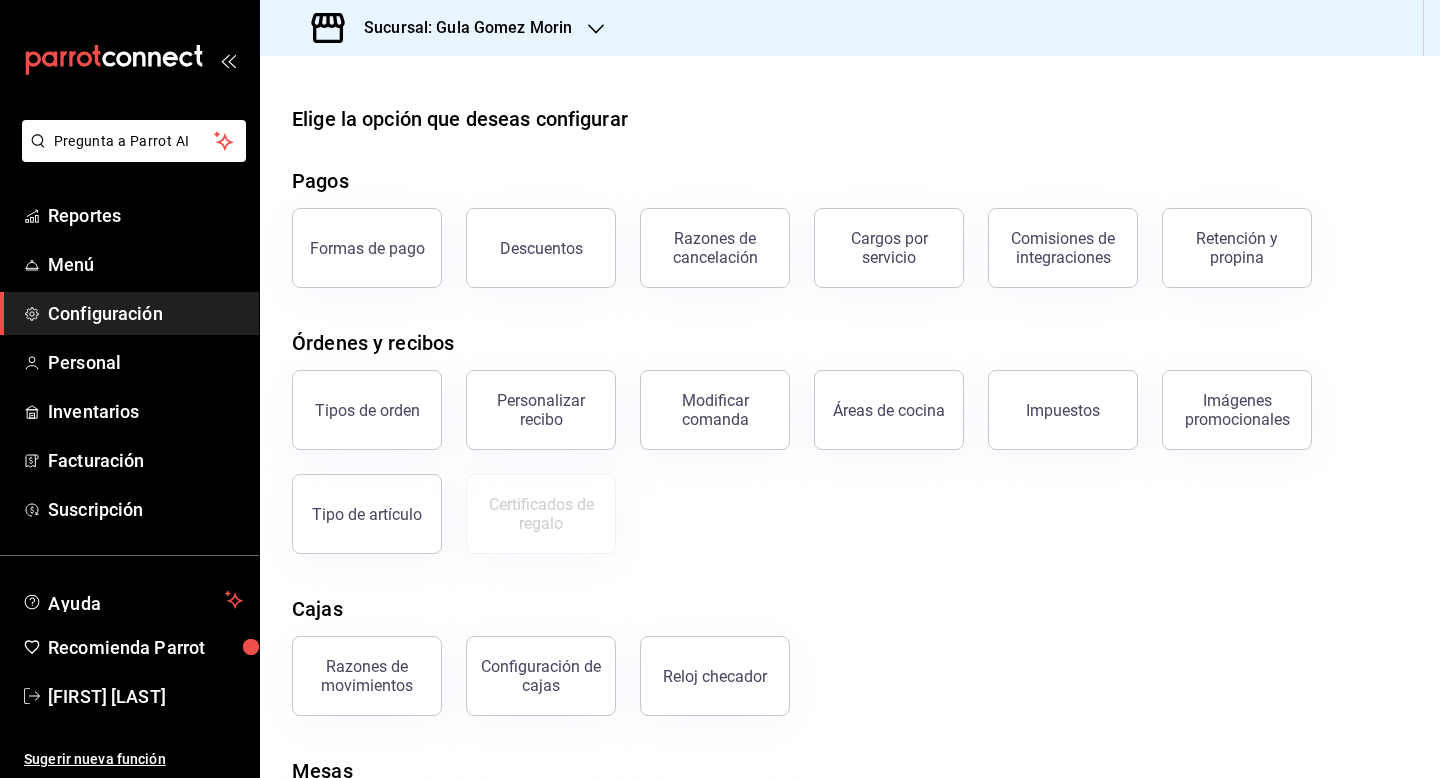 click on "Descuentos" at bounding box center [541, 248] 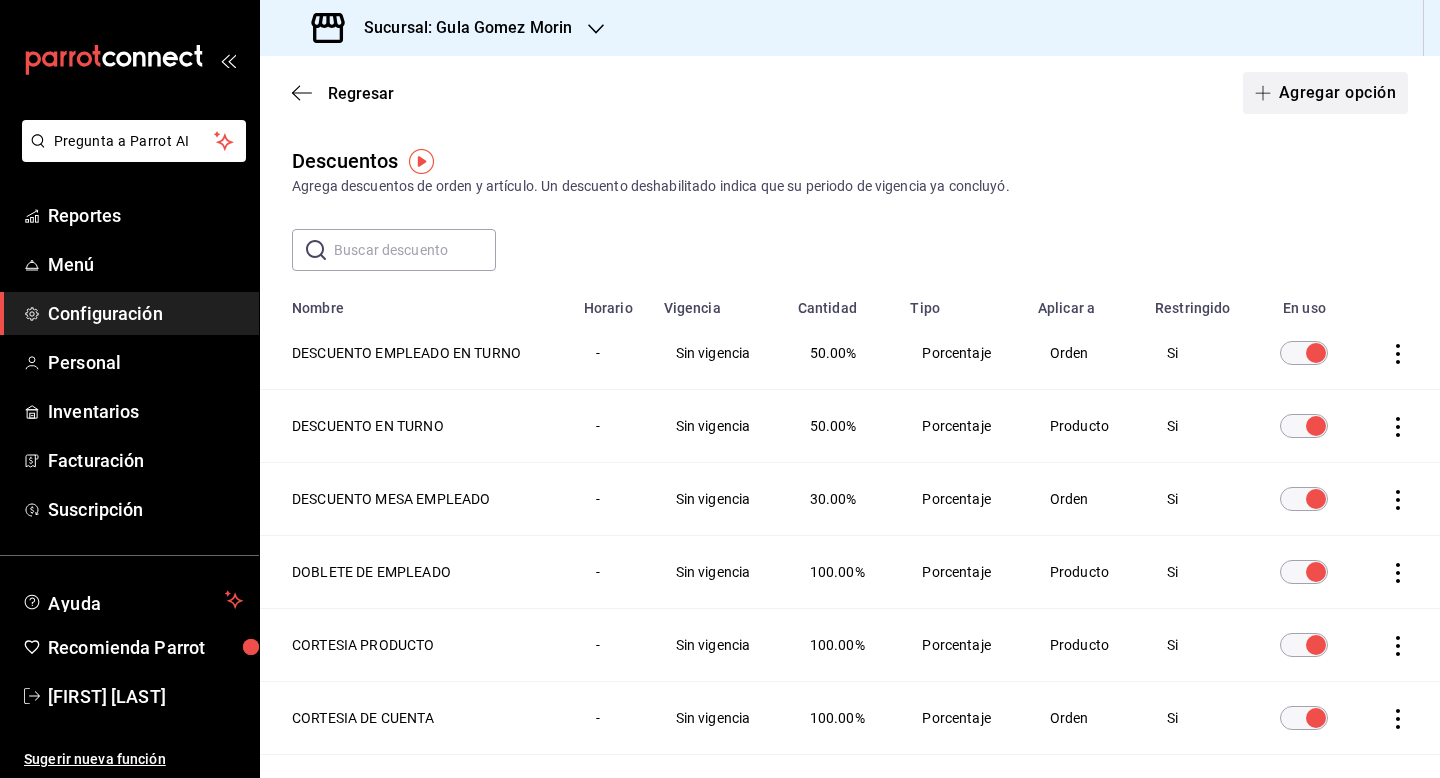 click on "Agregar opción" at bounding box center (1325, 93) 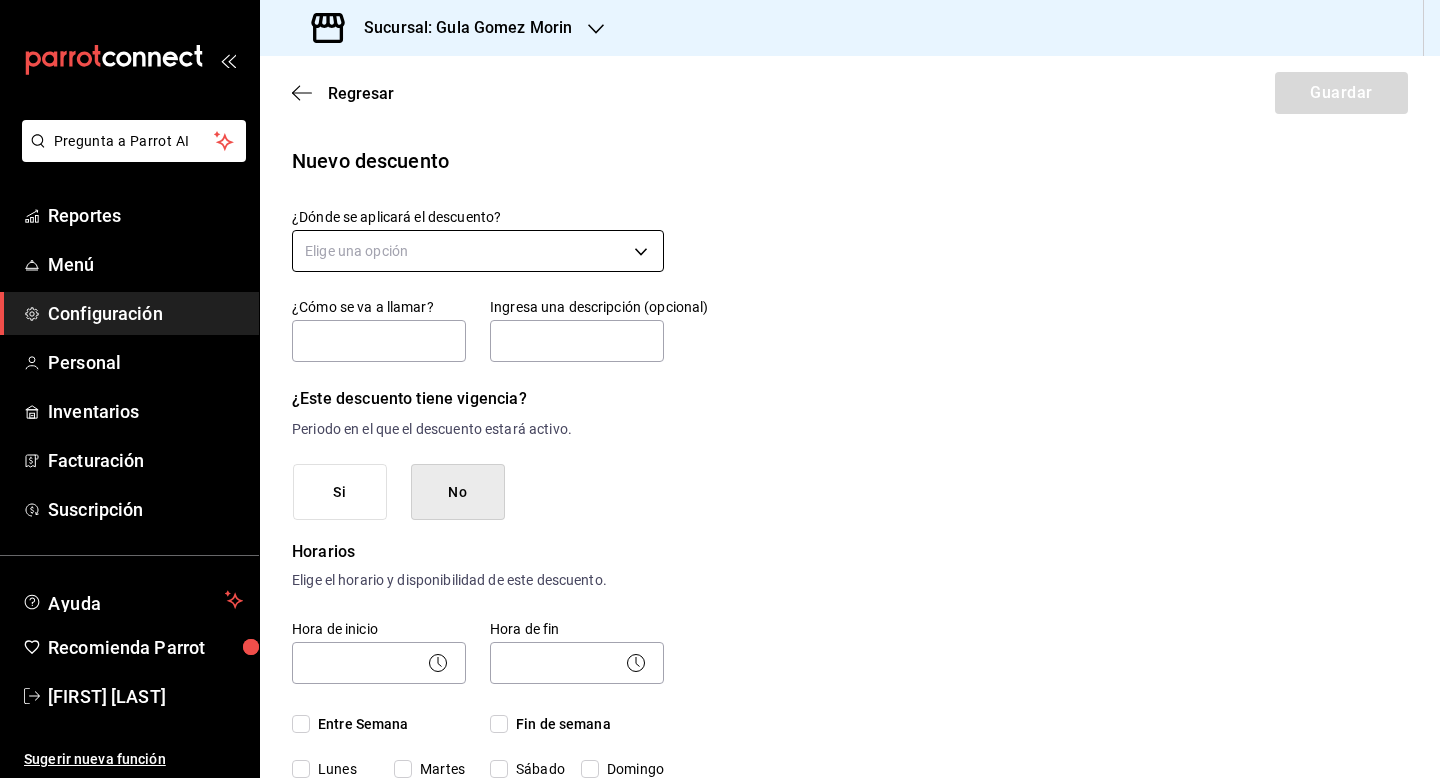 click on "Pregunta a Parrot AI Reportes   Menú   Configuración   Personal   Inventarios   Facturación   Suscripción   Ayuda Recomienda Parrot   [FIRST] [LAST]   Sugerir nueva función   Sucursal: [LOCATION] Regresar Guardar Nuevo descuento ¿Dónde se aplicará el descuento? Elige una opción ¿Cómo se va a llamar? Ingresa una descripción (opcional) ¿Este descuento tiene vigencia? Periodo en el que el descuento estará activo. Si No Horarios Elige el horario y disponibilidad de este descuento. Hora de inicio ​ Entre Semana Lunes Martes Miércoles Jueves Viernes Hora de fin ​ Fin de semana Sábado Domingo Agregar horario 1 de 5 horarios ¿Este descuento requiere un permiso especial para aplicarse? Solo los usuarios con el permiso de "Aplicar descuento" podrán usar este descuento en el Punto de Venta. Si No ¿Quieres que el usuario defina el valor del descuento en el Punto de Venta? Si No ¿Cómo se aplicará el descuento? Elige si el descuento será un porcentaje sobre el total o una cantidad fija. 0.00" at bounding box center [720, 389] 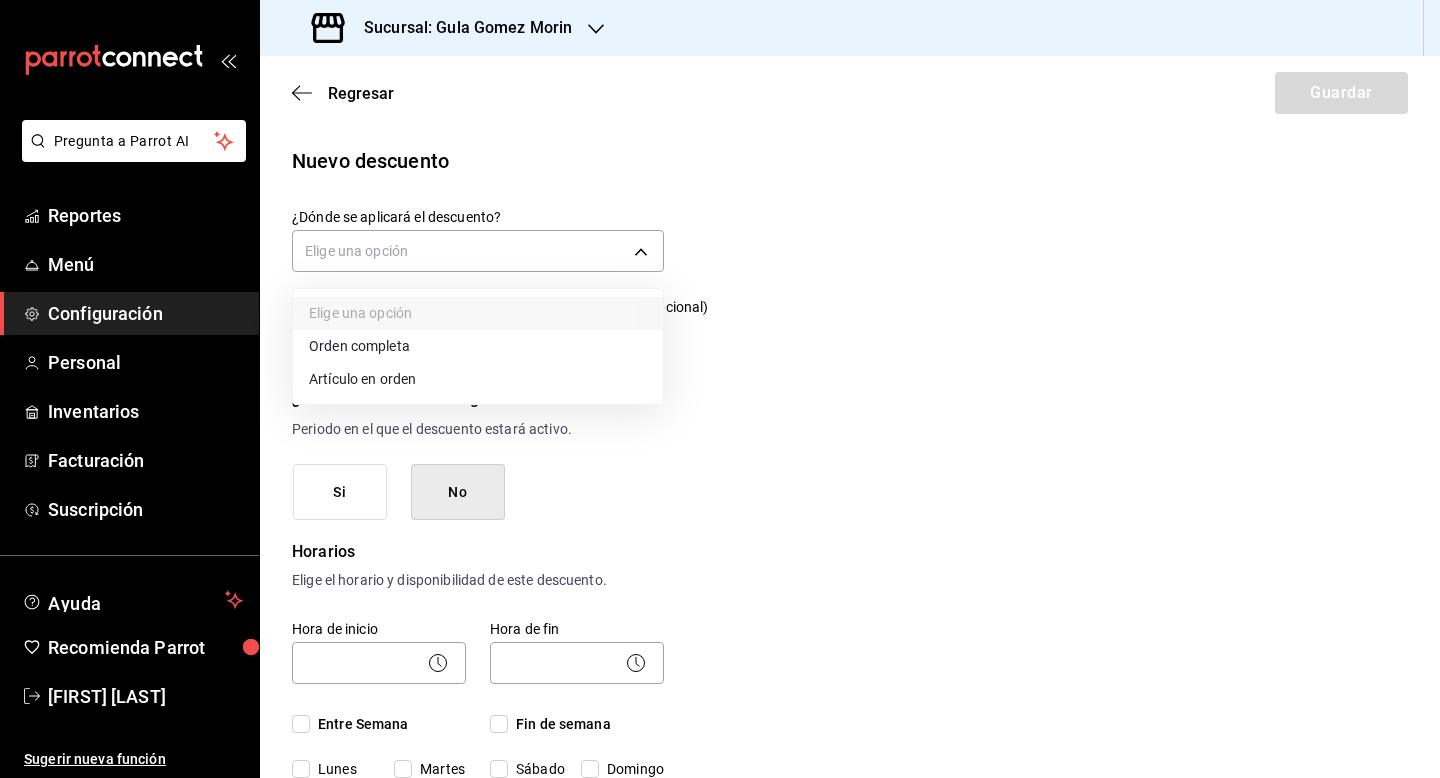 click on "Orden completa" at bounding box center [478, 346] 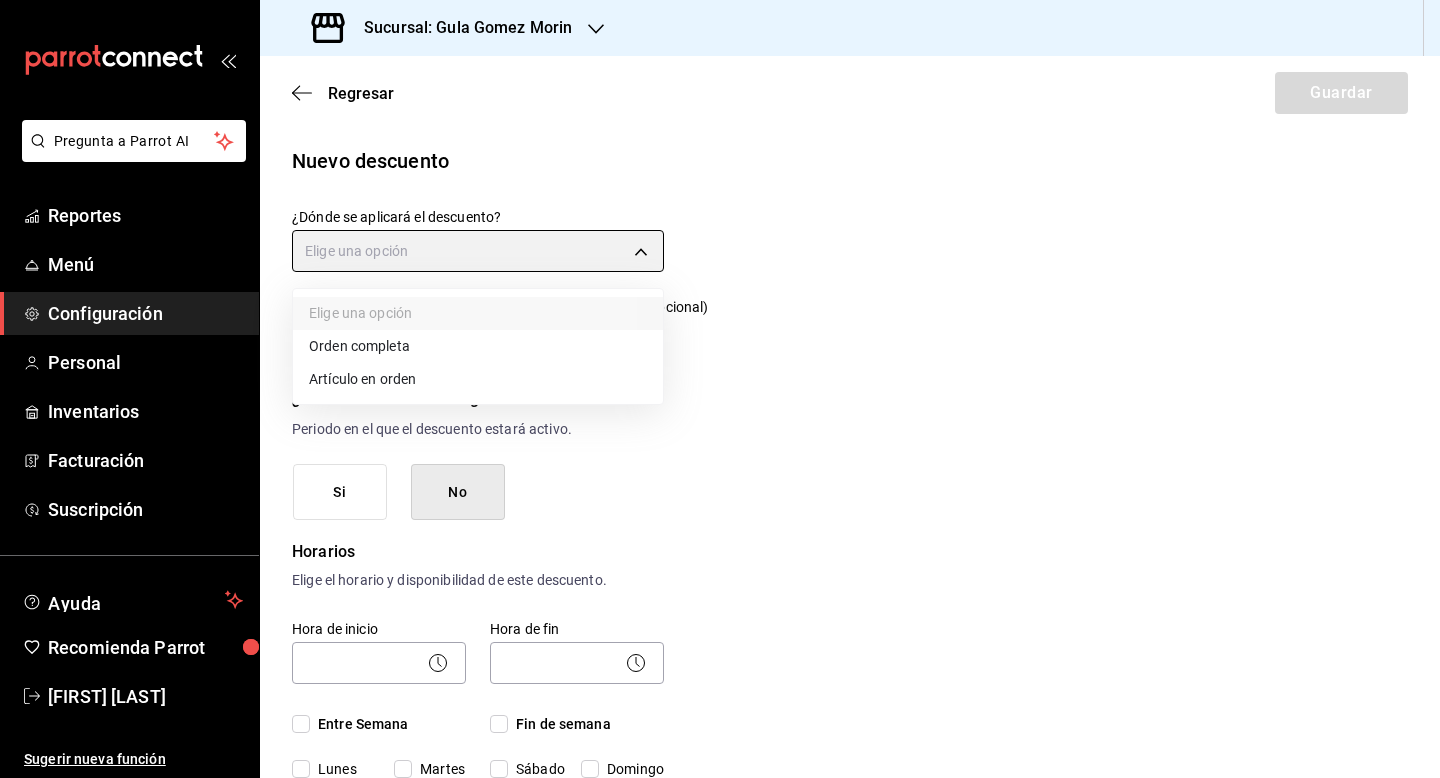 type on "ORDER" 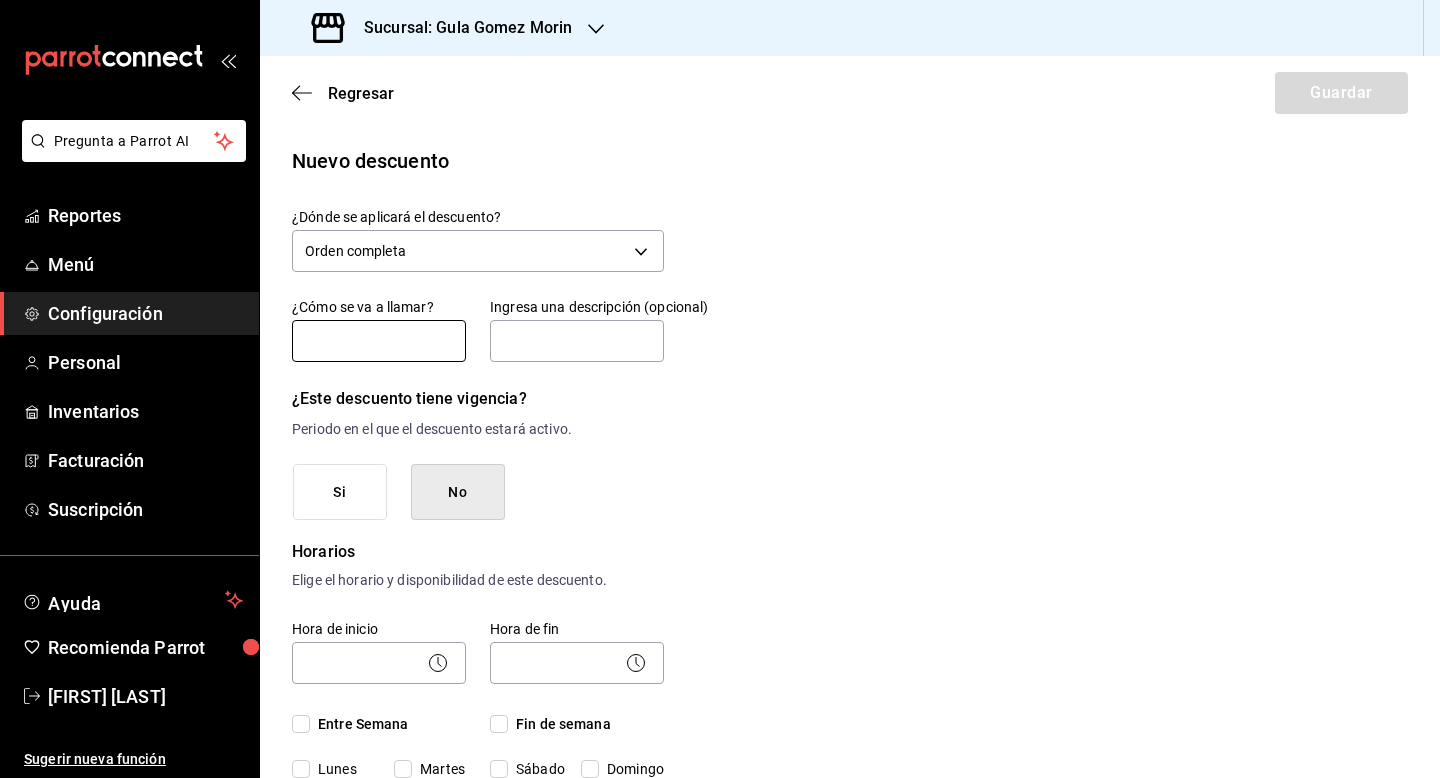 click at bounding box center (379, 341) 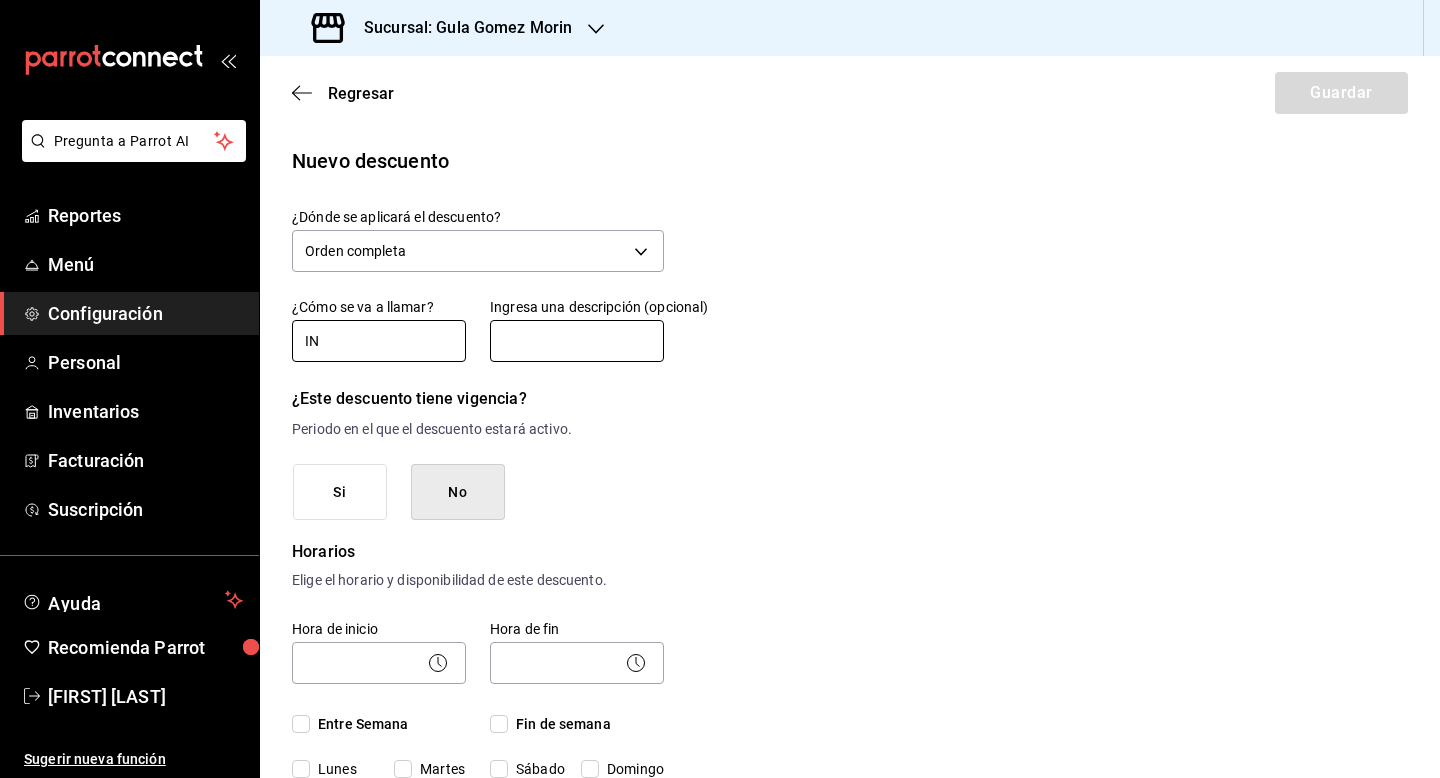 type on "I" 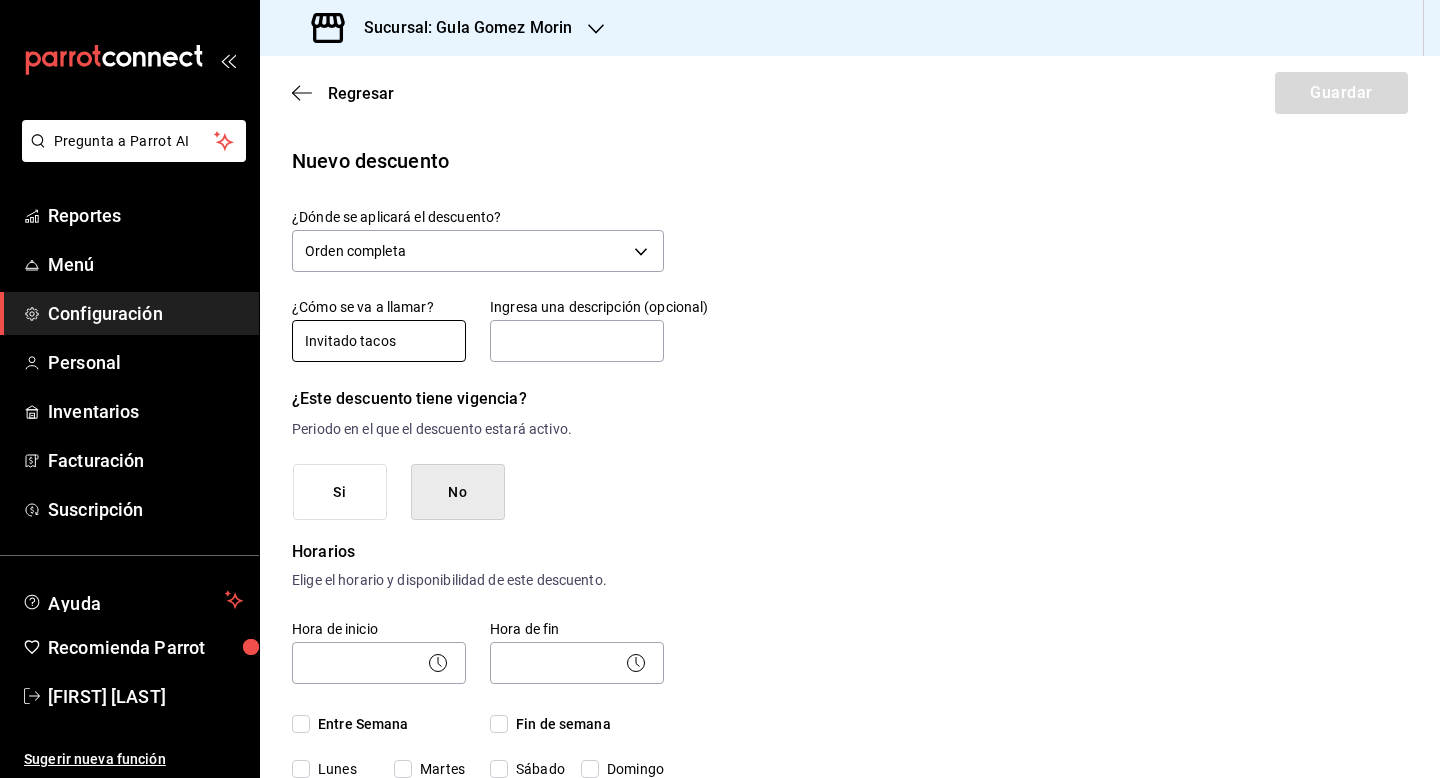 type on "Invitado tacos" 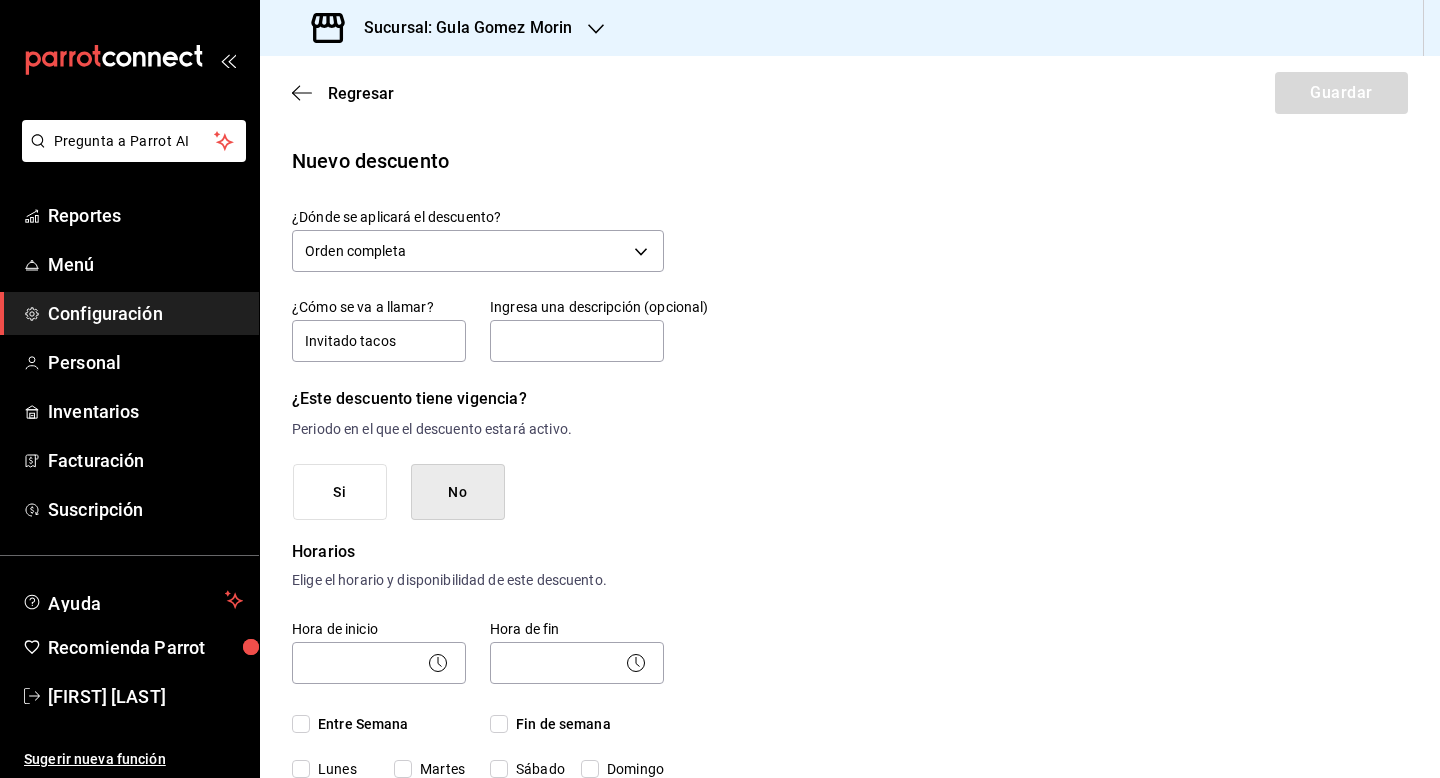 click on "Nuevo descuento ¿Dónde se aplicará el descuento? Orden completa ORDER ¿Cómo se va a llamar? Invitado tacos Ingresa una descripción (opcional) ¿Este descuento tiene vigencia? Periodo en el que el descuento estará activo. Si No Horarios Elige el horario y disponibilidad de este descuento. Hora de inicio ​ Entre Semana Lunes Martes Miércoles Jueves Viernes Hora de fin ​ Fin de semana Sábado Domingo Agregar horario 1 de 5 horarios ¿Este descuento requiere un permiso especial para aplicarse? Solo los usuarios con el permiso de "Aplicar descuento" podrán usar este descuento en el Punto de Venta. Si No ¿Quieres que el usuario defina el valor del descuento en el Punto de Venta? Si eliges "Sí", el usuario podrá escribir la cantidad o porcentaje al aplicarlo. Si eliges "No", deberás definirlo desde aquí. Si No ¿Cómo se aplicará el descuento? Elige si el descuento será un porcentaje sobre el total o una cantidad fija. Porcentaje Cantidad Porcentaje 0.00 % Porcentaje" at bounding box center [850, 904] 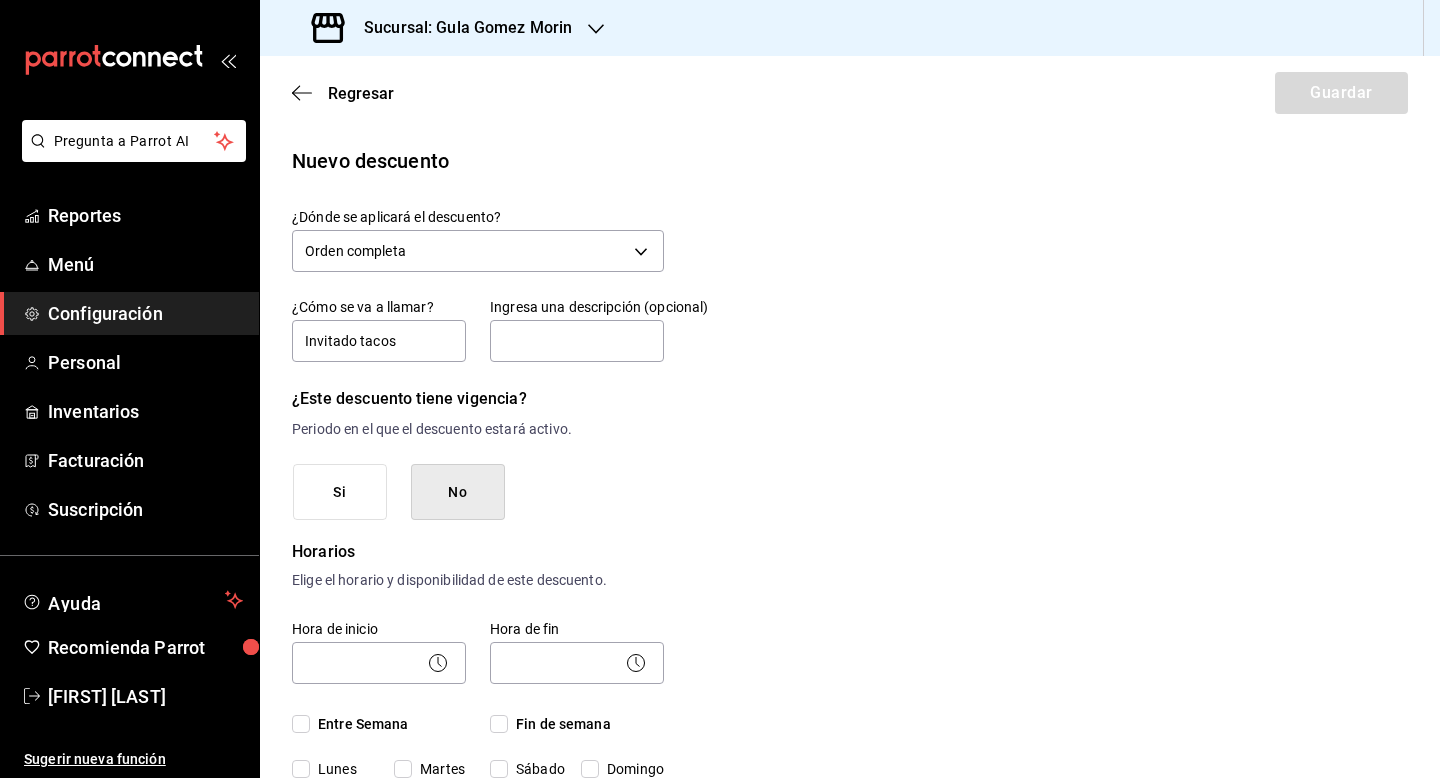 click on "Si" at bounding box center [340, 492] 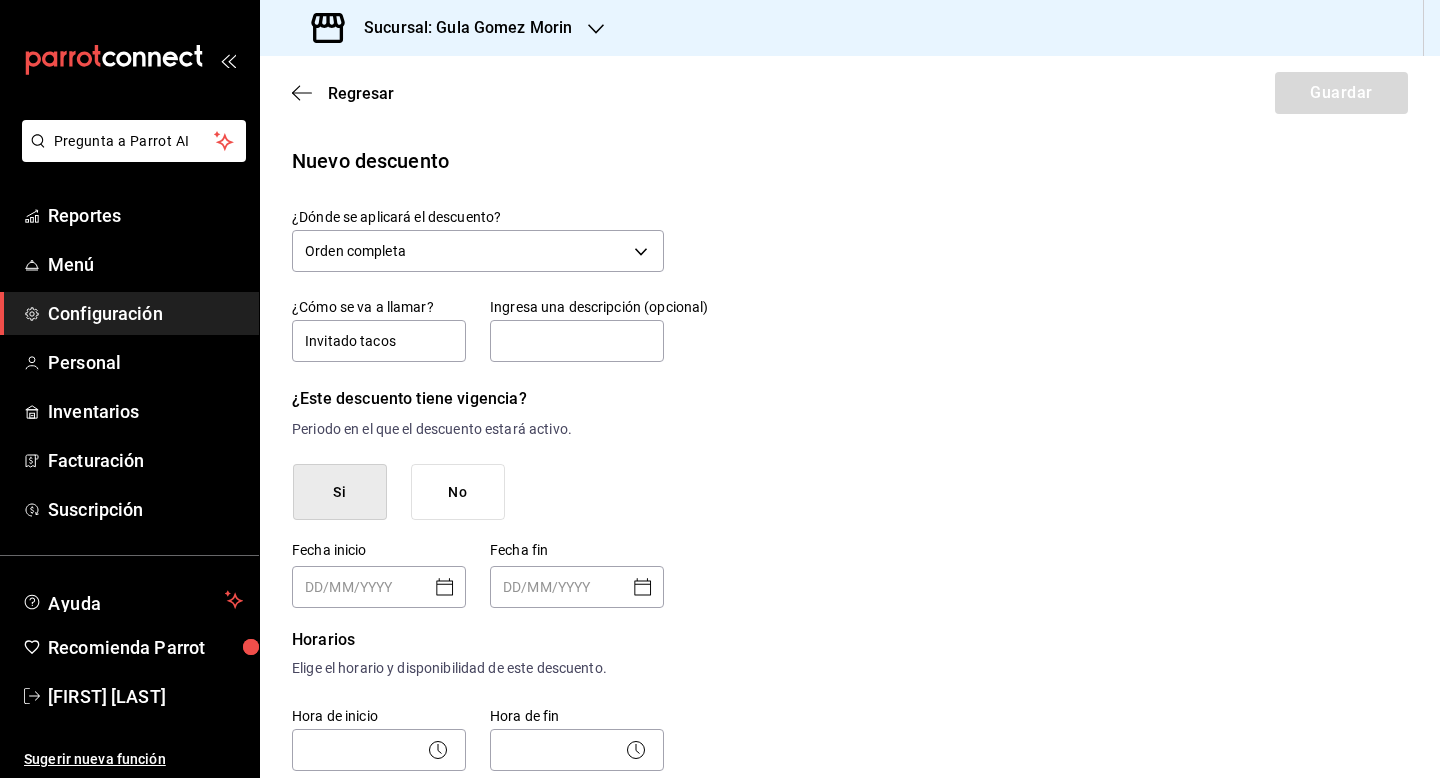 click on "Nuevo descuento ¿Dónde se aplicará el descuento? Orden completa ORDER ¿Cómo se va a llamar? Invitado tacos Ingresa una descripción (opcional) ¿Este descuento tiene vigencia? Periodo en el que el descuento estará activo. Si No Fecha inicio ​ Fecha fin ​ Horarios Elige el horario y disponibilidad de este descuento. Hora de inicio ​ Entre Semana Lunes Martes Miércoles Jueves Viernes Hora de fin ​ Fin de semana Sábado Domingo Agregar horario 1 de 5 horarios ¿Este descuento requiere un permiso especial para aplicarse? Solo los usuarios con el permiso de "Aplicar descuento" podrán usar este descuento en el Punto de Venta. Si No ¿Quieres que el usuario defina el valor del descuento en el Punto de Venta? Si eliges "Sí", el usuario podrá escribir la cantidad o porcentaje al aplicarlo. Si eliges "No", deberás definirlo desde aquí. Si No ¿Cómo se aplicará el descuento? Elige si el descuento será un porcentaje sobre el total o una cantidad fija. Porcentaje Cantidad Porcentaje 0.00 %" at bounding box center (850, 948) 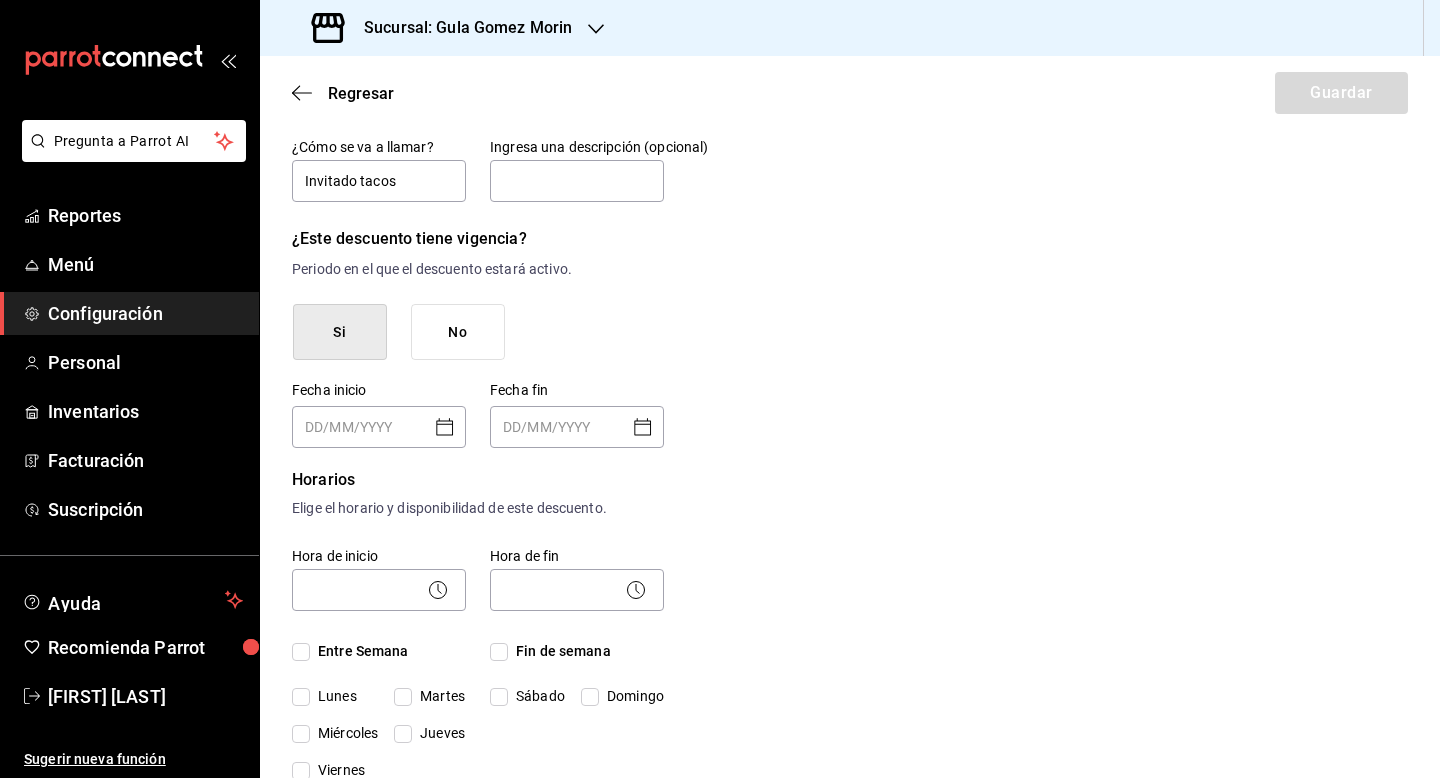 scroll, scrollTop: 200, scrollLeft: 0, axis: vertical 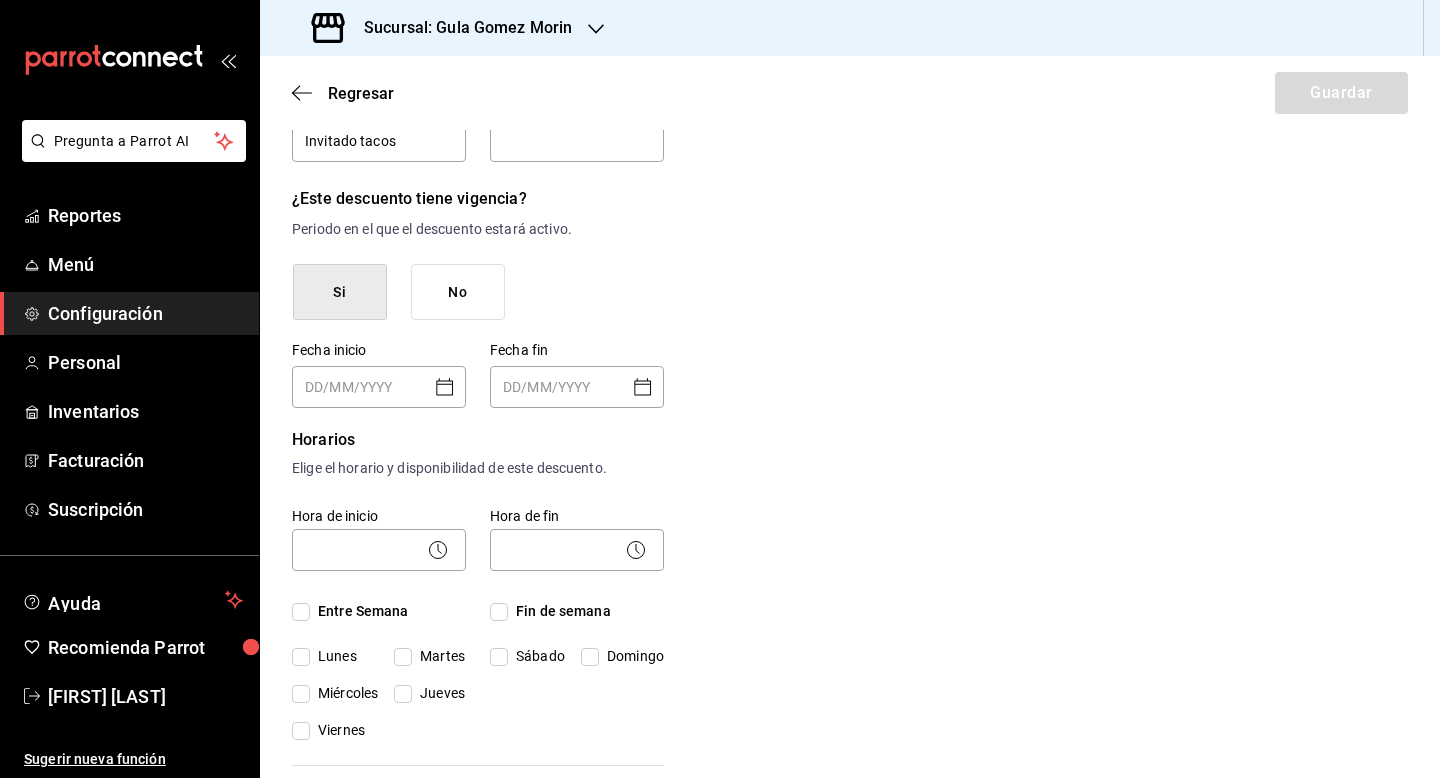 click on "Jueves" at bounding box center (438, 693) 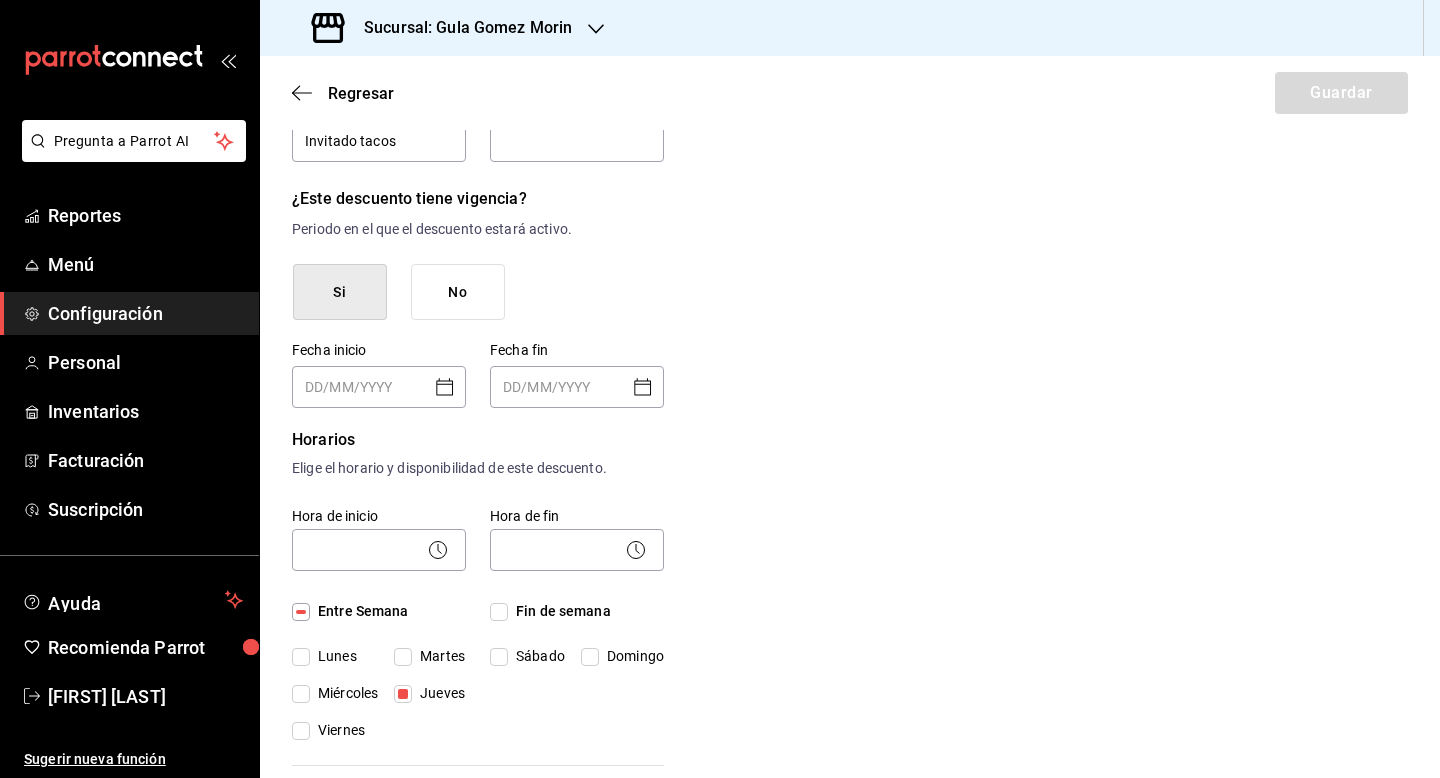 click on "Nuevo descuento ¿Dónde se aplicará el descuento? Orden completa ORDER ¿Cómo se va a llamar? Invitado tacos Ingresa una descripción (opcional) ¿Este descuento tiene vigencia? Periodo en el que el descuento estará activo. Si No Fecha inicio ​ Fecha fin ​ Horarios Elige el horario y disponibilidad de este descuento. Hora de inicio ​ Entre Semana Lunes Martes Miércoles Jueves Viernes Hora de fin ​ Fin de semana Sábado Domingo Agregar horario 1 de 5 horarios ¿Este descuento requiere un permiso especial para aplicarse? Solo los usuarios con el permiso de "Aplicar descuento" podrán usar este descuento en el Punto de Venta. Si No ¿Quieres que el usuario defina el valor del descuento en el Punto de Venta? Si eliges "Sí", el usuario podrá escribir la cantidad o porcentaje al aplicarlo. Si eliges "No", deberás definirlo desde aquí. Si No ¿Cómo se aplicará el descuento? Elige si el descuento será un porcentaje sobre el total o una cantidad fija. Porcentaje Cantidad Porcentaje 0.00 %" at bounding box center (850, 748) 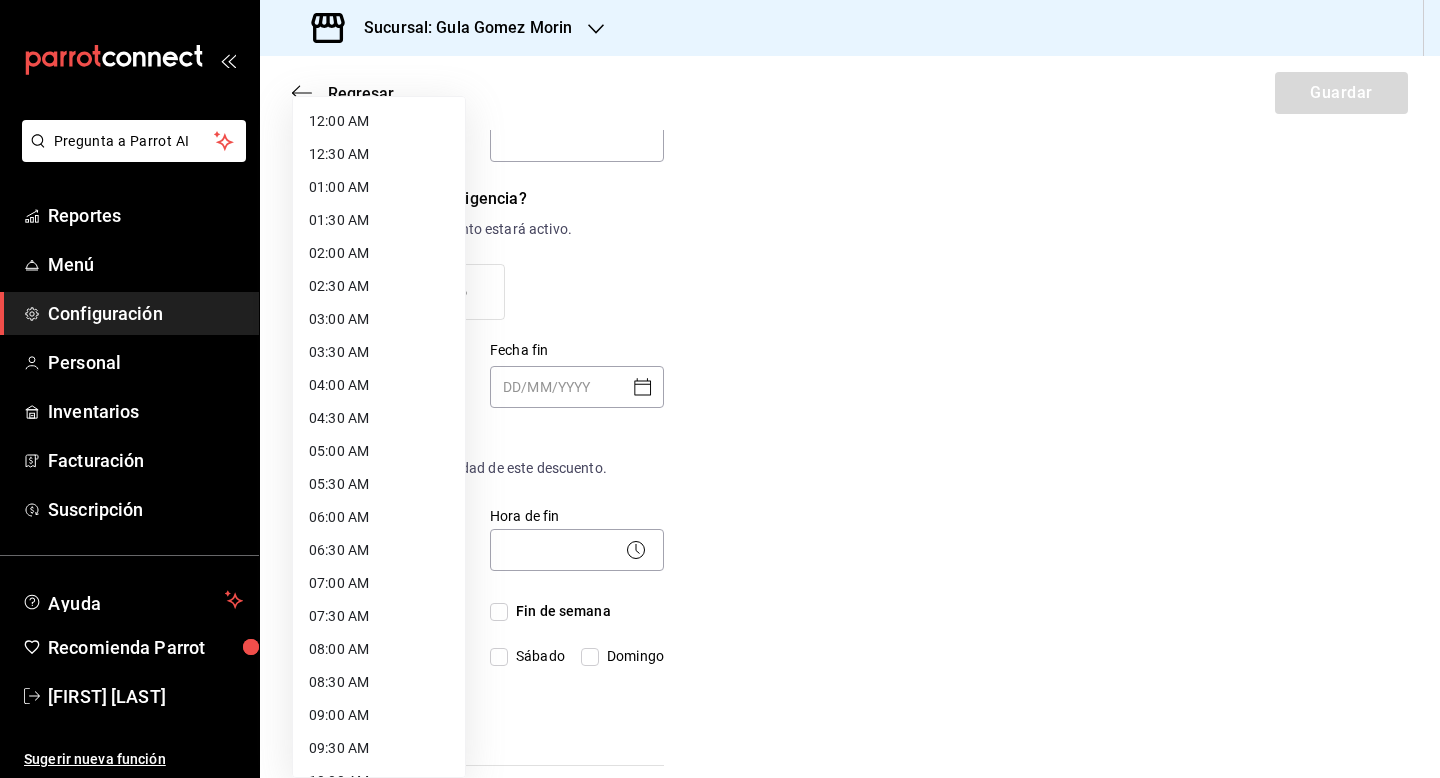 click on "Pregunta a Parrot AI Reportes   Menú   Configuración   Personal   Inventarios   Facturación   Suscripción   Ayuda Recomienda Parrot   [FIRST] [LAST]   Sugerir nueva función   Sucursal: [LOCATION] Regresar Guardar Nuevo descuento ¿Dónde se aplicará el descuento? Orden completa ORDER ¿Cómo se va a llamar? Invitado tacos Ingresa una descripción (opcional) ¿Este descuento tiene vigencia? Periodo en el que el descuento estará activo. Si No Fecha inicio ​ Fecha fin ​ Horarios Elige el horario y disponibilidad de este descuento. Hora de inicio ​ Entre Semana Lunes Martes Miércoles Jueves Viernes Hora de fin ​ Fin de semana Sábado Domingo Agregar horario 1 de 5 horarios ¿Este descuento requiere un permiso especial para aplicarse? Solo los usuarios con el permiso de "Aplicar descuento" podrán usar este descuento en el Punto de Venta. Si No ¿Quieres que el usuario defina el valor del descuento en el Punto de Venta? Si No ¿Cómo se aplicará el descuento? Porcentaje Cantidad Porcentaje %" at bounding box center (720, 389) 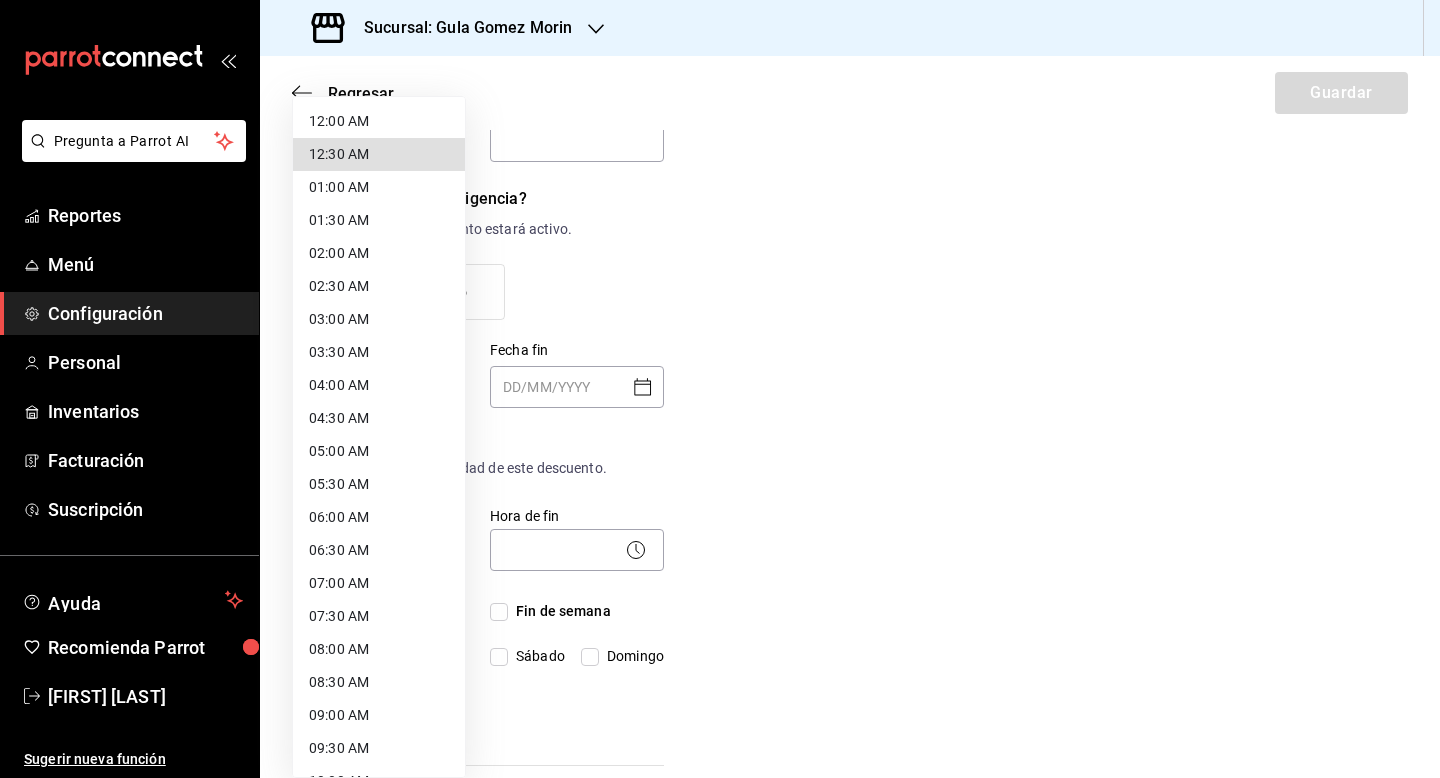 type 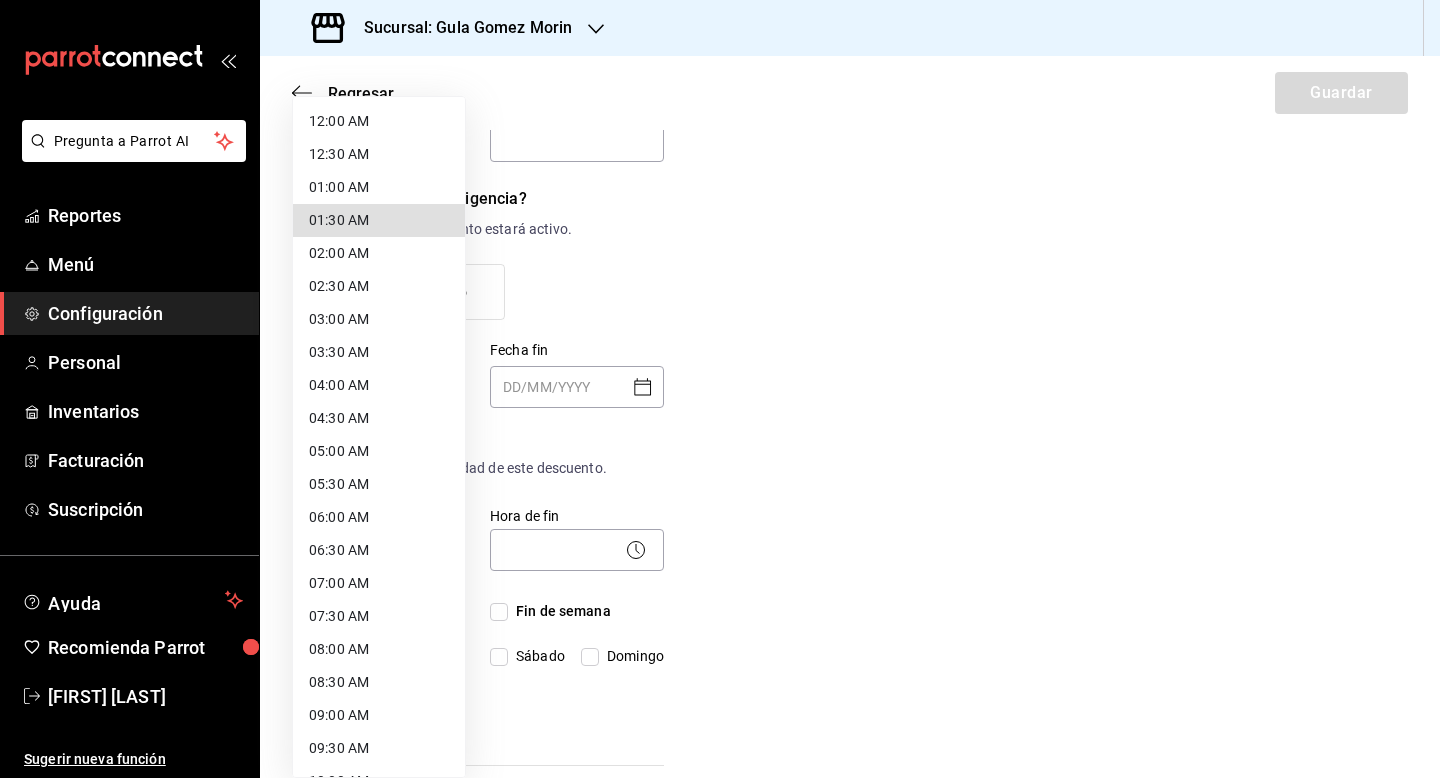 type 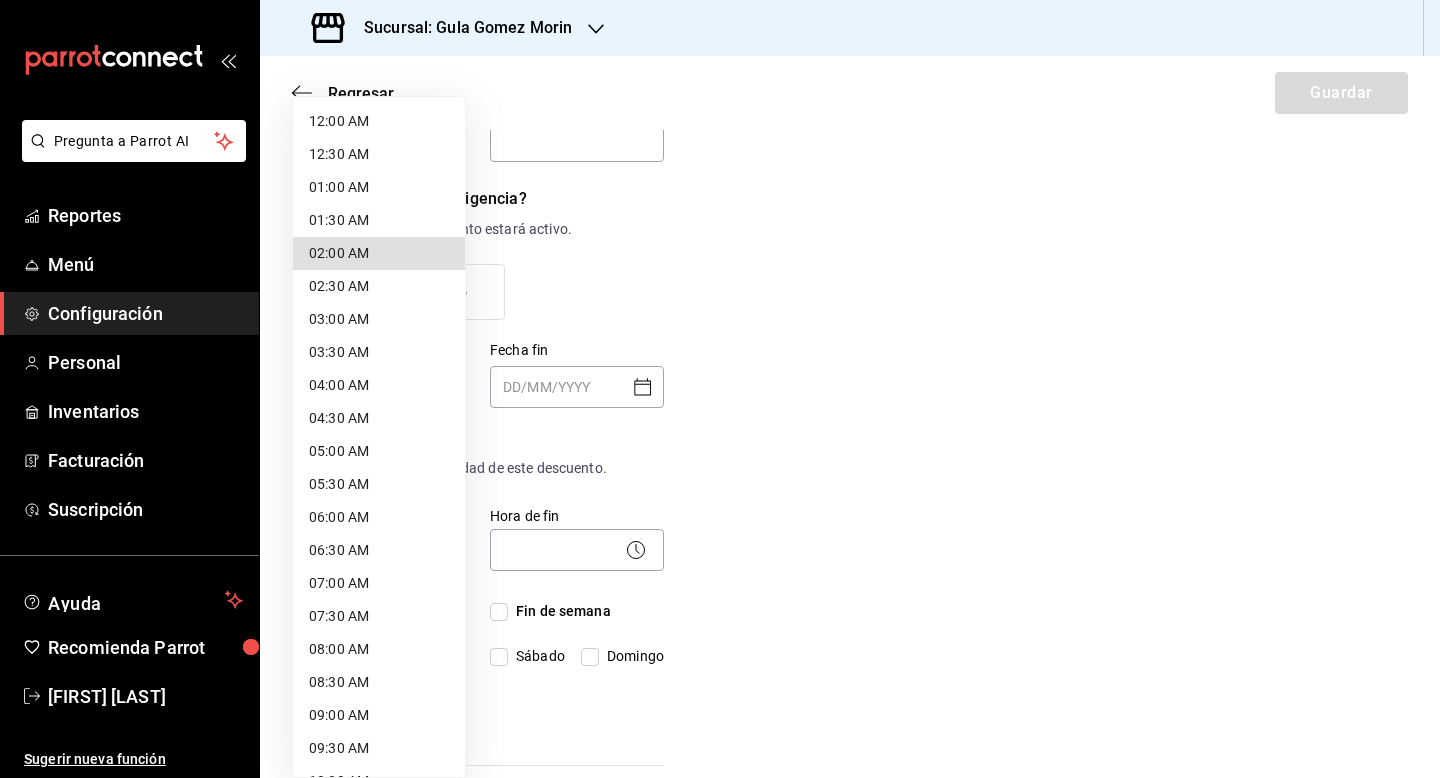type 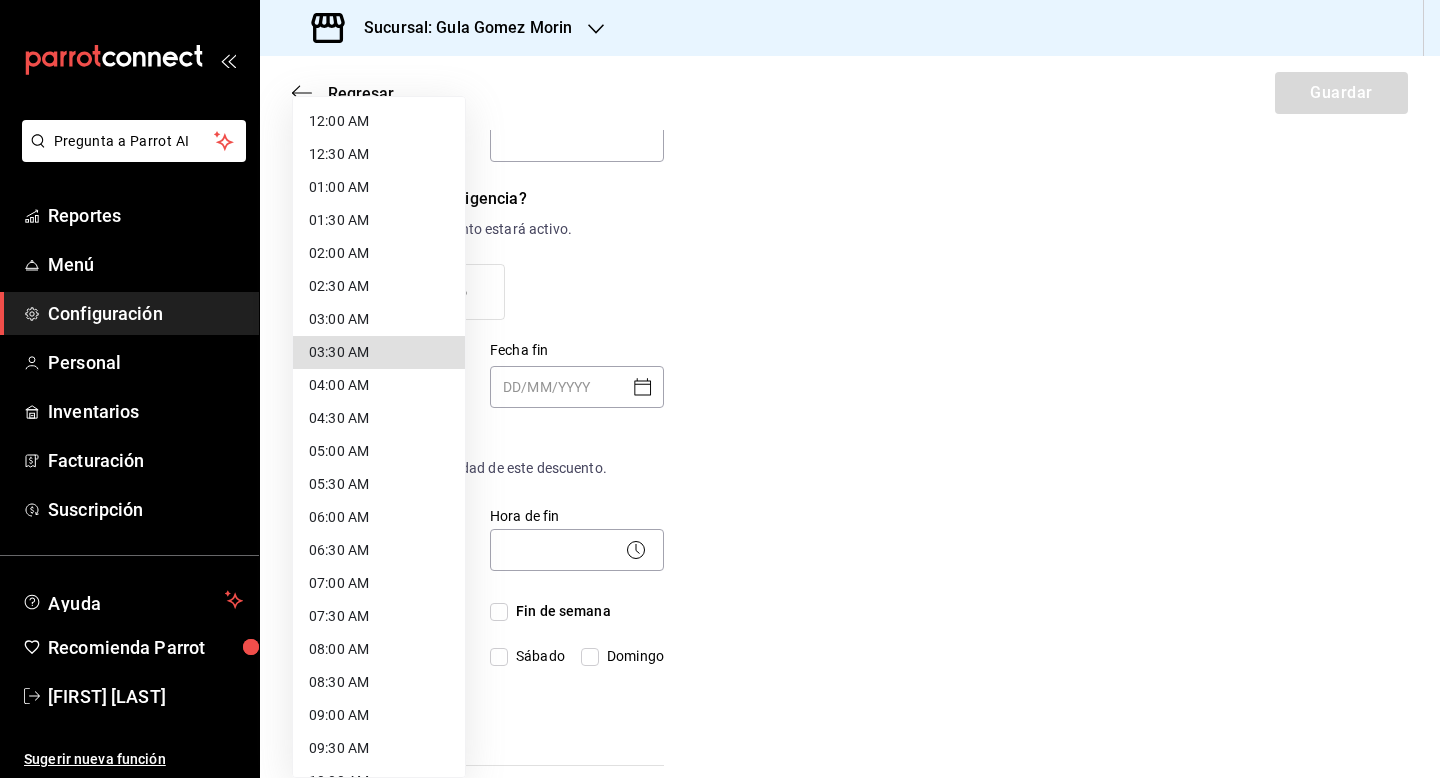 type 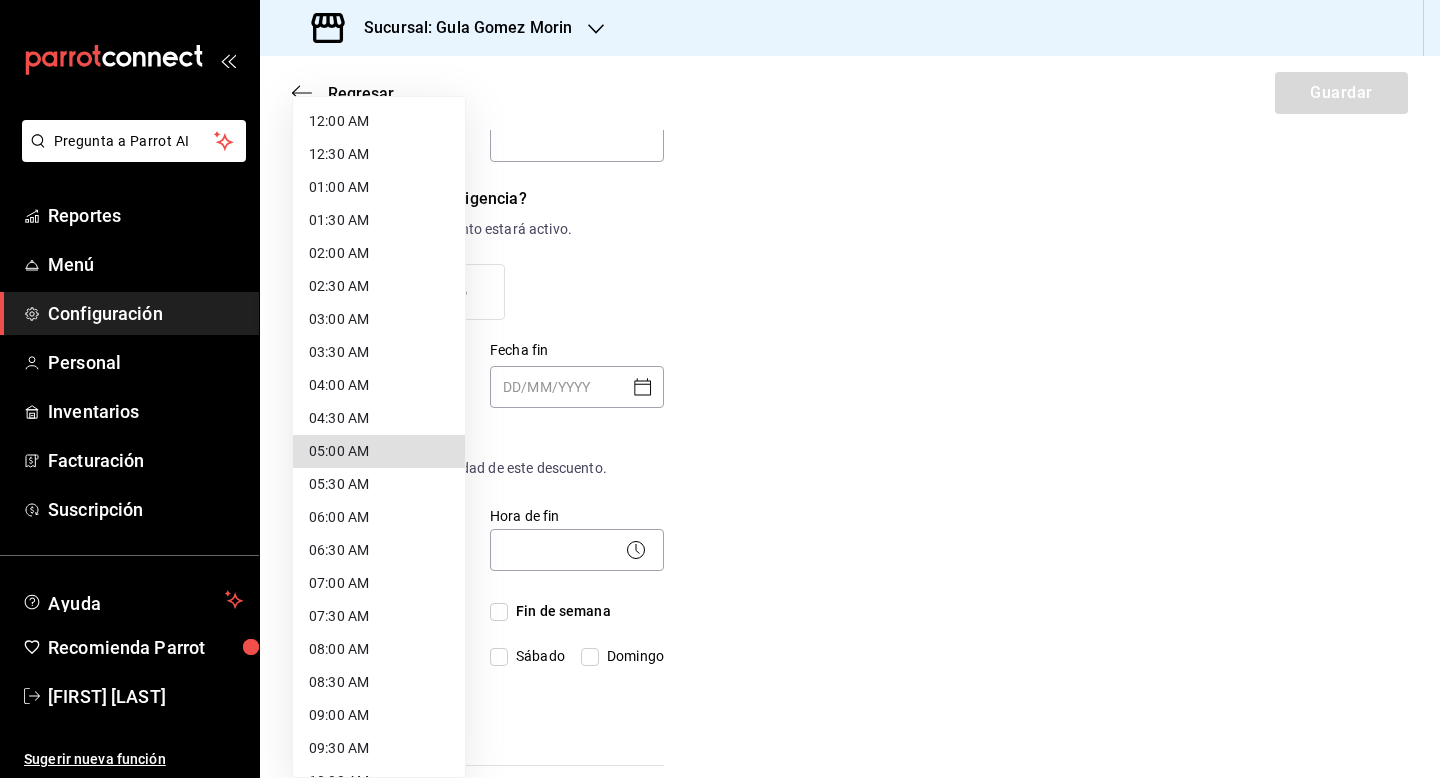 type 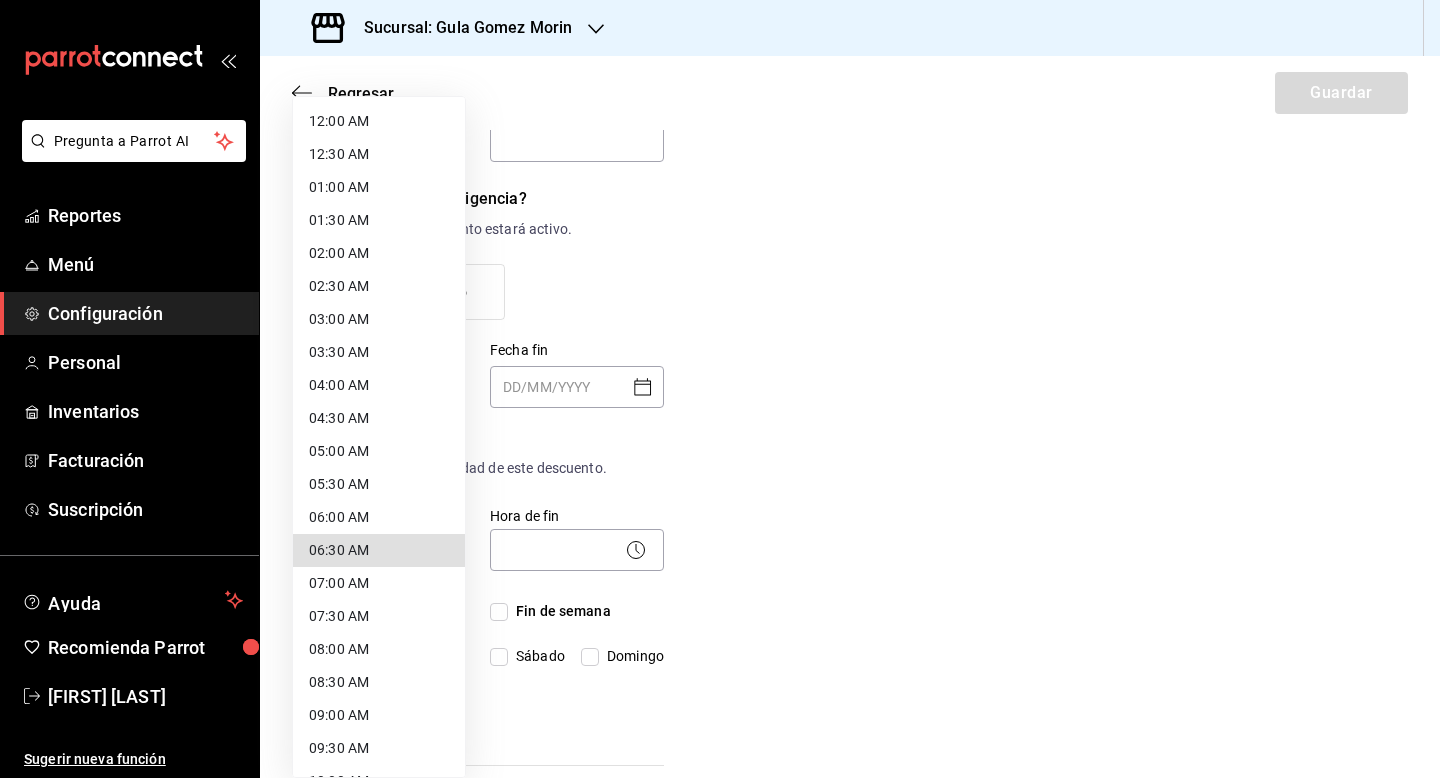 type 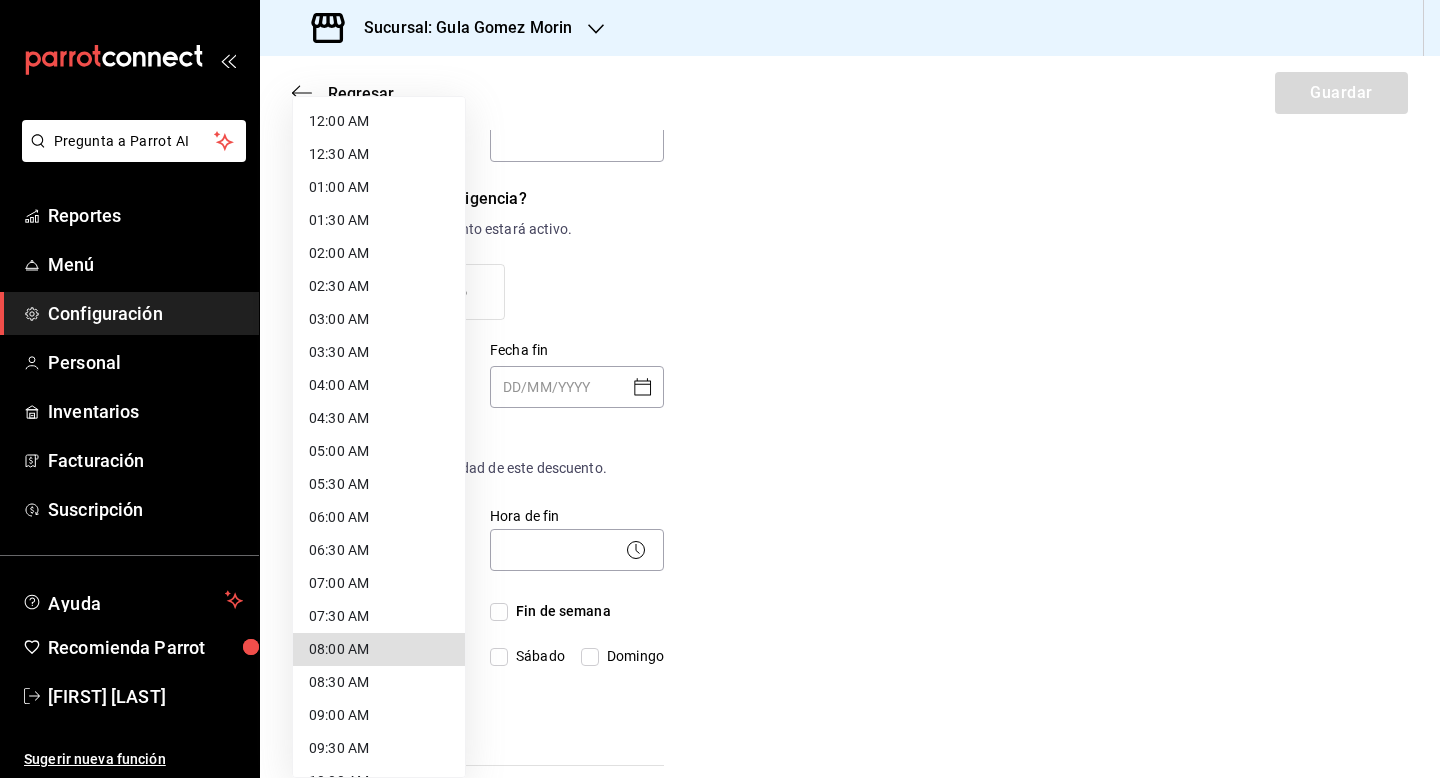 type 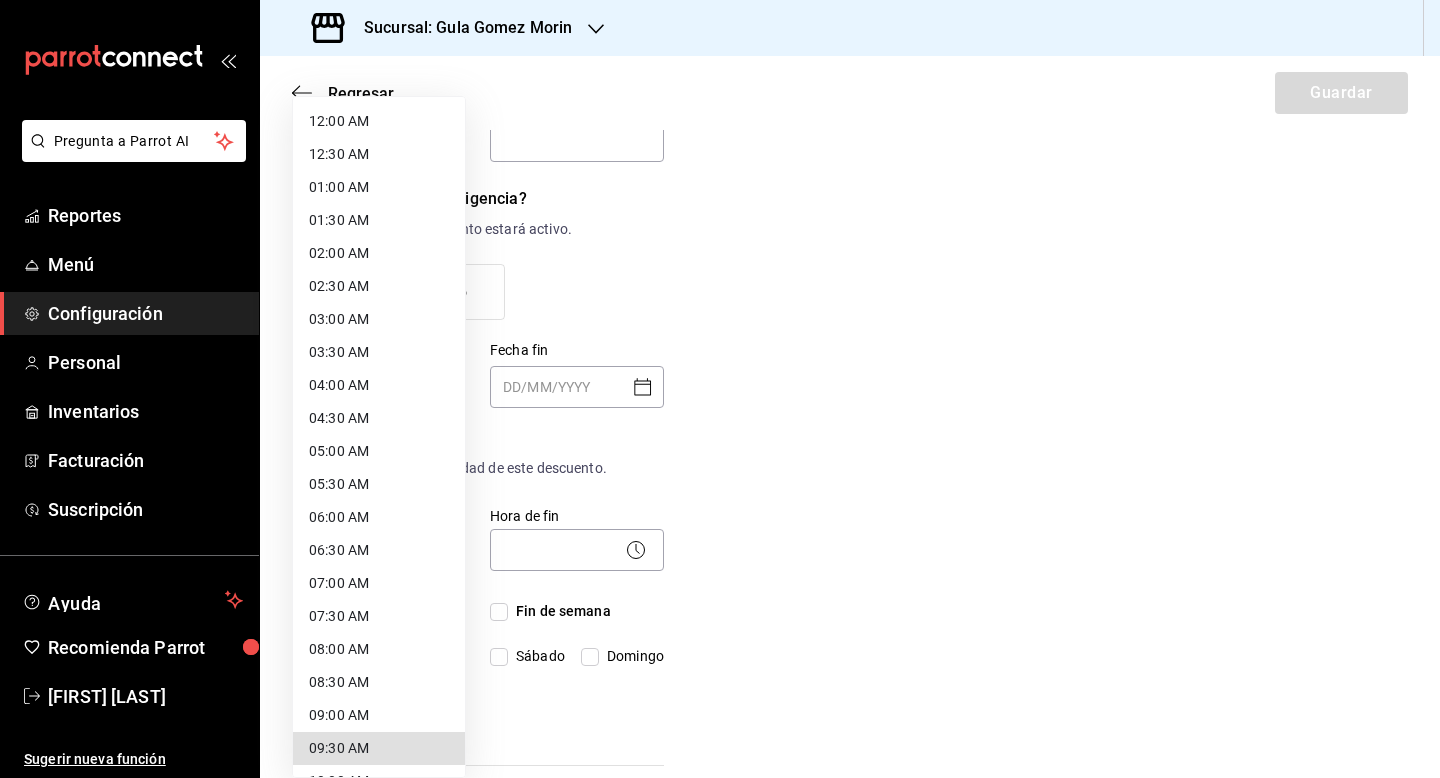 type 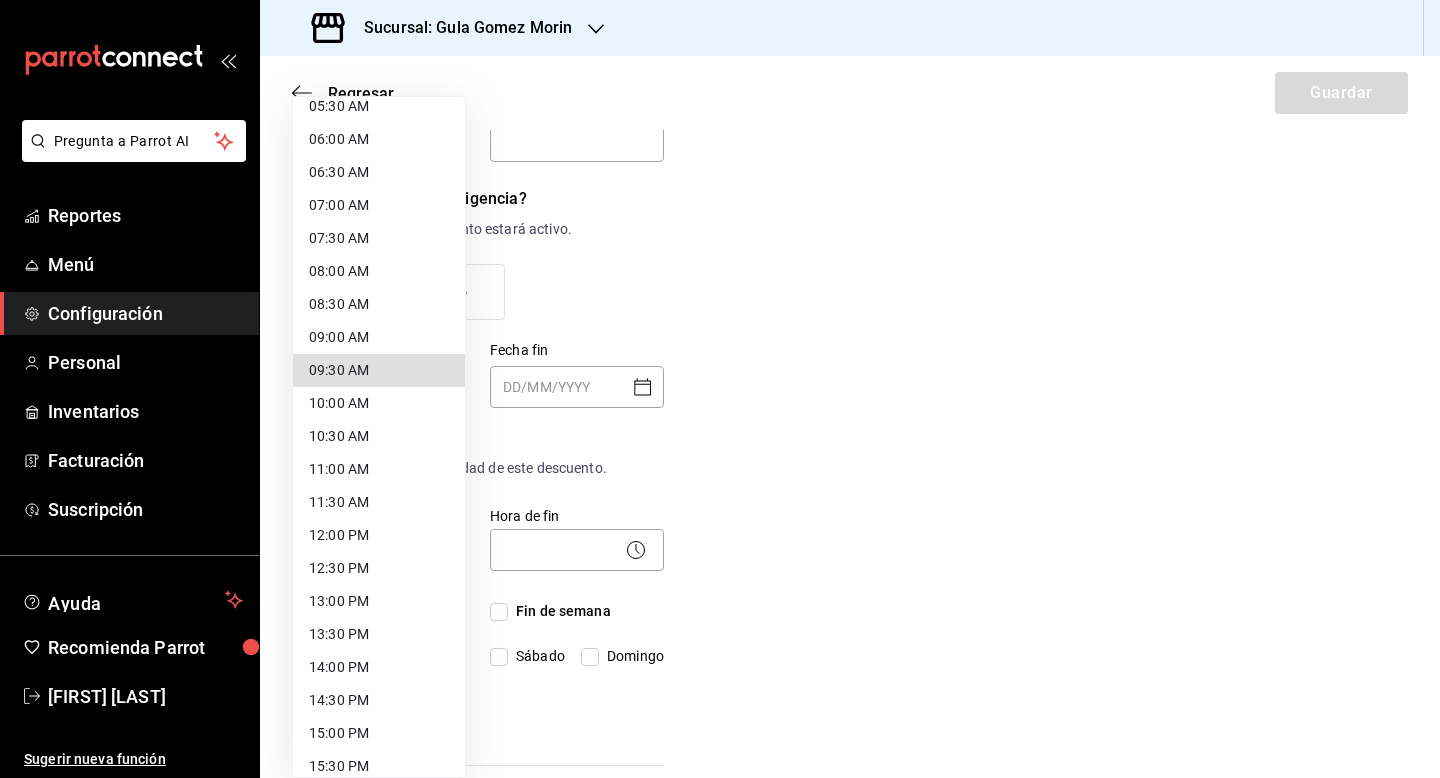 type 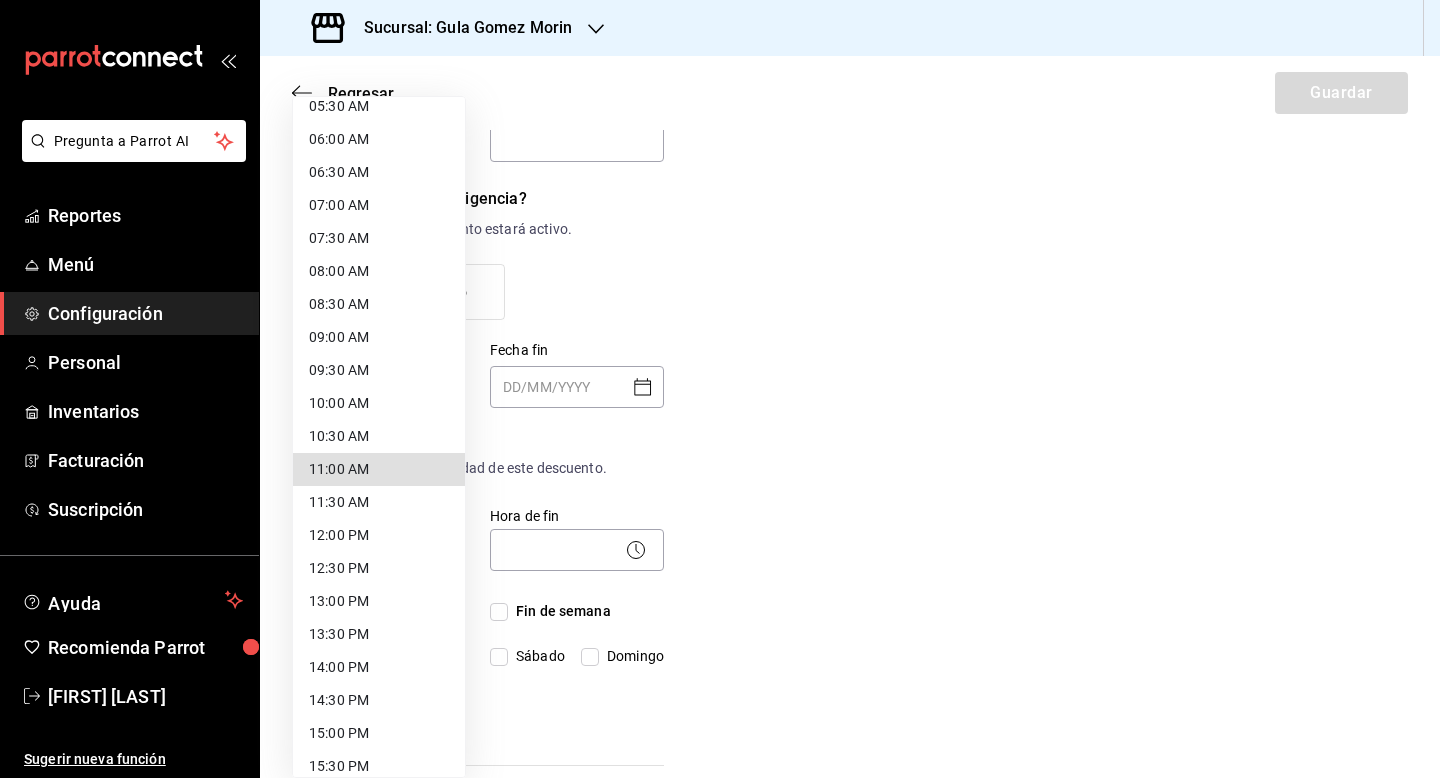 type 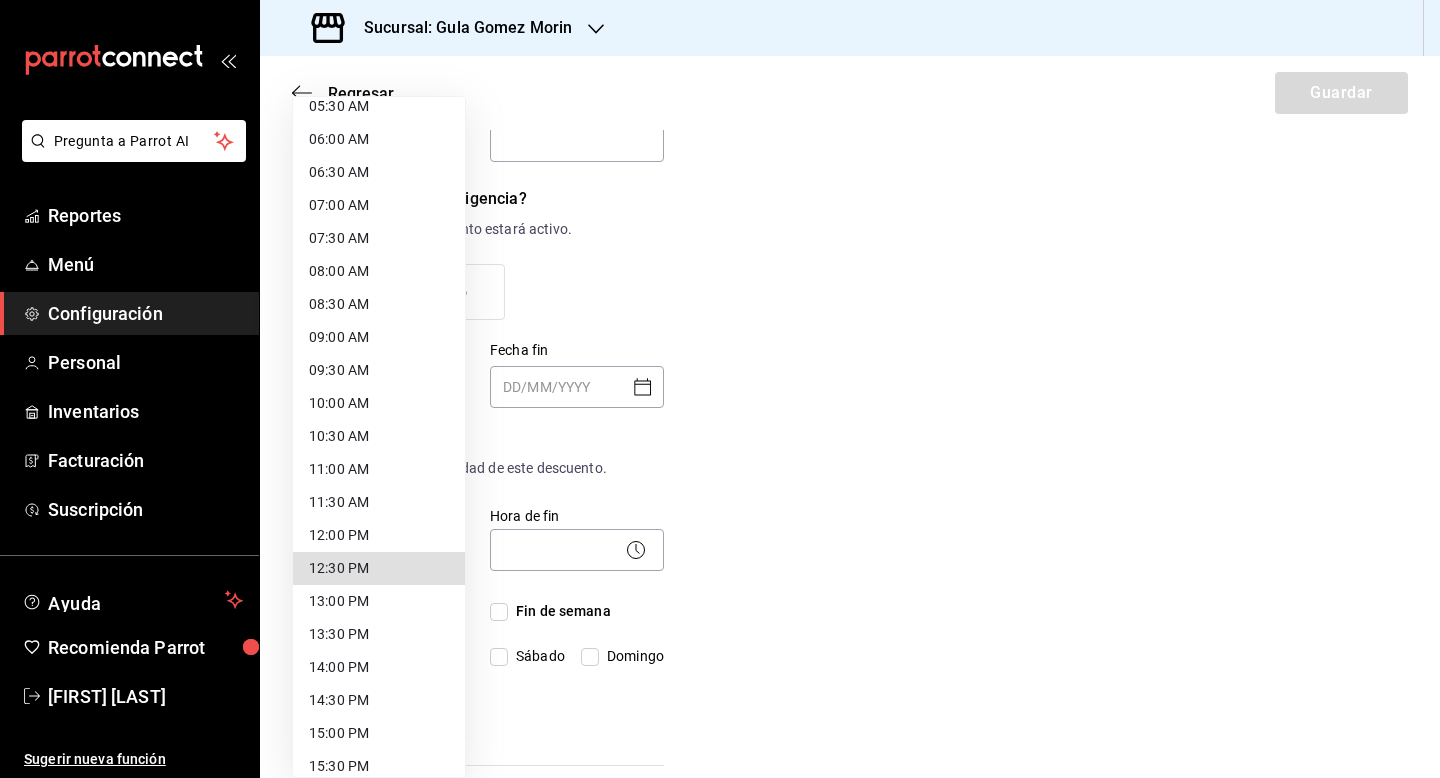 type 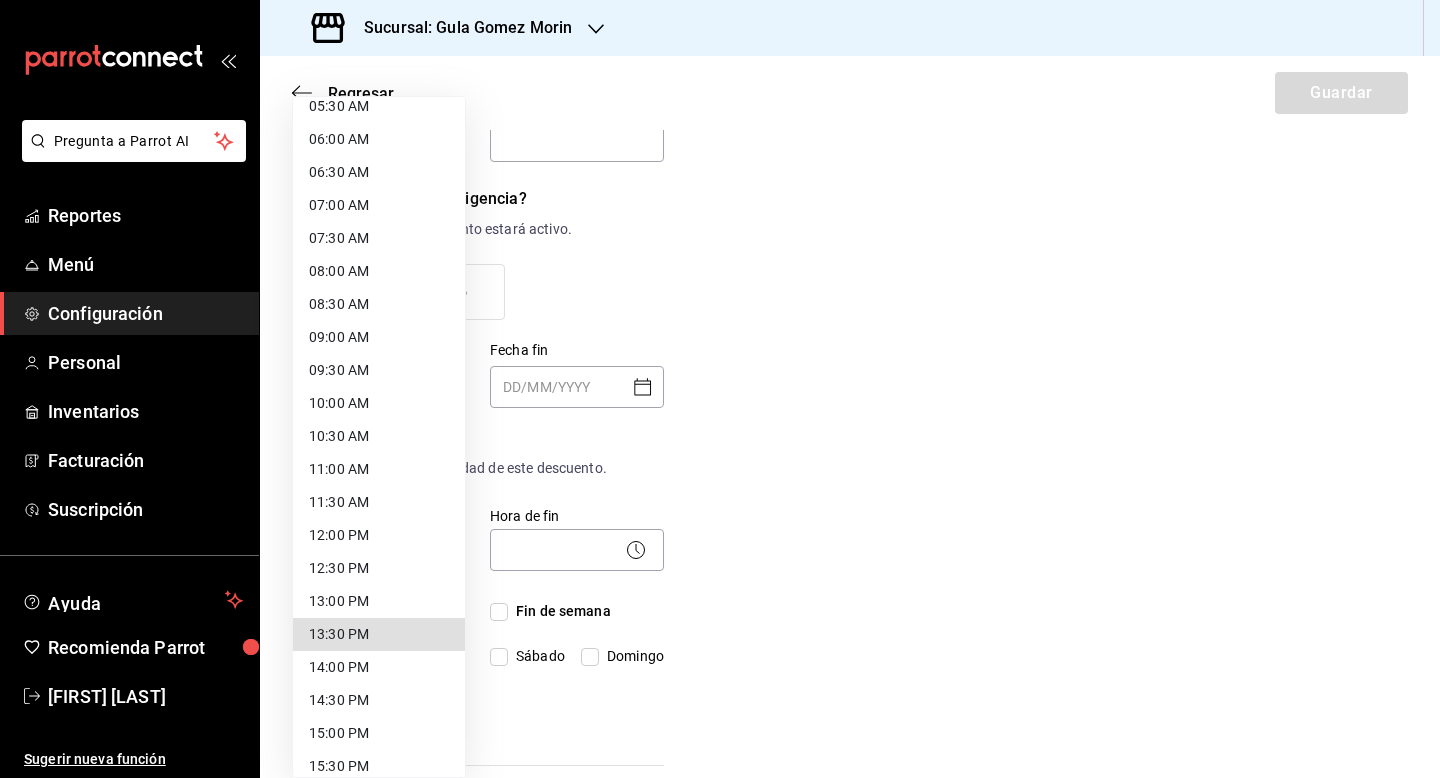 type 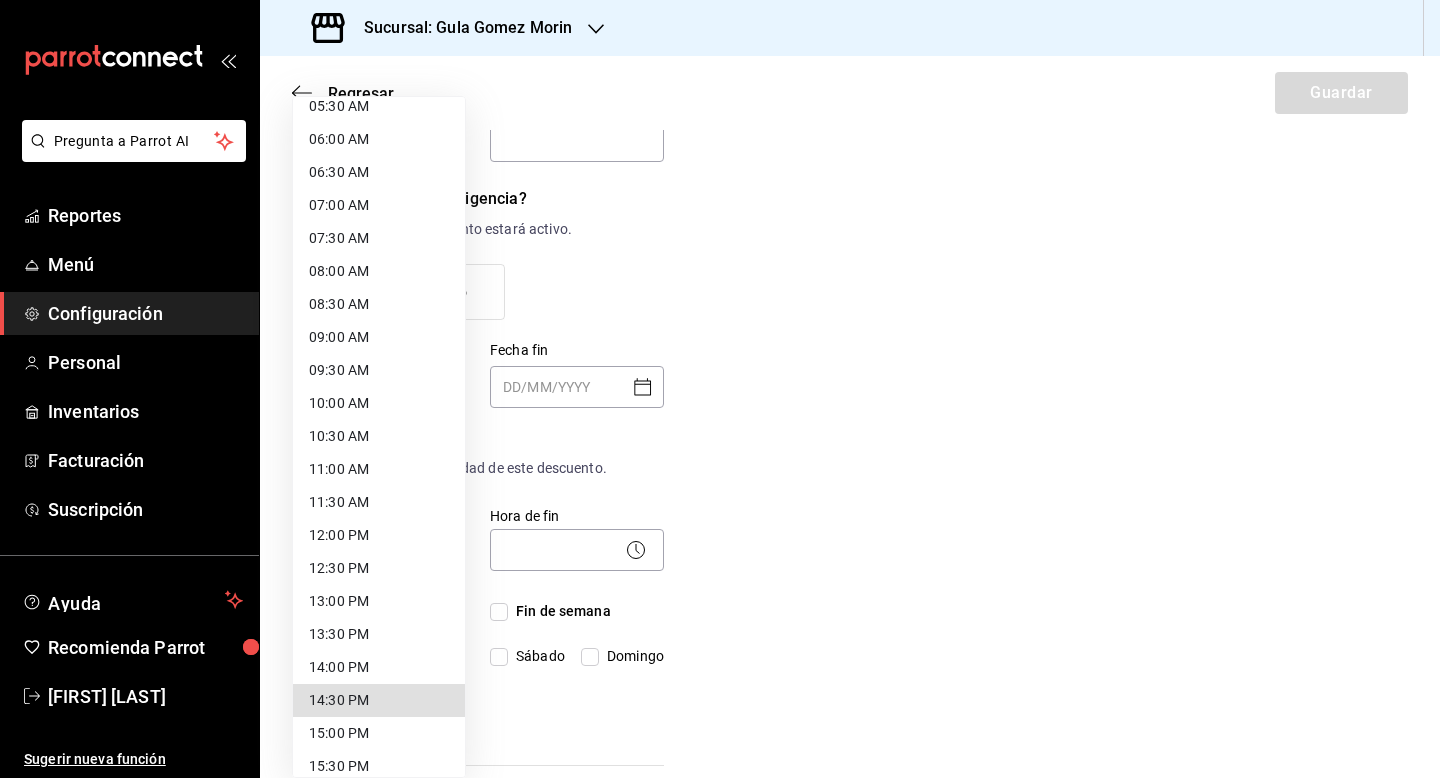 type 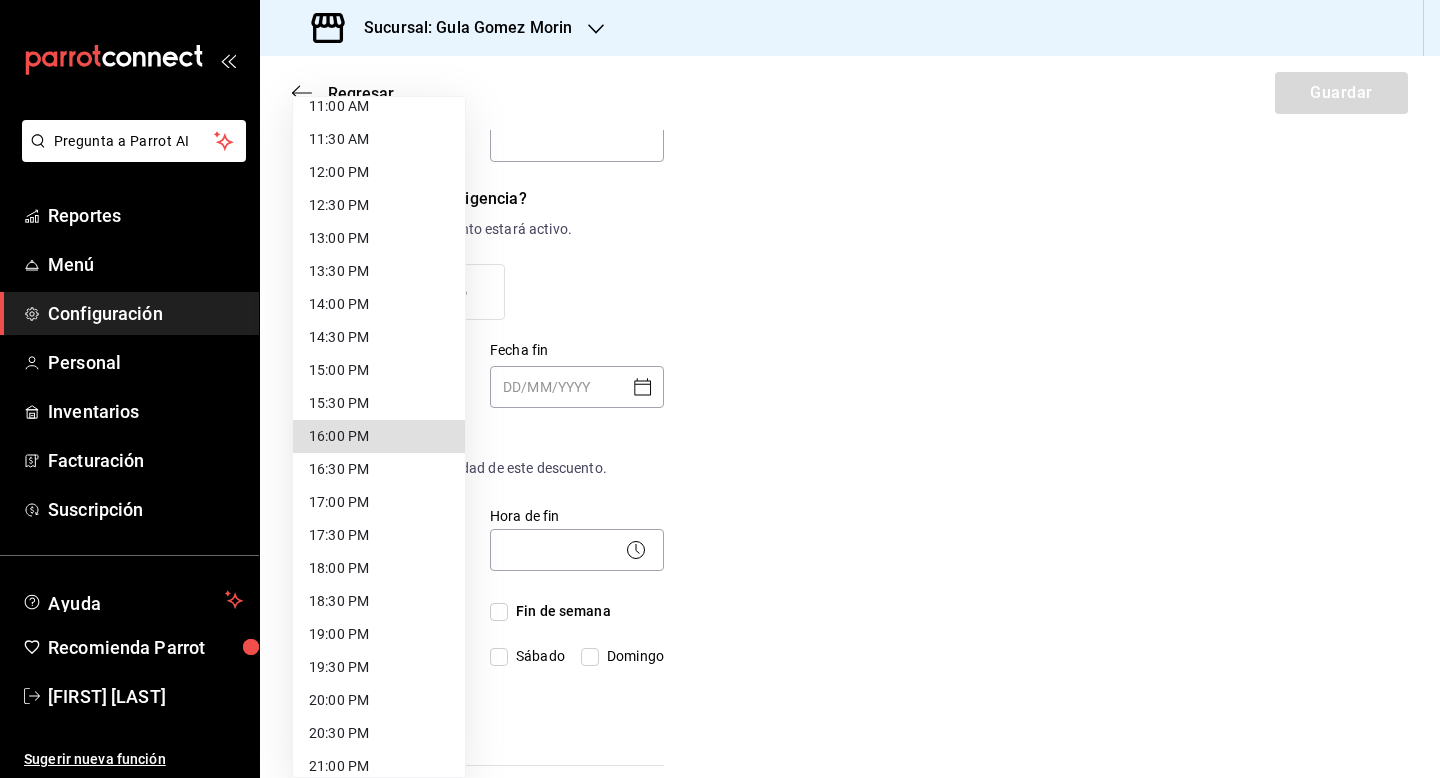 type 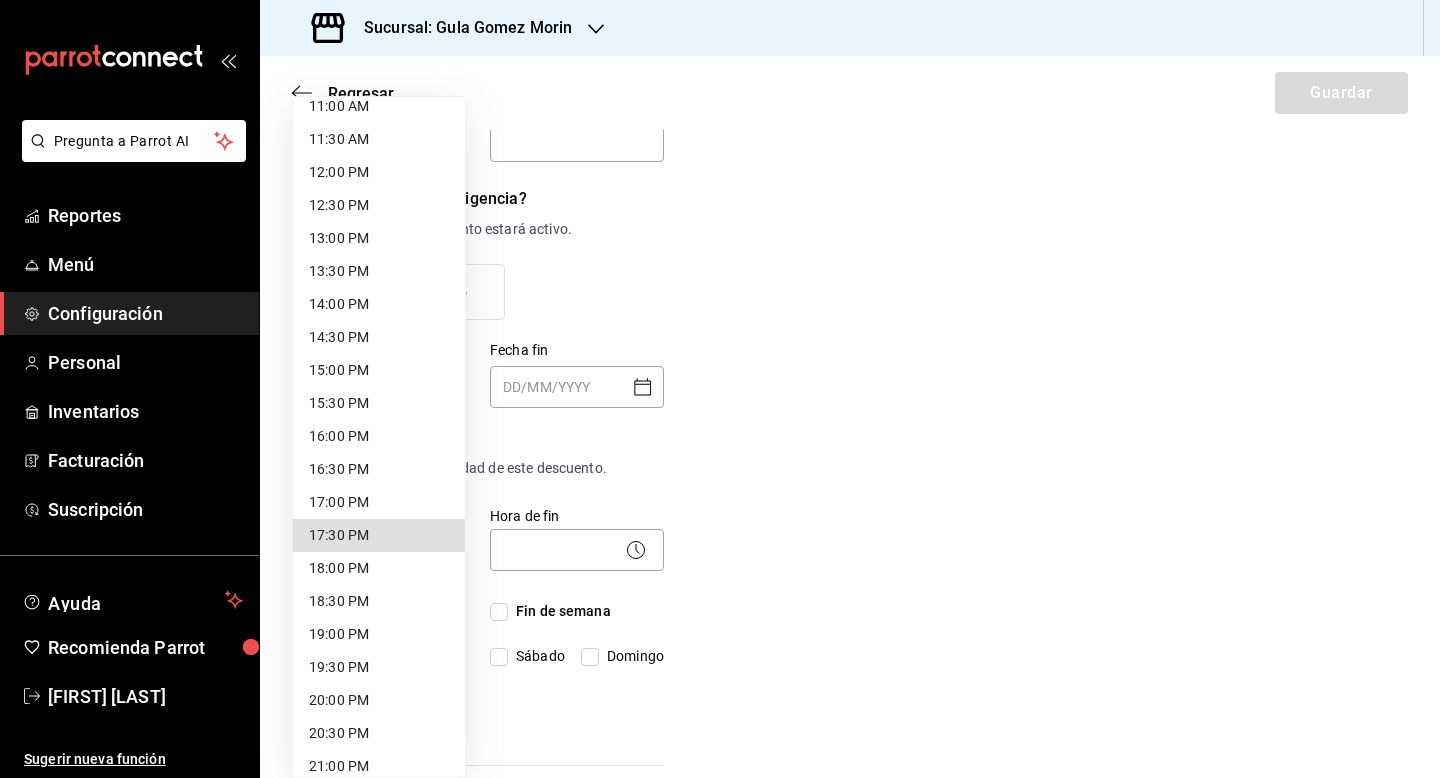 type 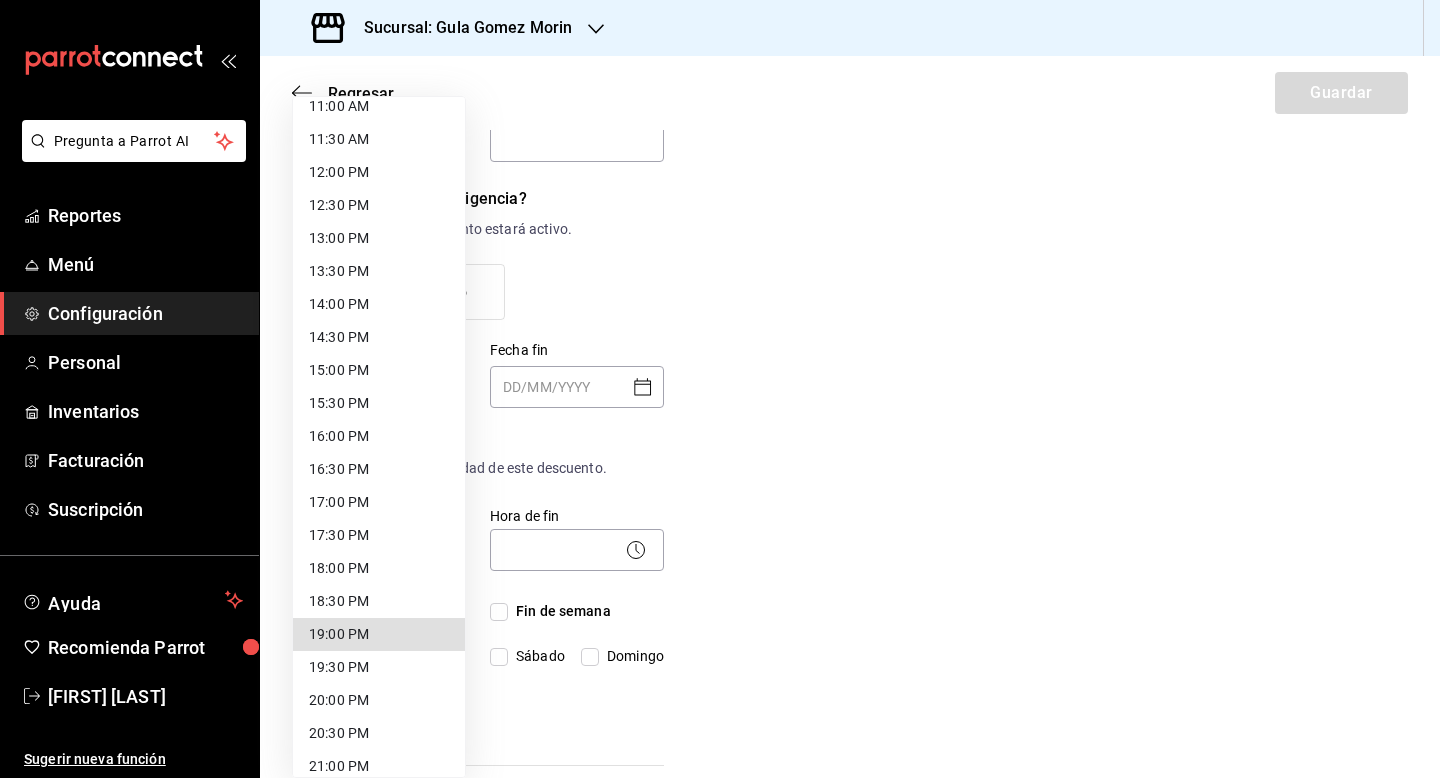 type 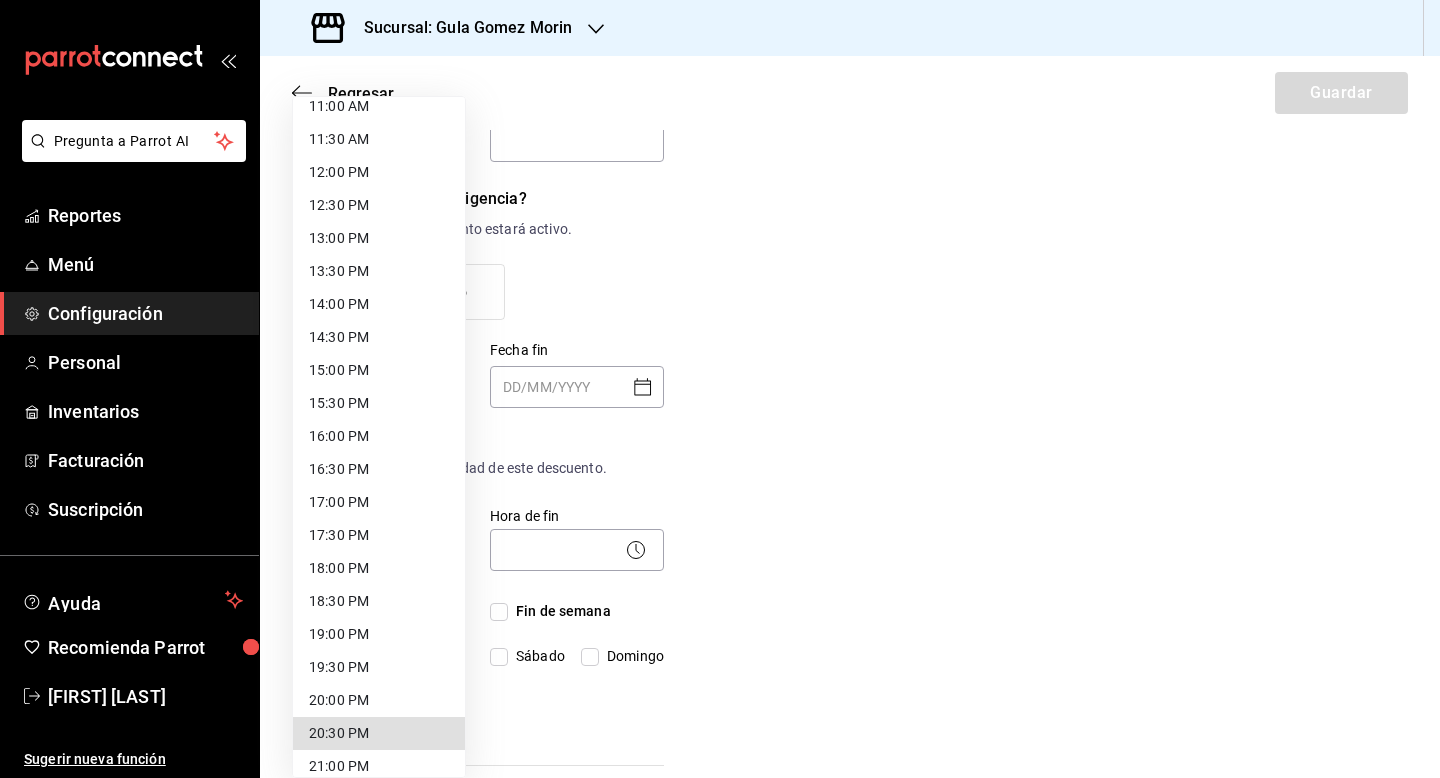 type 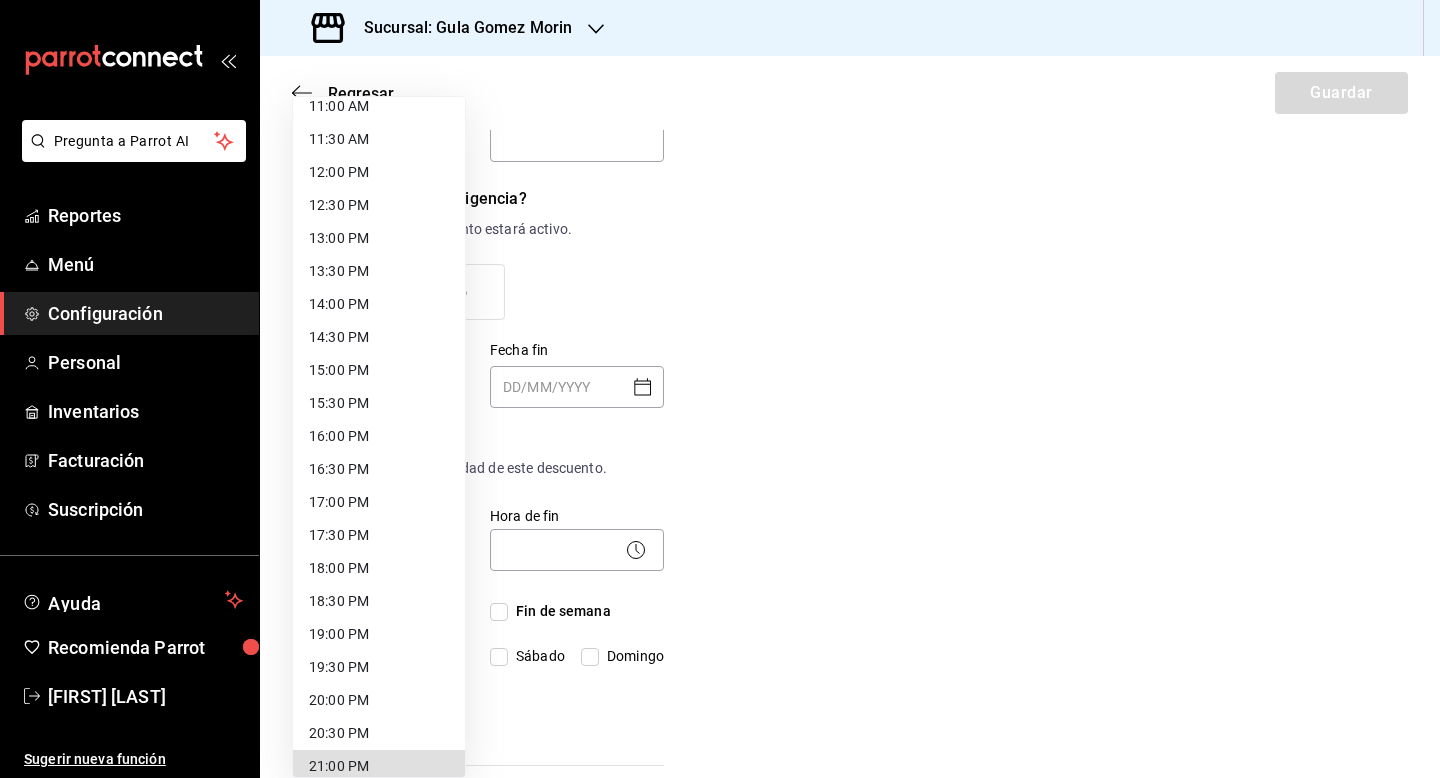 scroll, scrollTop: 747, scrollLeft: 0, axis: vertical 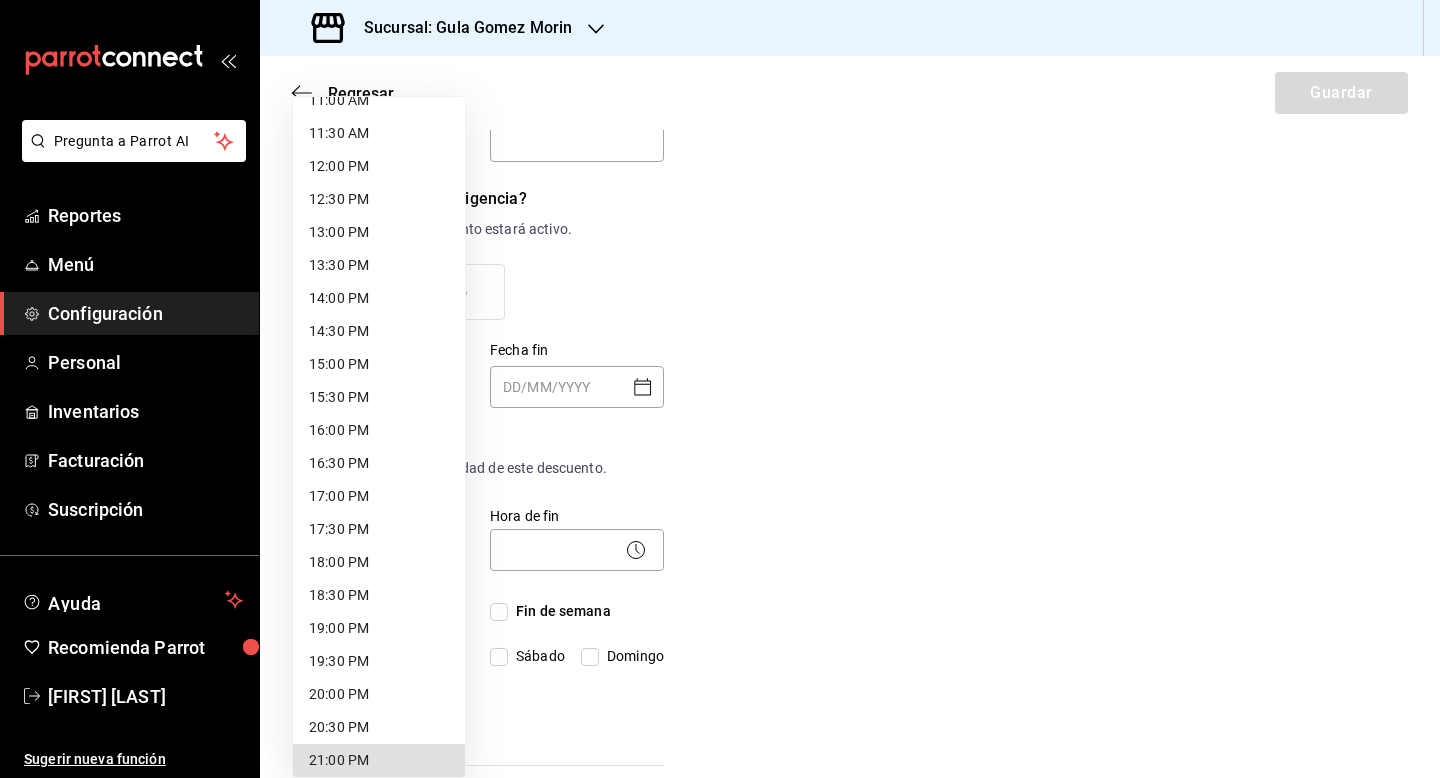 click on "19:00 PM" at bounding box center (379, 628) 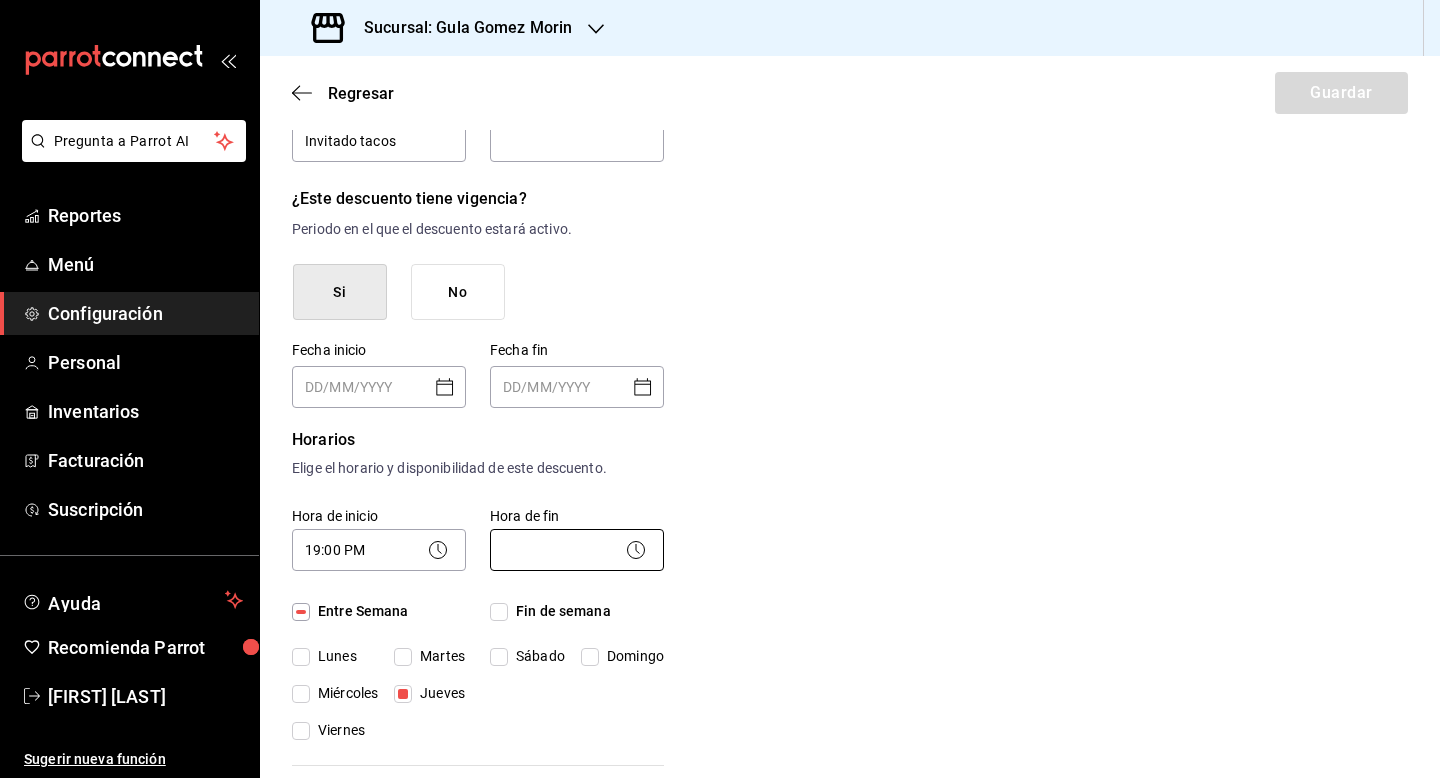 click on "Pregunta a Parrot AI Reportes   Menú   Configuración   Personal   Inventarios   Facturación   Suscripción   Ayuda Recomienda Parrot   [FIRST] [LAST]   Sugerir nueva función   Sucursal: [LOCATION] Regresar Guardar Nuevo descuento ¿Dónde se aplicará el descuento? Orden completa ORDER ¿Cómo se va a llamar? Invitado tacos Ingresa una descripción (opcional) ¿Este descuento tiene vigencia? Periodo en el que el descuento estará activo. Si No Fecha inicio ​ Fecha fin ​ Horarios Elige el horario y disponibilidad de este descuento. Hora de inicio 19:00 PM 19:00 Entre Semana Lunes Martes Miércoles Jueves Viernes Hora de fin ​ Fin de semana Sábado Domingo Agregar horario 1 de 5 horarios ¿Este descuento requiere un permiso especial para aplicarse? Solo los usuarios con el permiso de "Aplicar descuento" podrán usar este descuento en el Punto de Venta. Si No ¿Quieres que el usuario defina el valor del descuento en el Punto de Venta? Si No ¿Cómo se aplicará el descuento? Porcentaje Cantidad %" at bounding box center (720, 389) 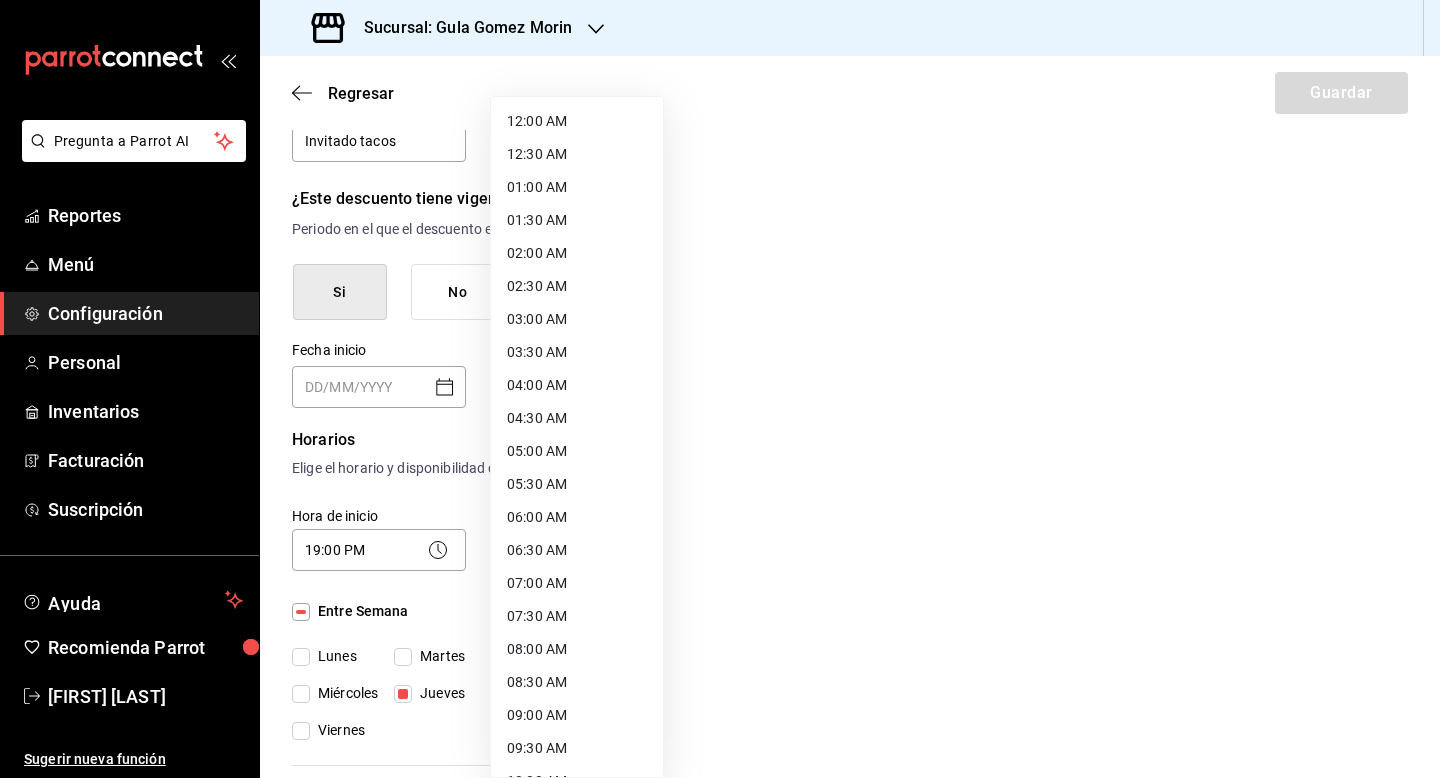 type 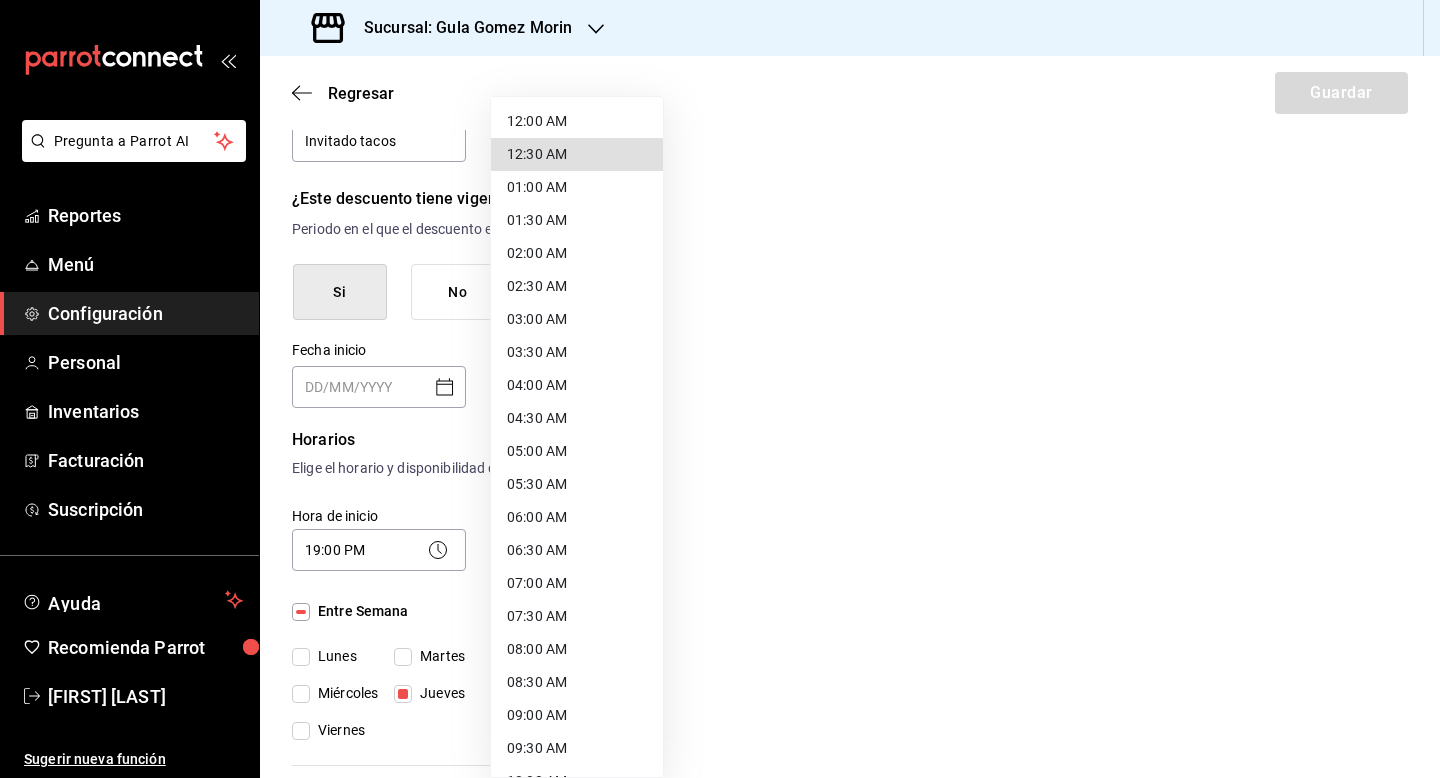type 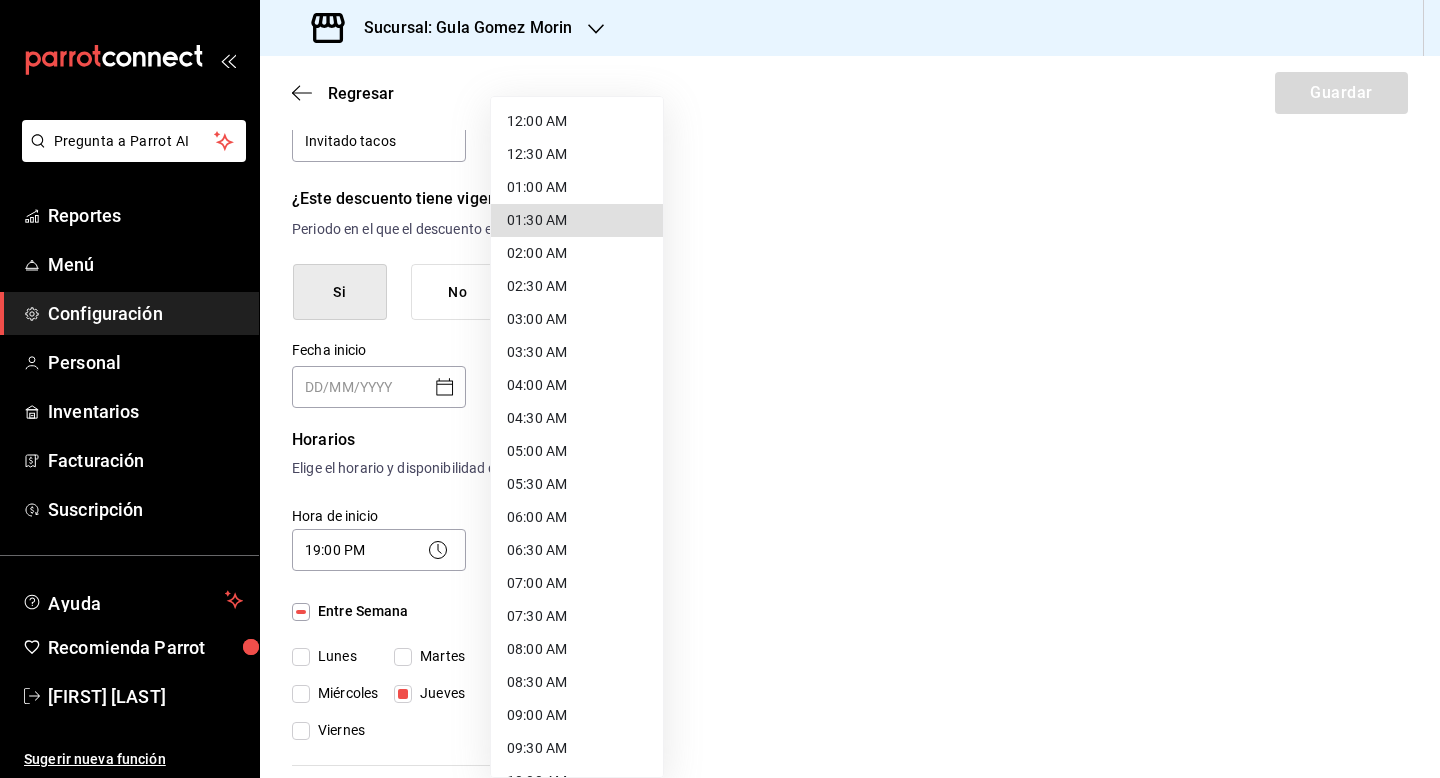type 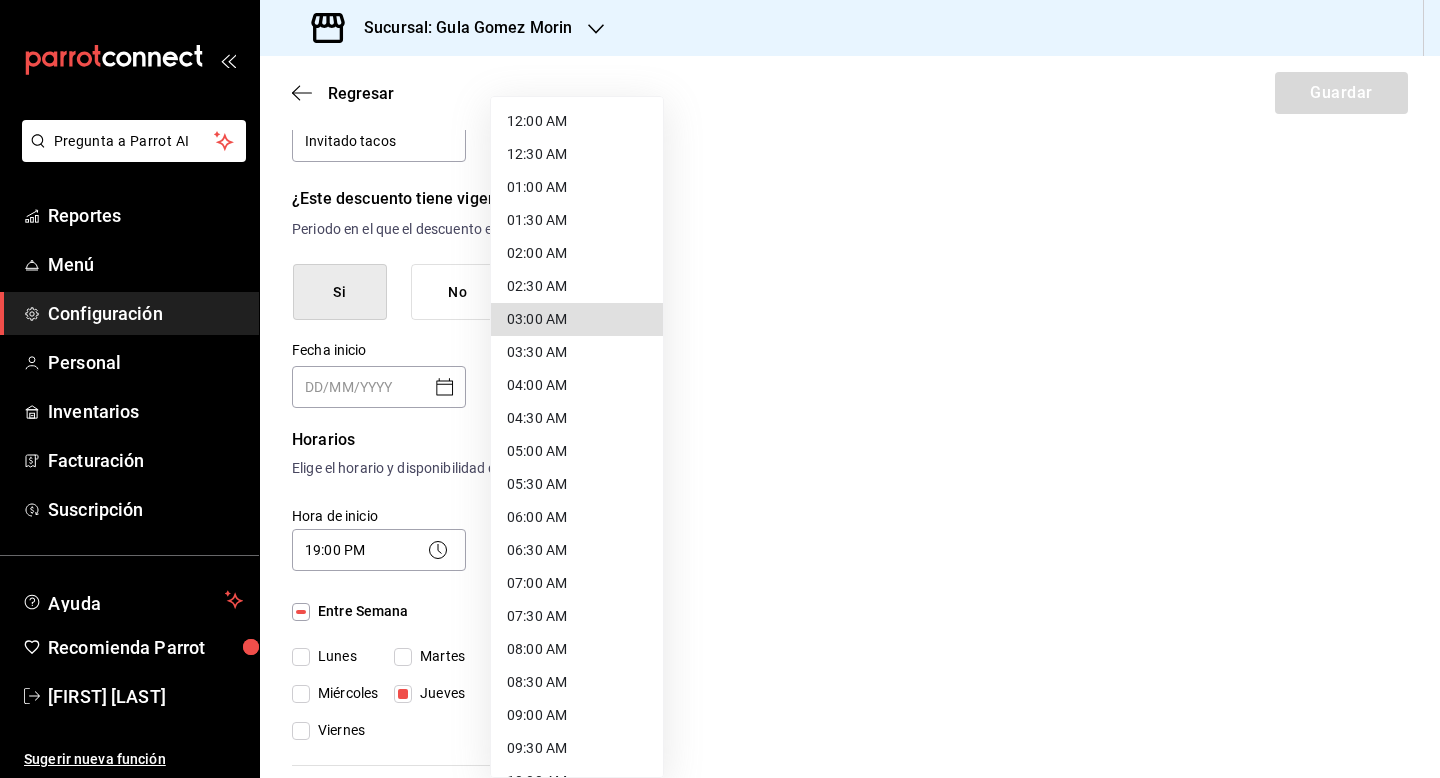 type 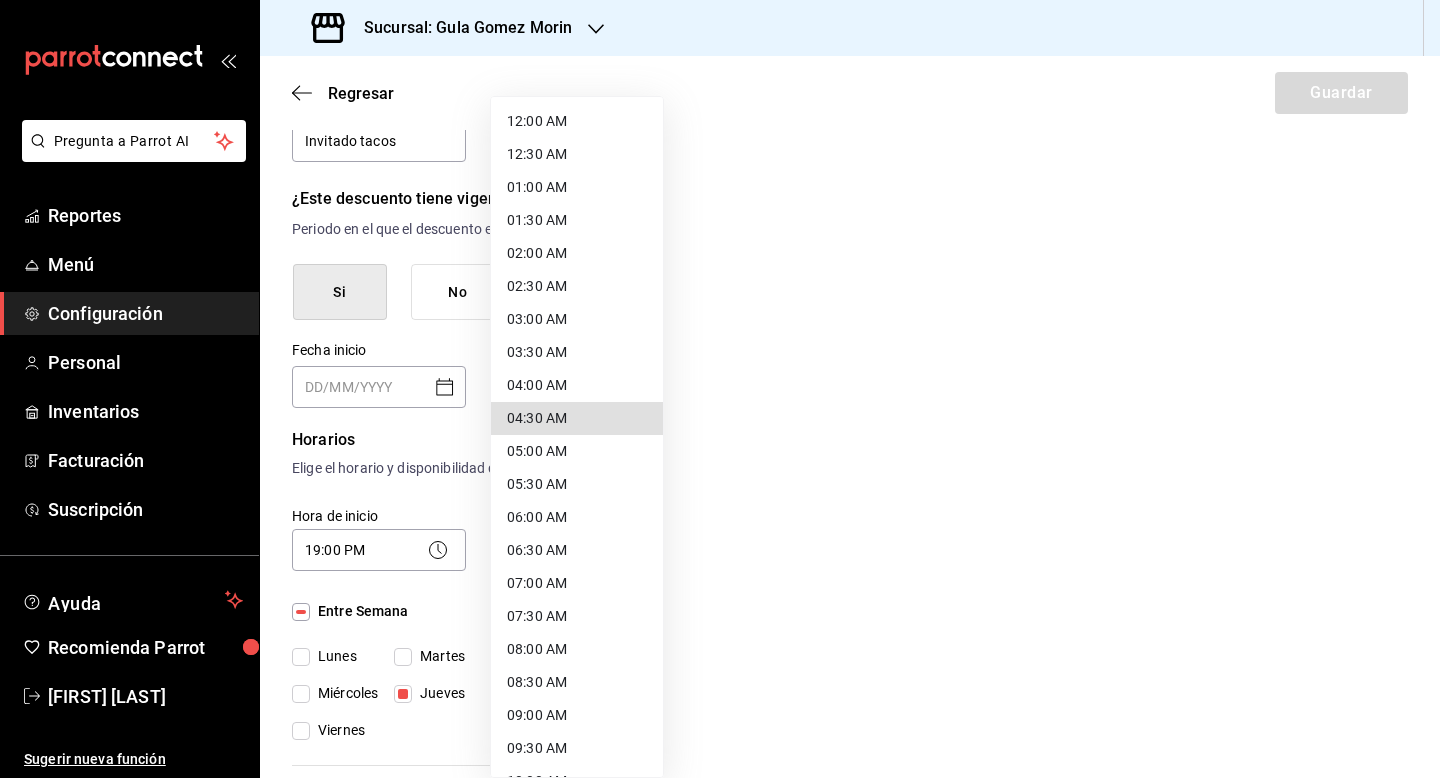 type 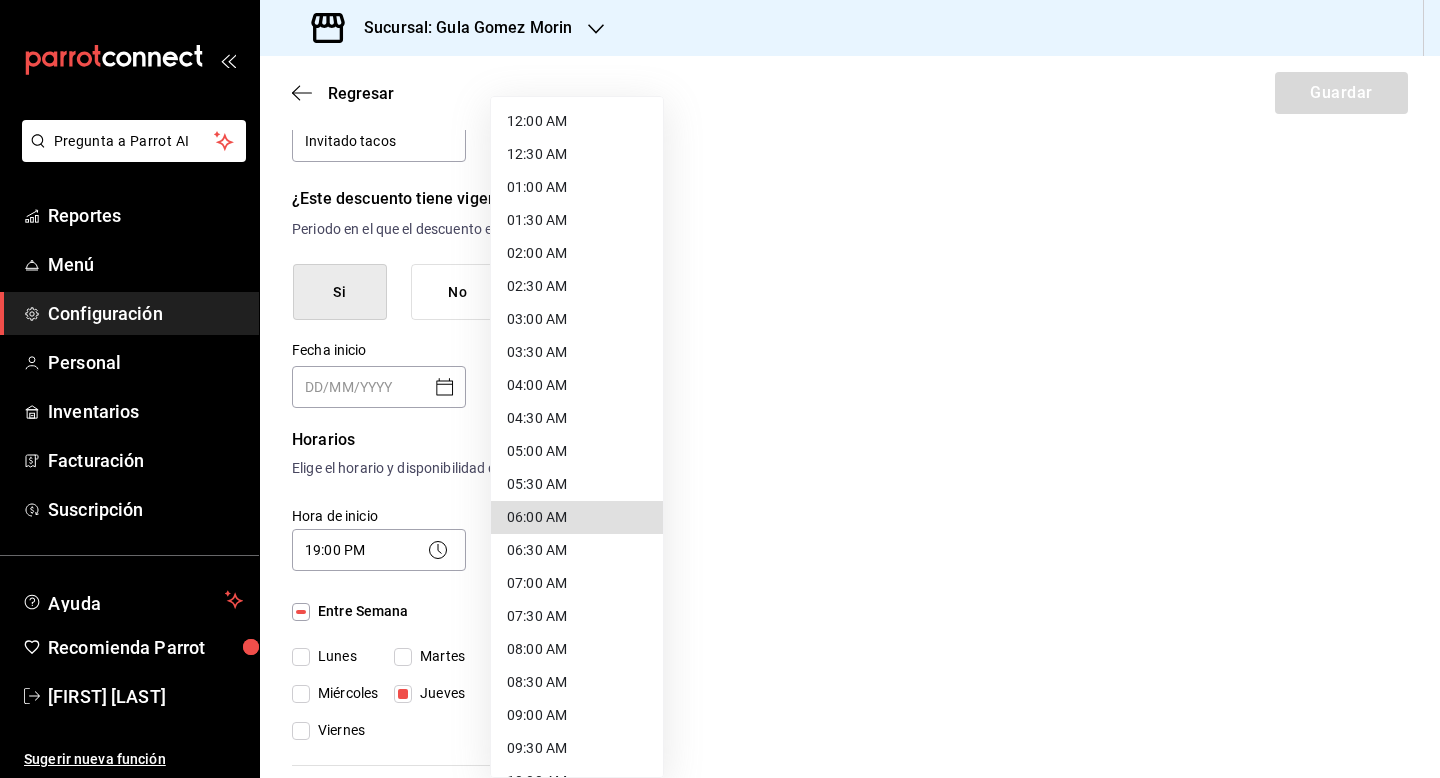 type 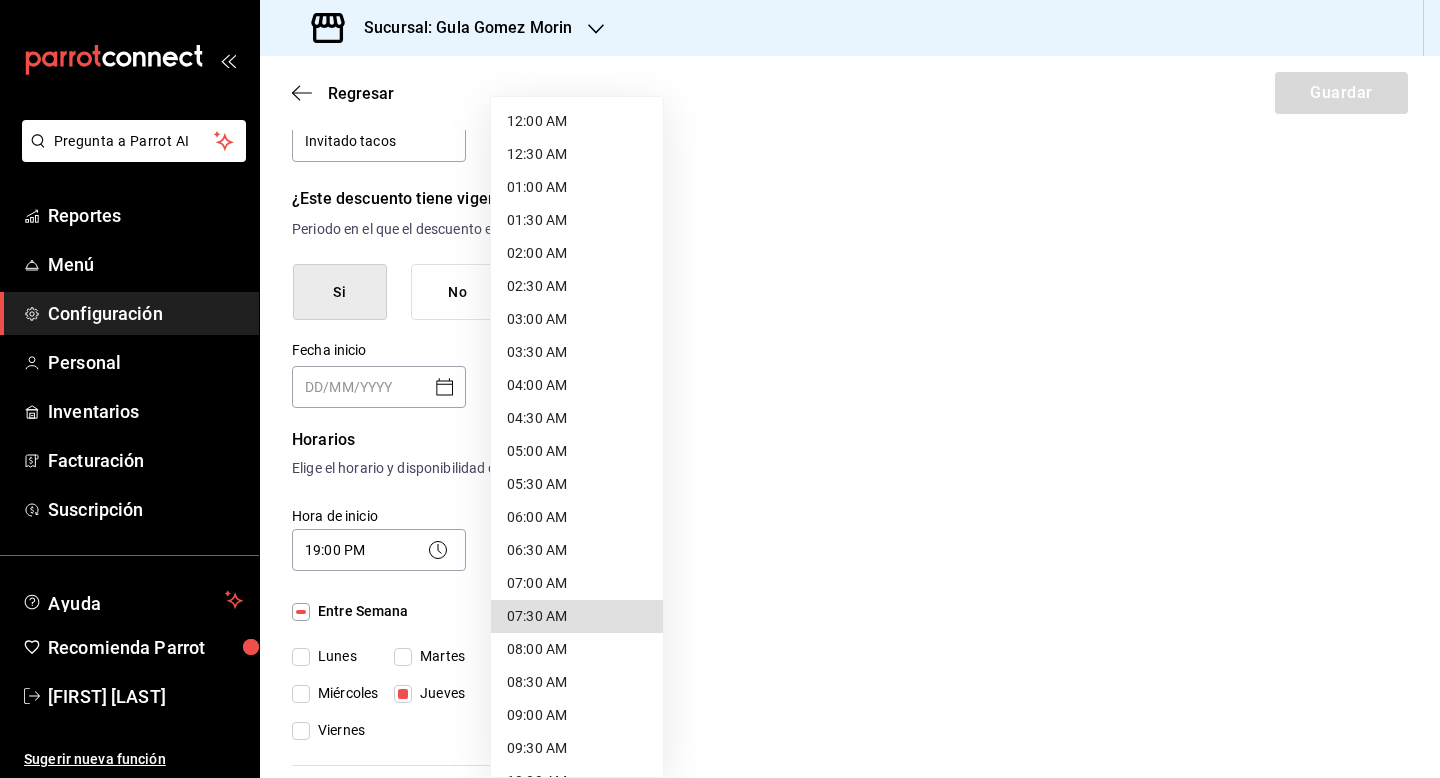 type 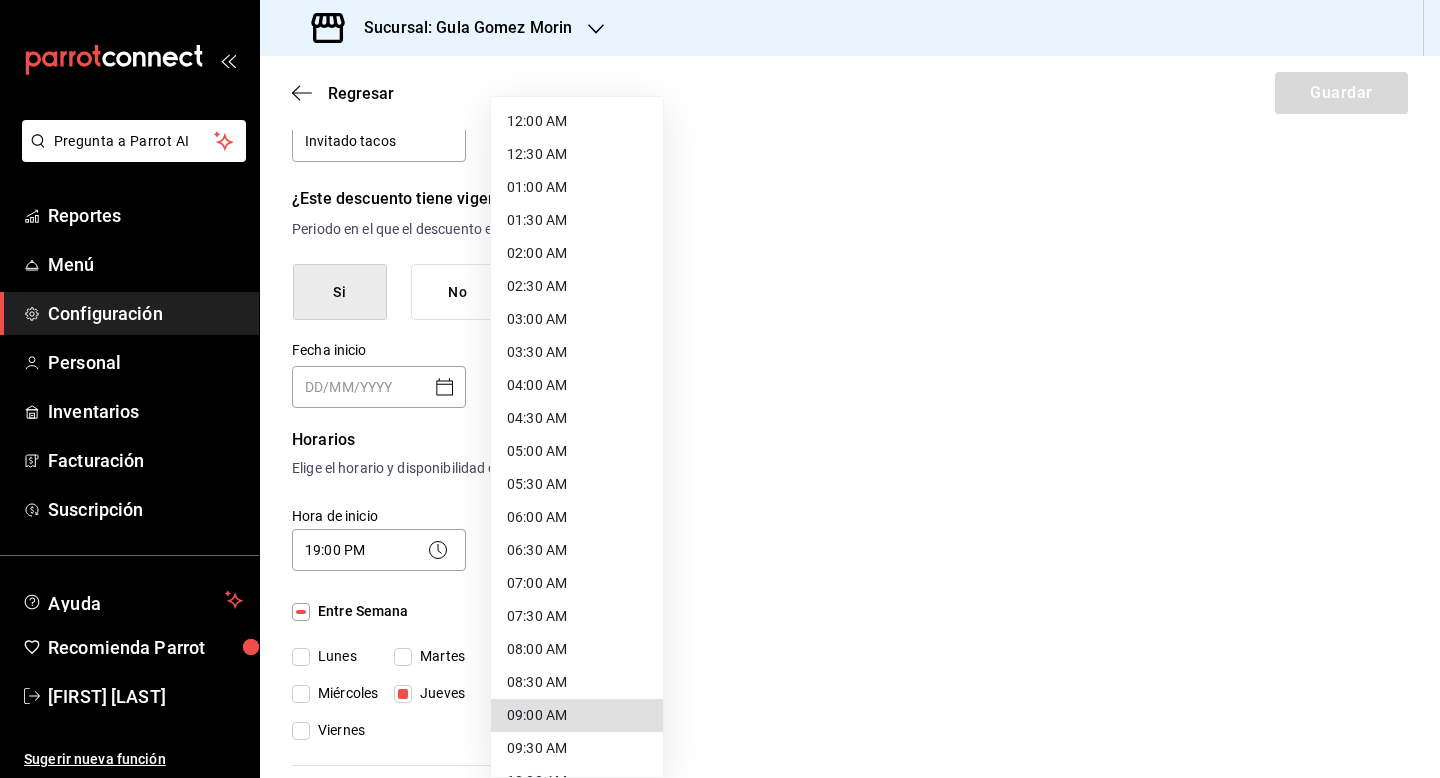 type 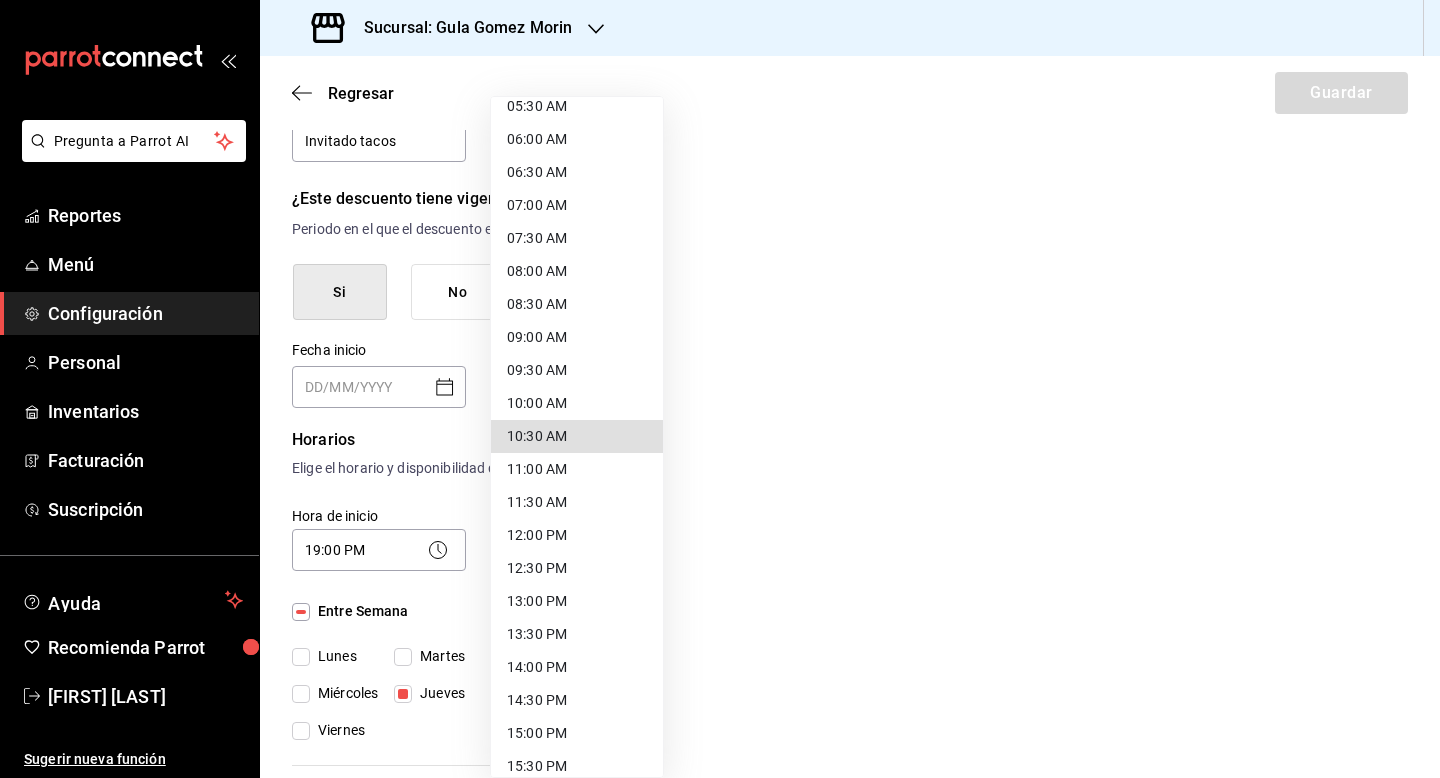 type 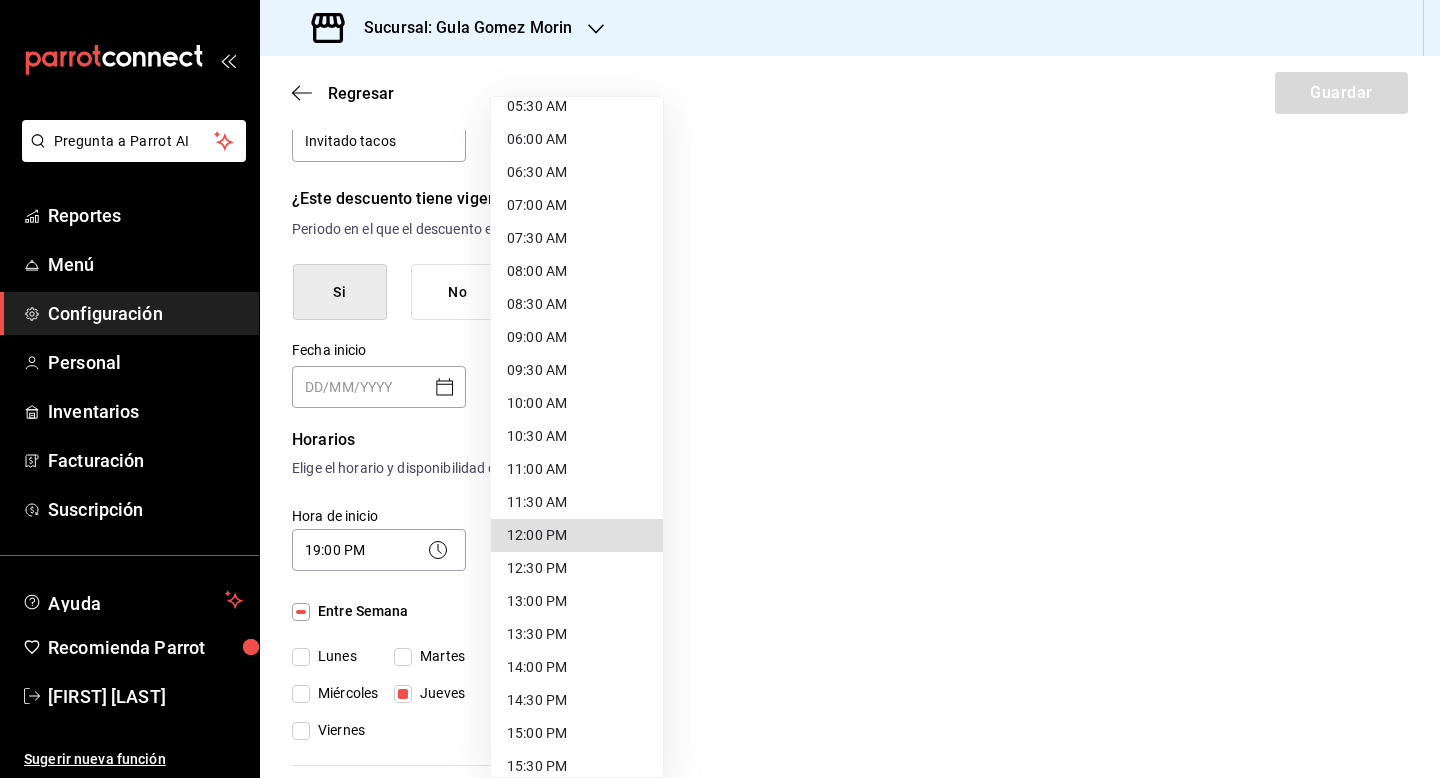 type 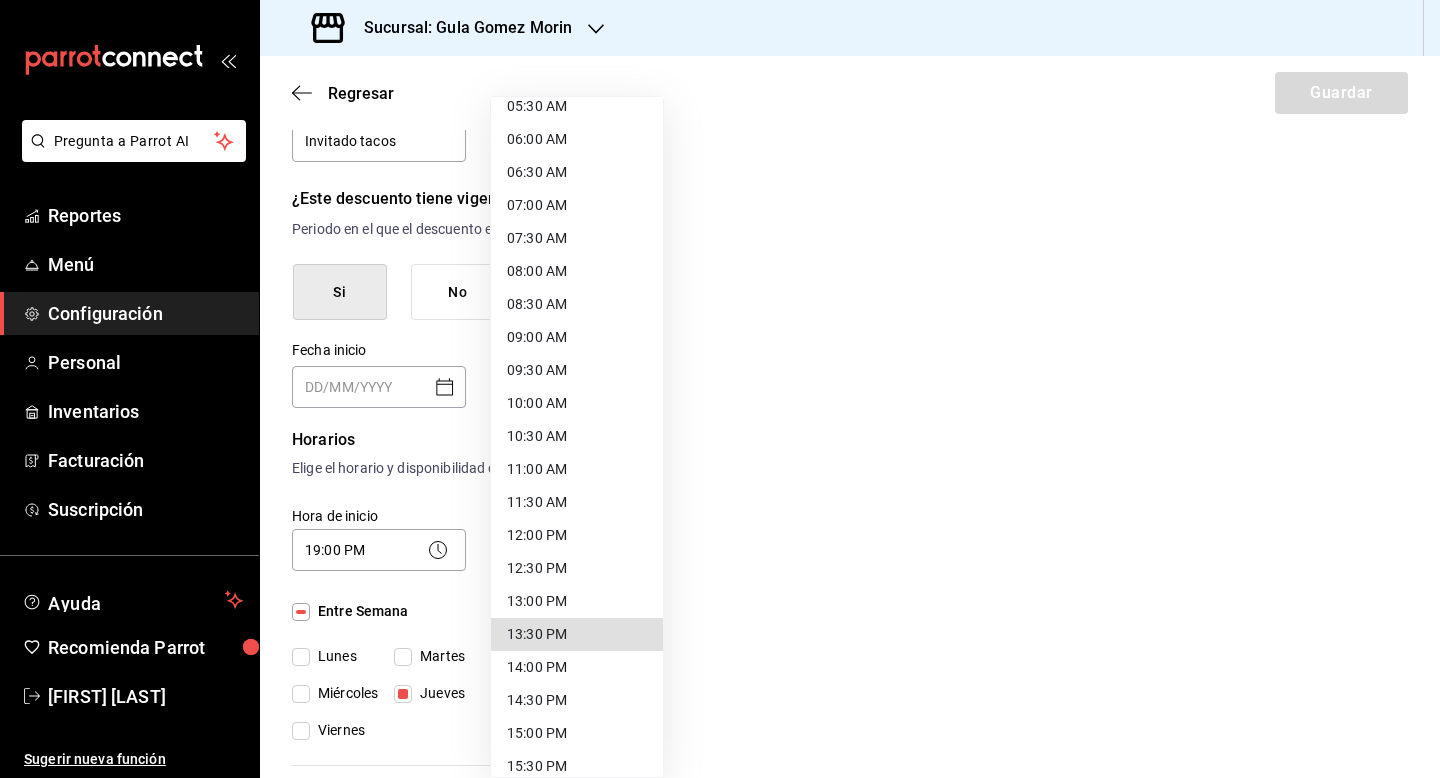 type 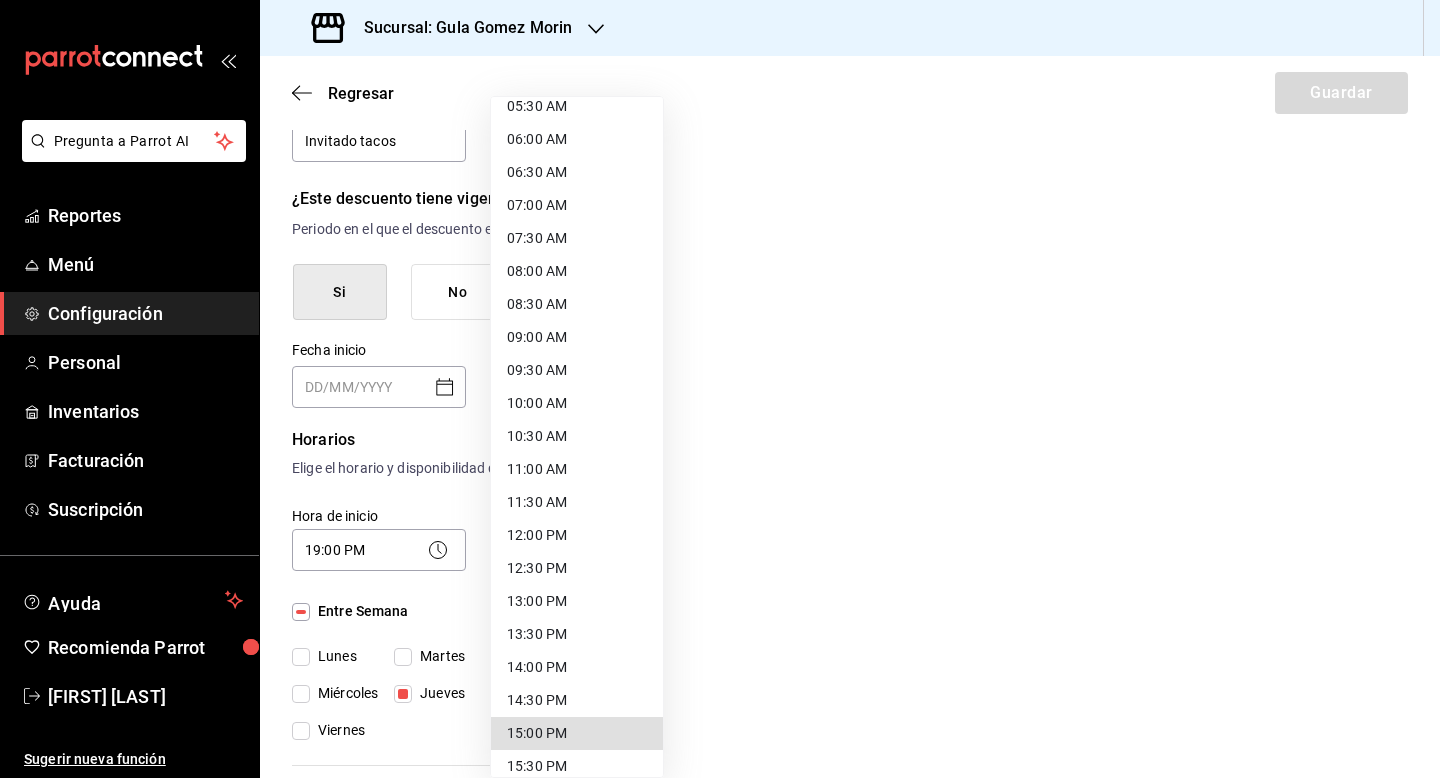 type 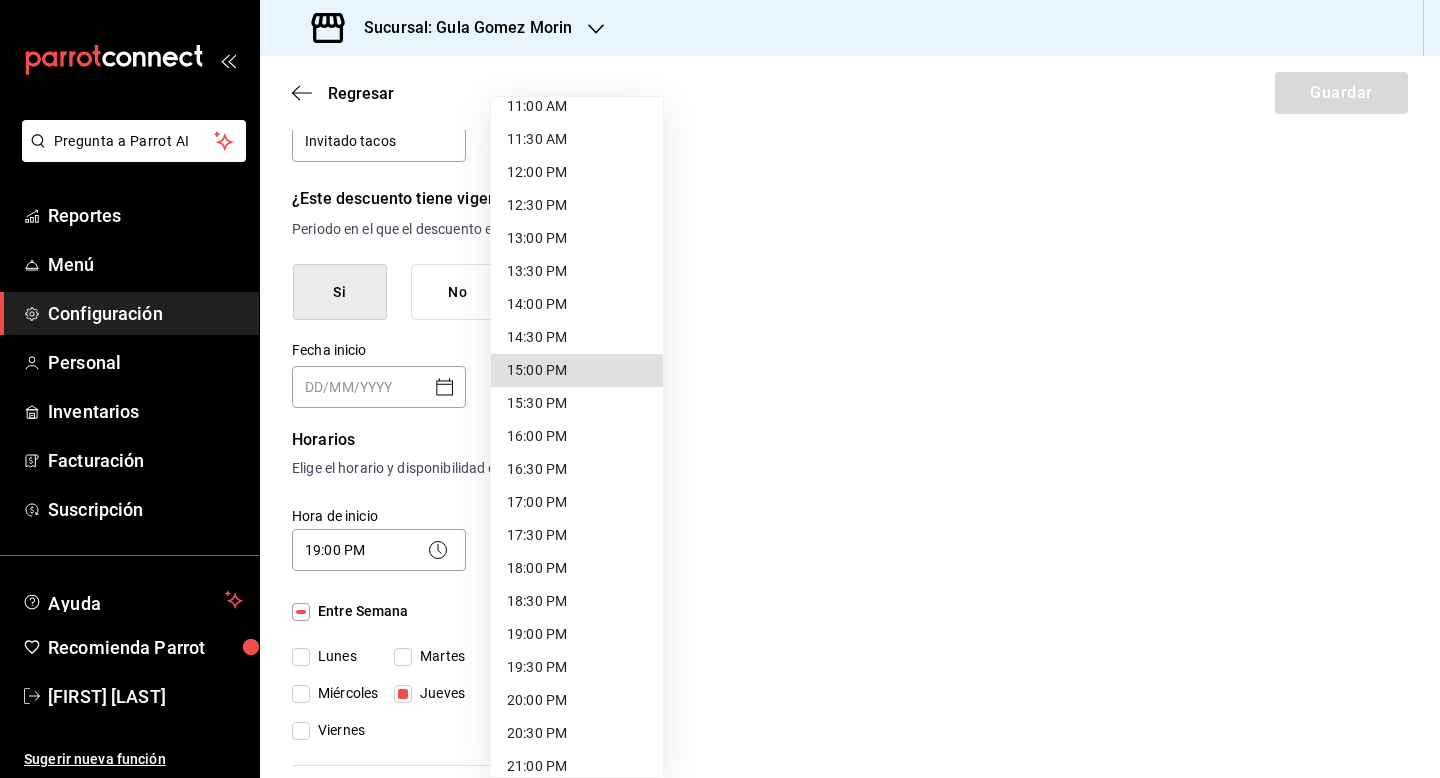type 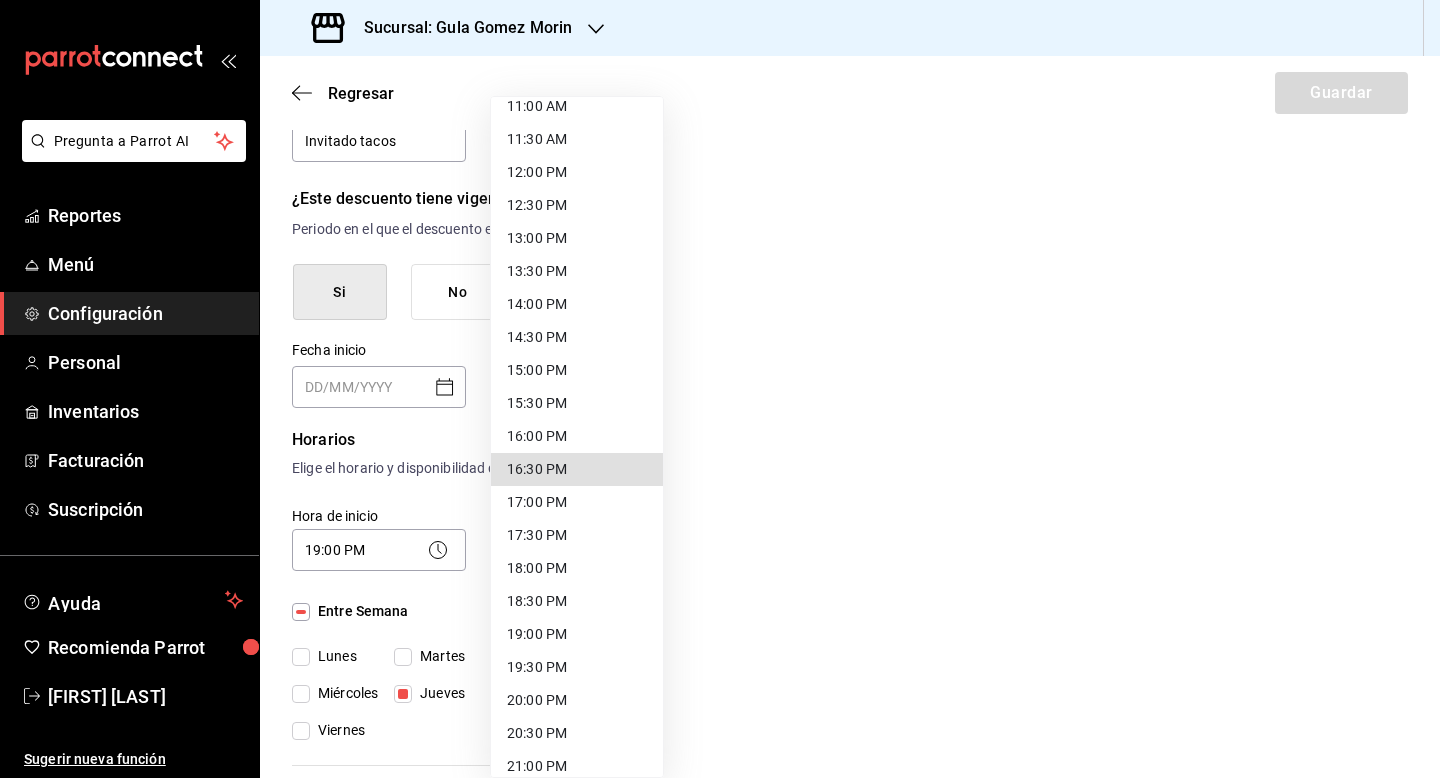 type 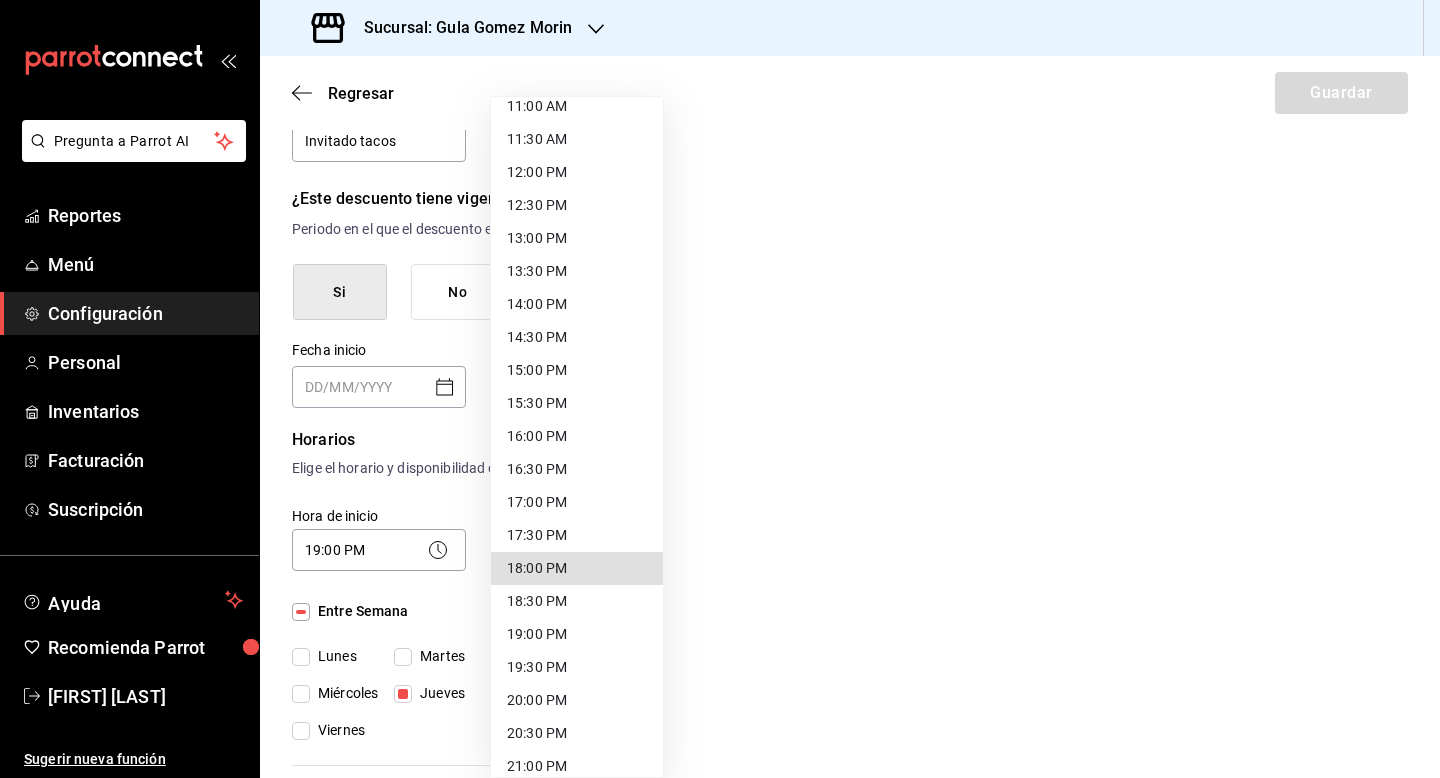 type 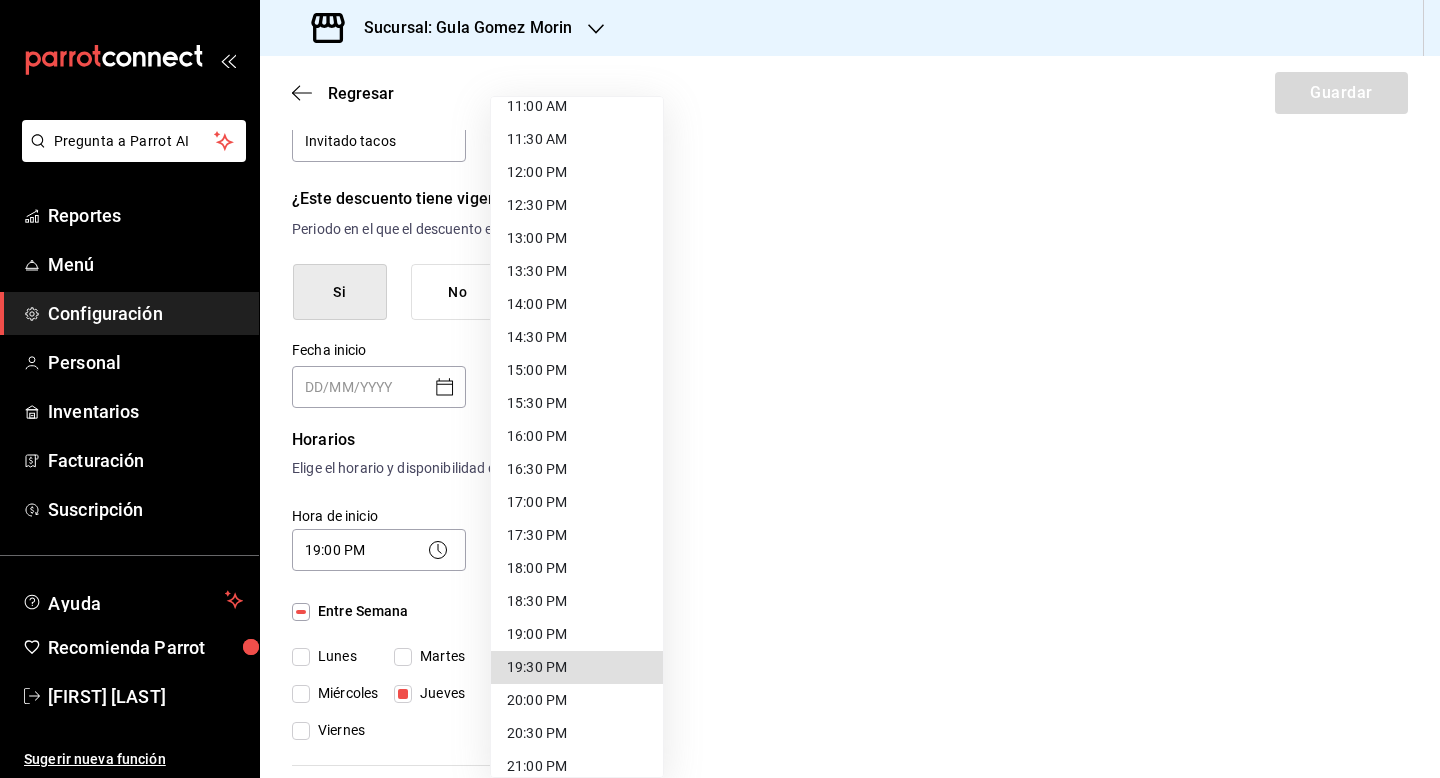 type 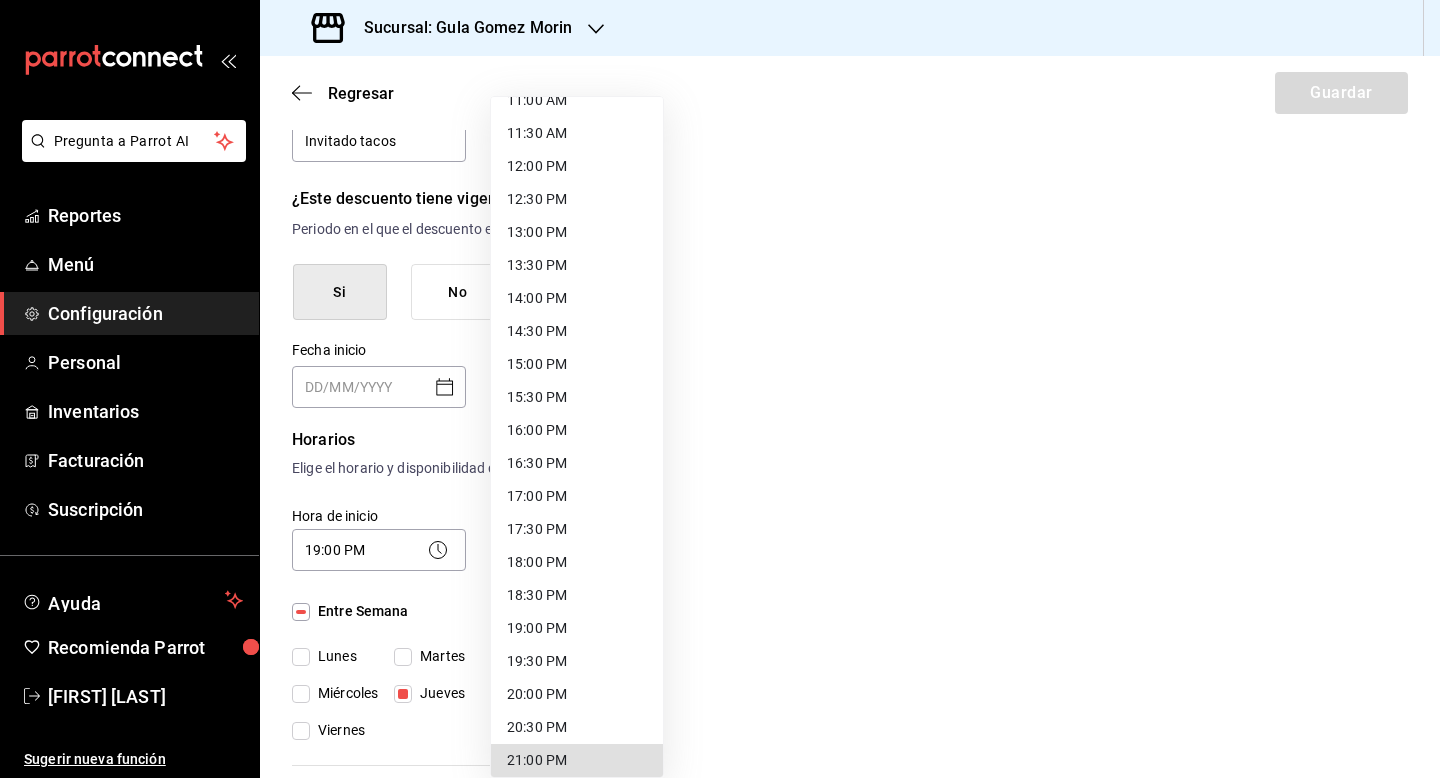 type 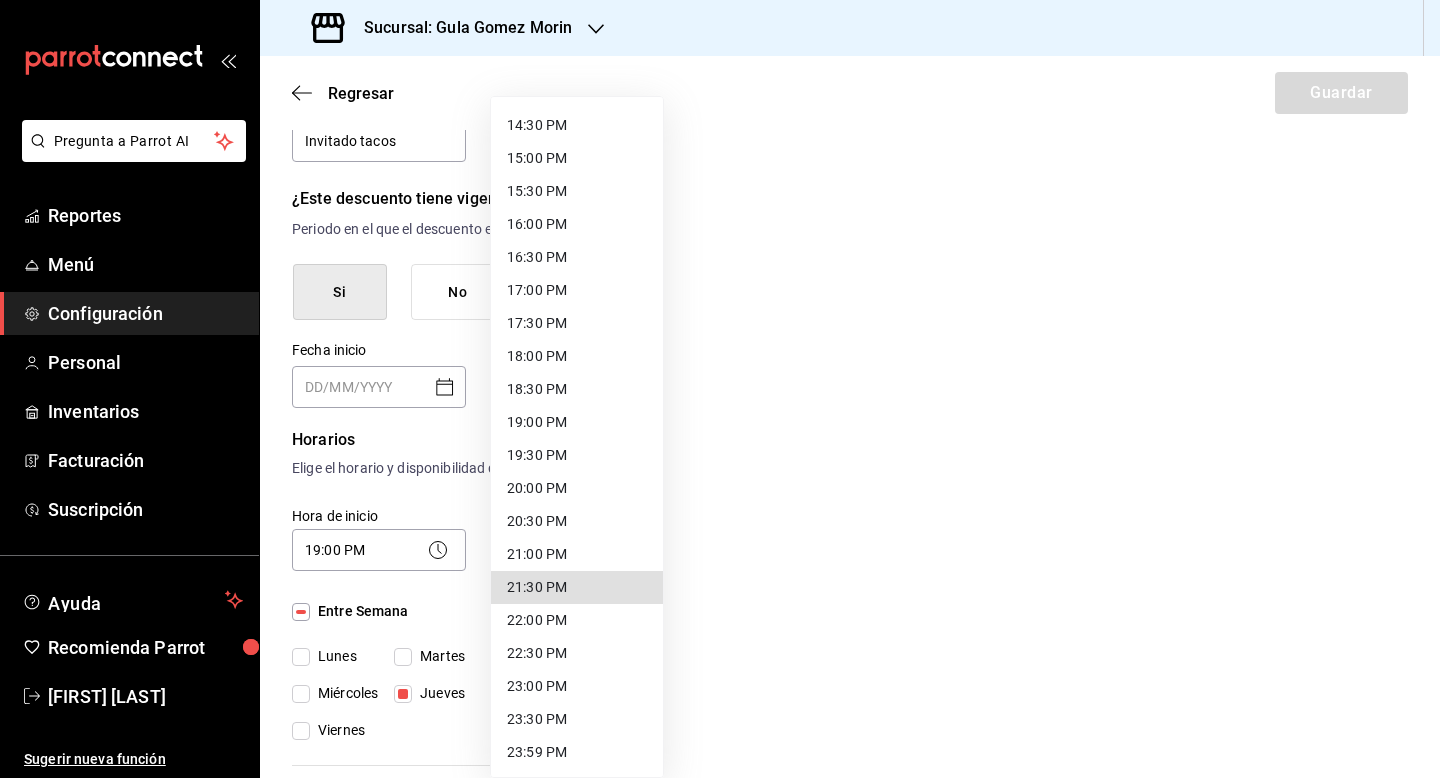 type 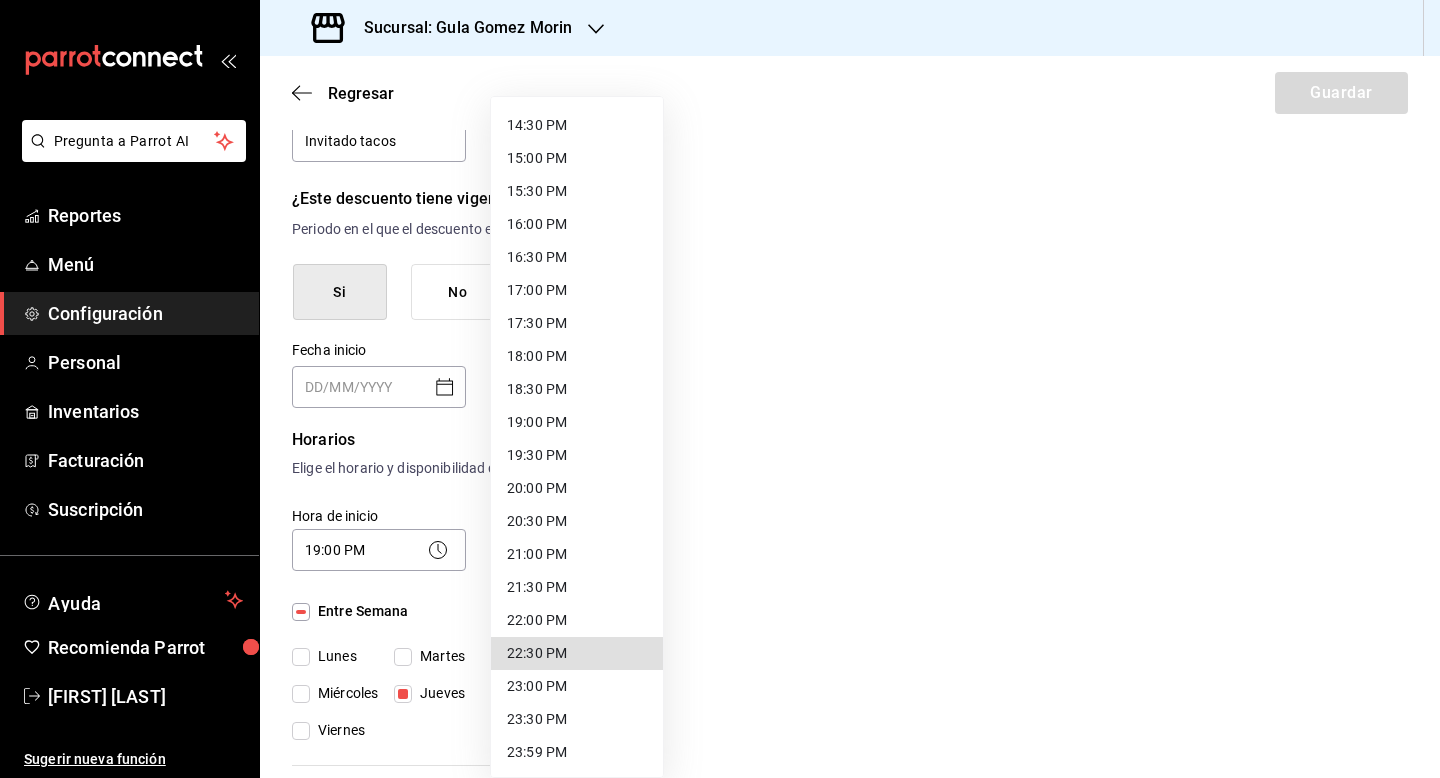 type 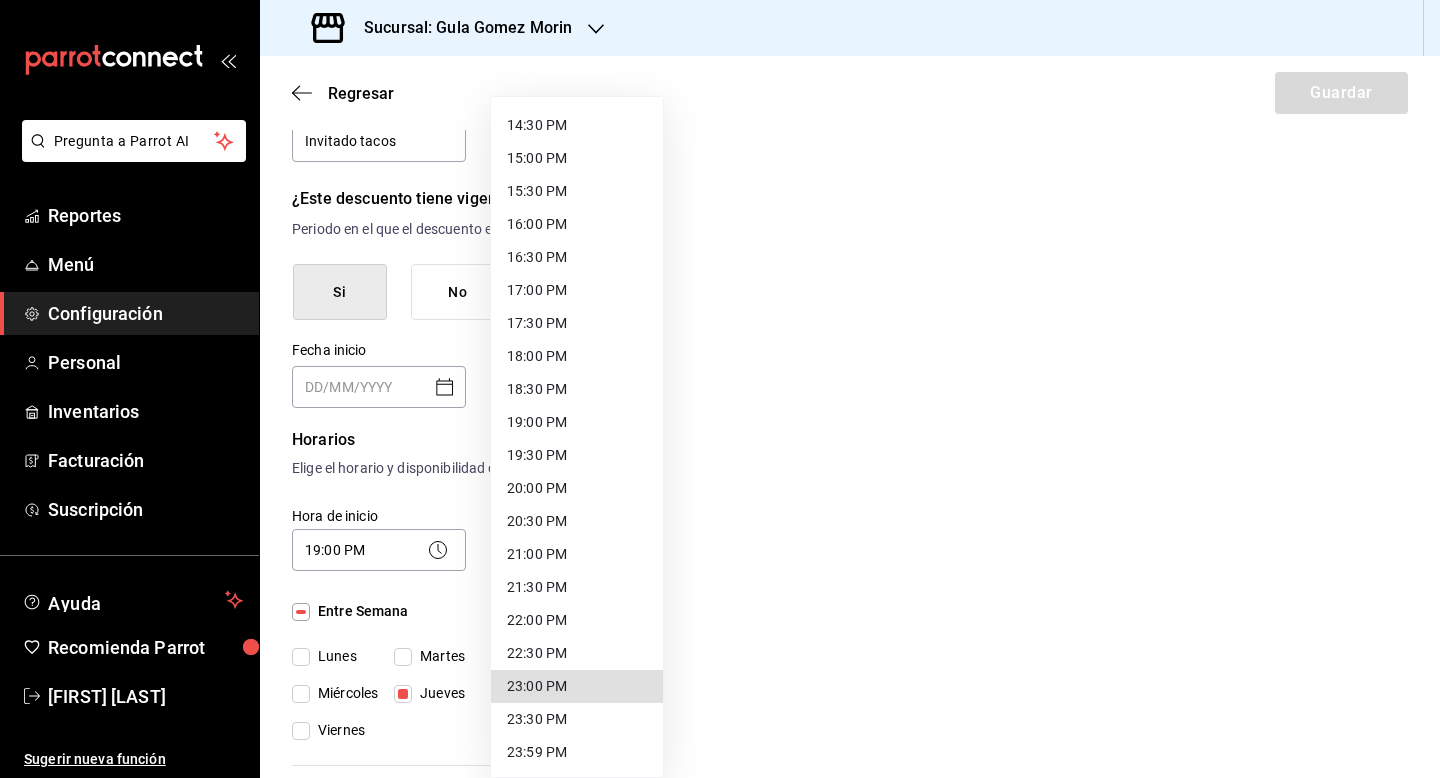 type 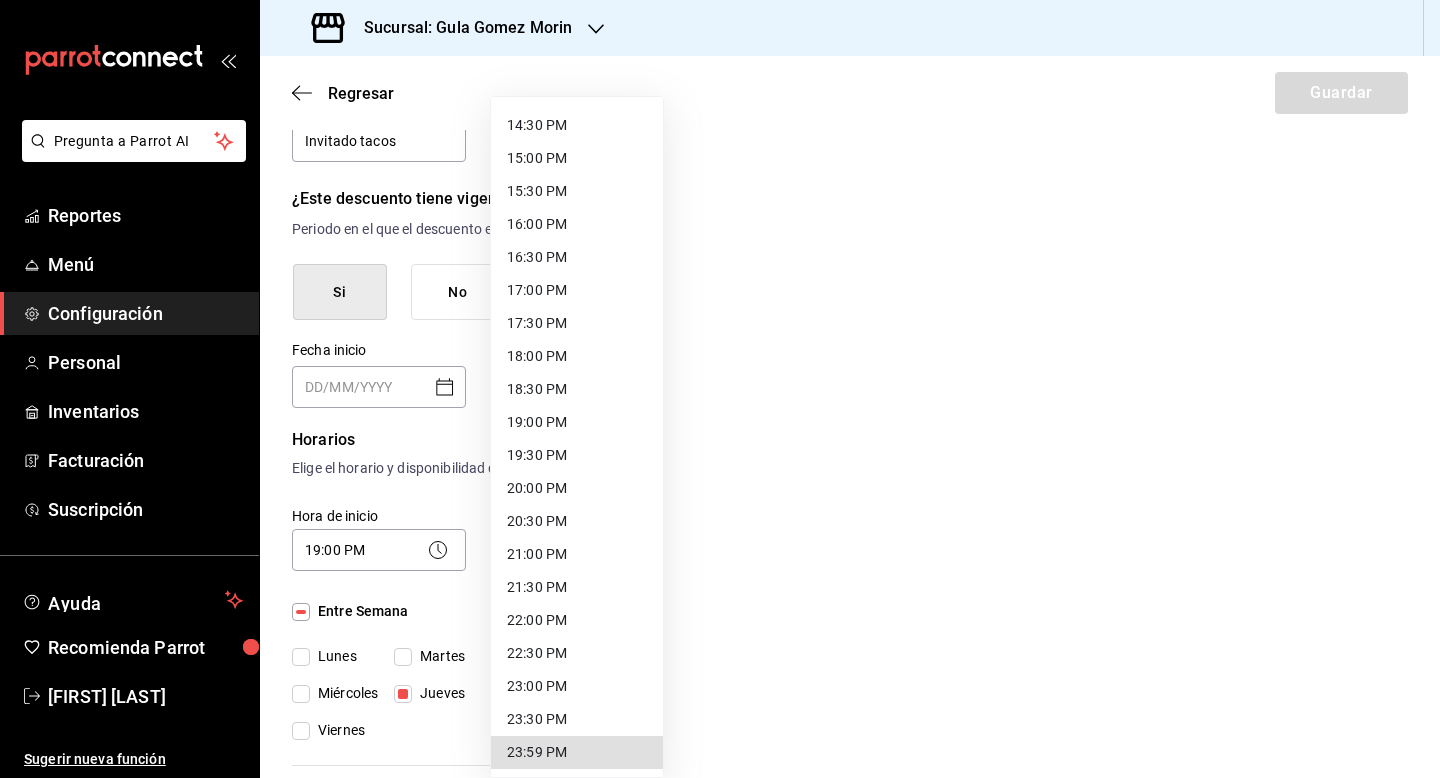 type 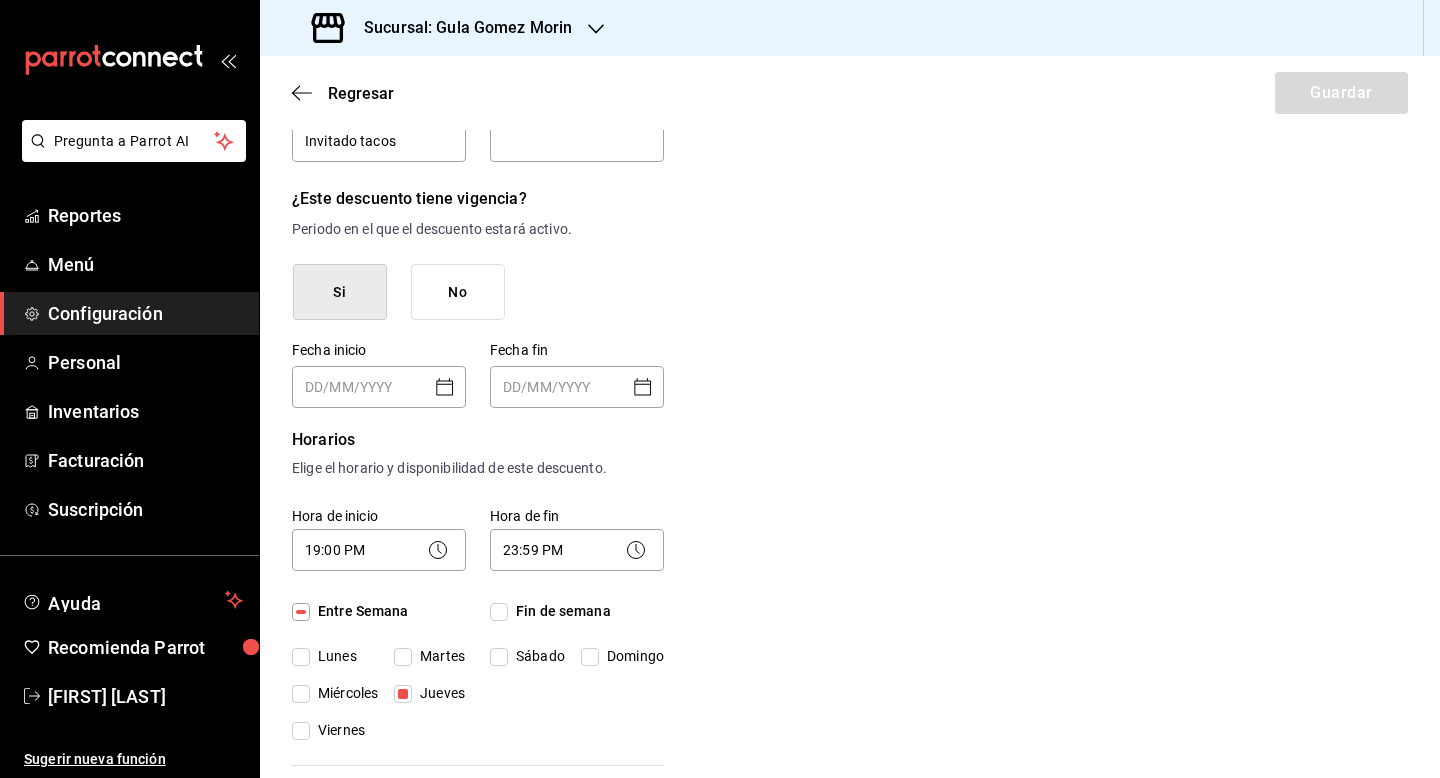 click on "Nuevo descuento ¿Dónde se aplicará el descuento? Orden completa ORDER ¿Cómo se va a llamar? Invitado tacos Ingresa una descripción (opcional) ¿Este descuento tiene vigencia? Periodo en el que el descuento estará activo. Si No Fecha inicio ​ Fecha fin ​ Horarios Elige el horario y disponibilidad de este descuento. Hora de inicio 19:00 PM 19:00 Entre Semana Lunes Martes Miércoles Jueves Viernes Hora de fin 23:59 PM 23:59 Fin de semana Sábado Domingo Agregar horario 1 de 5 horarios ¿Este descuento requiere un permiso especial para aplicarse? Solo los usuarios con el permiso de "Aplicar descuento" podrán usar este descuento en el Punto de Venta. Si No ¿Quieres que el usuario defina el valor del descuento en el Punto de Venta? Si eliges "Sí", el usuario podrá escribir la cantidad o porcentaje al aplicarlo. Si eliges "No", deberás definirlo desde aquí. Si No ¿Cómo se aplicará el descuento? Elige si el descuento será un porcentaje sobre el total o una cantidad fija. Porcentaje Cantidad 0.00" at bounding box center [850, 748] 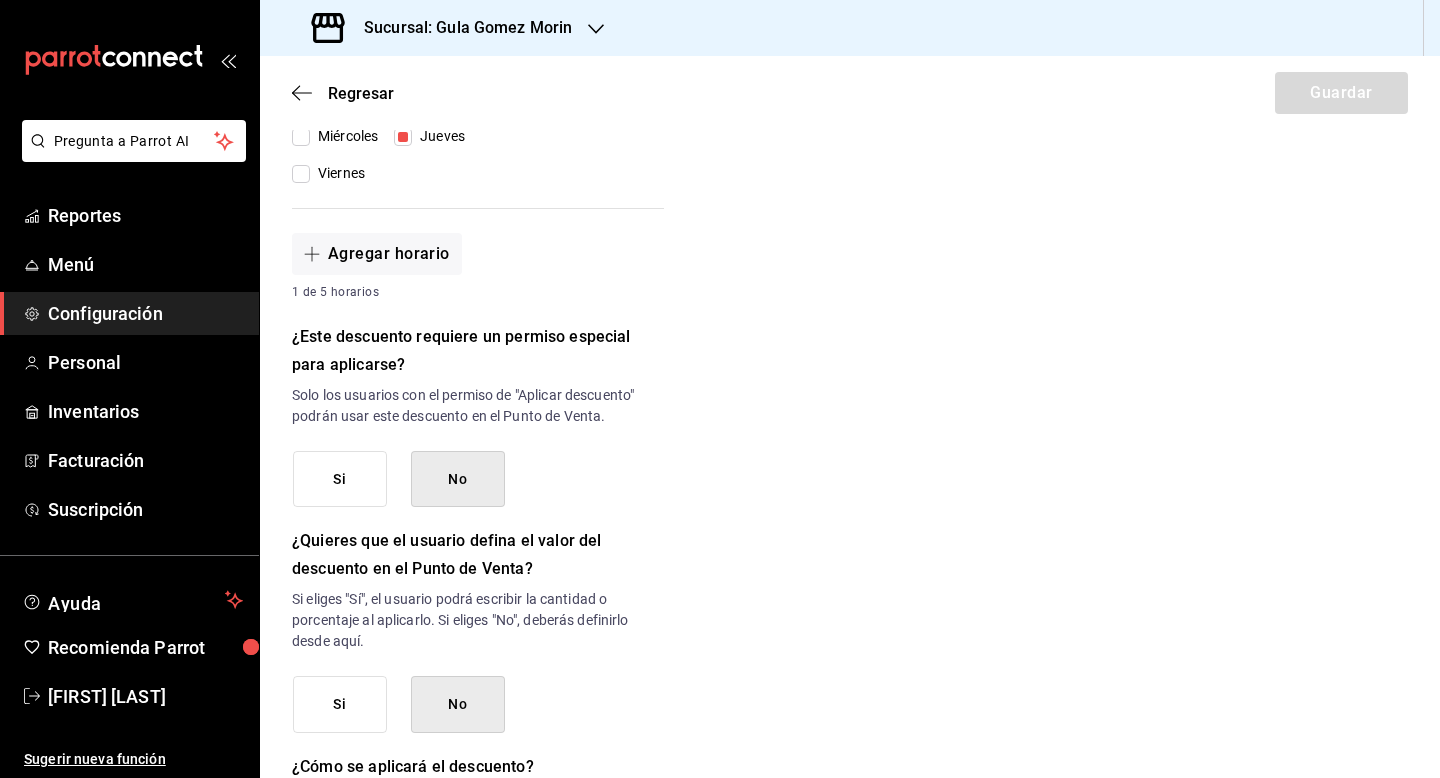 scroll, scrollTop: 760, scrollLeft: 0, axis: vertical 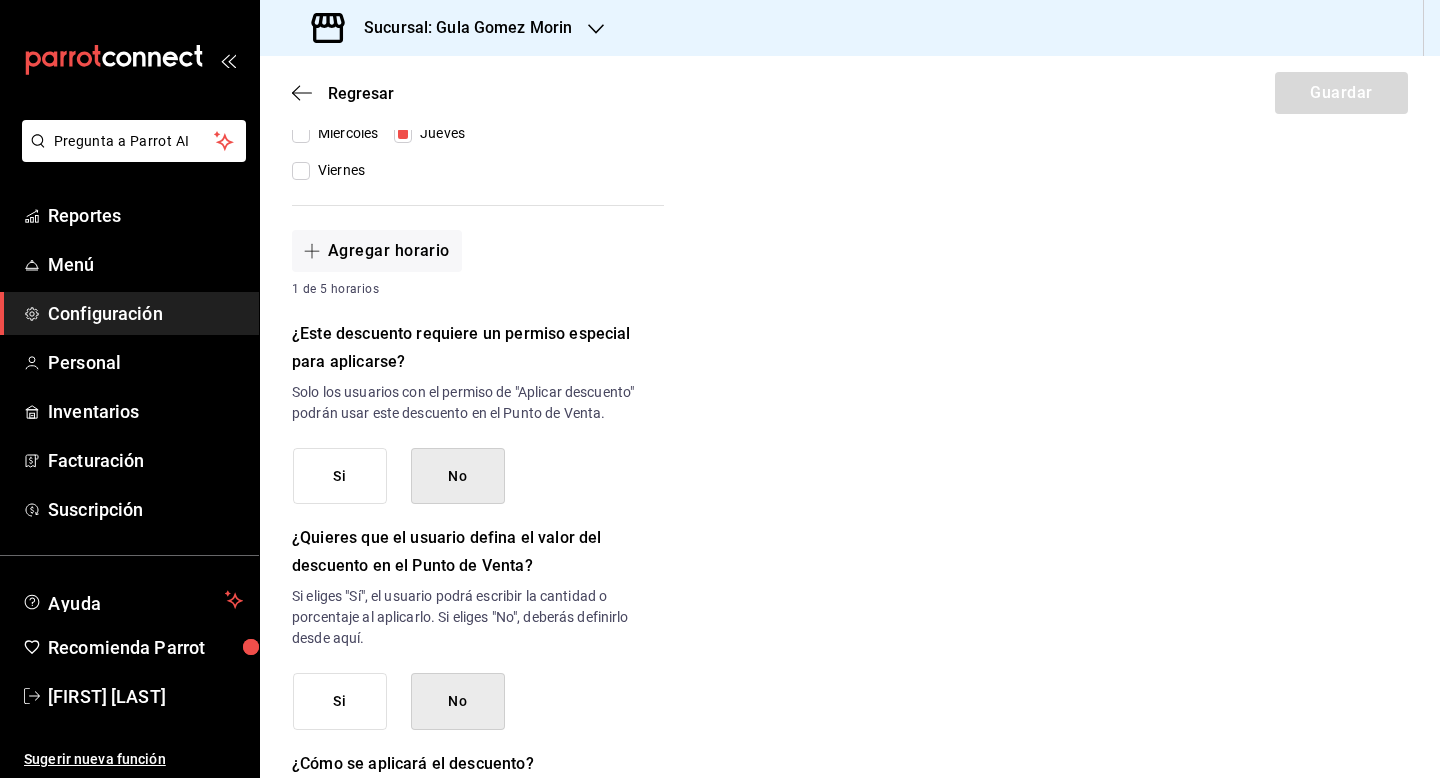 click on "Si" at bounding box center [340, 476] 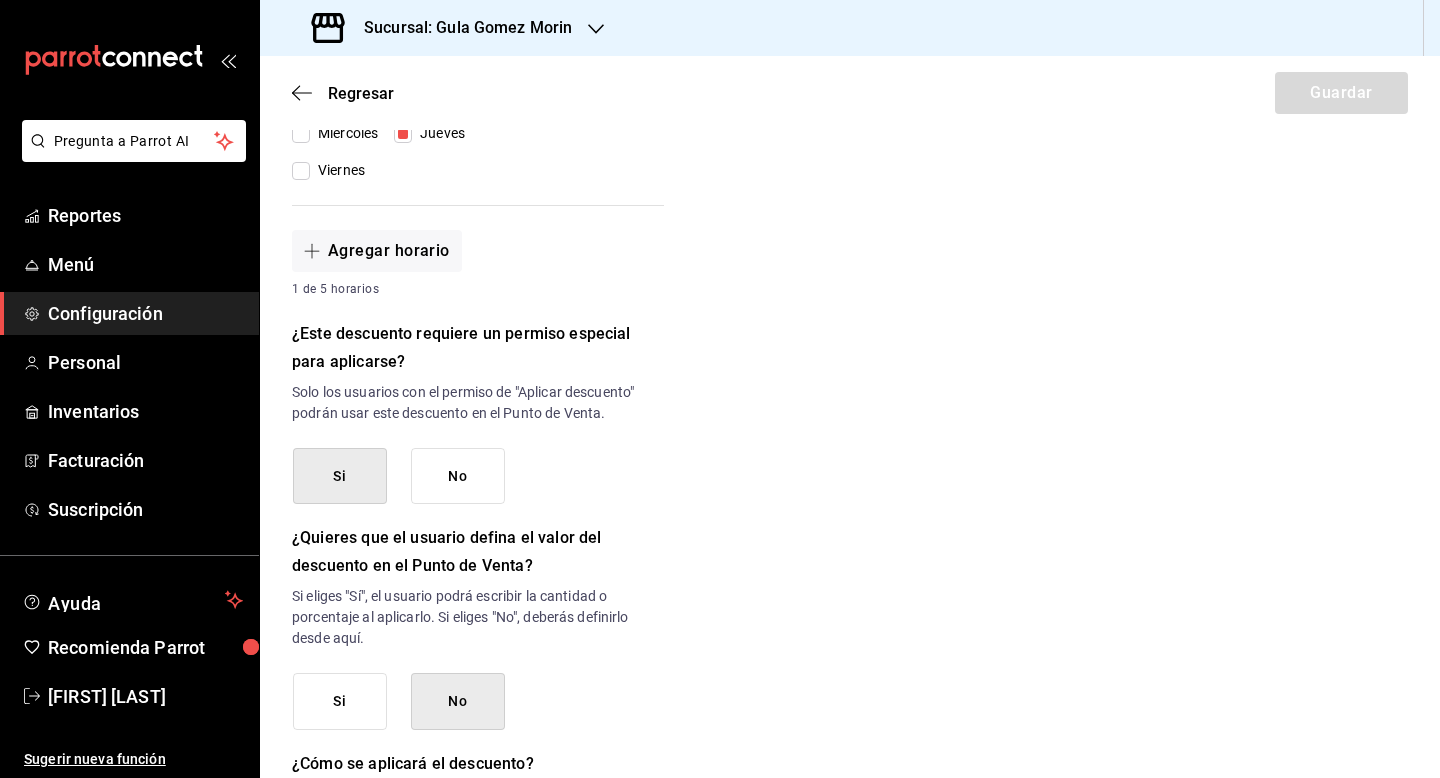 click on "Nuevo descuento ¿Dónde se aplicará el descuento? Orden completa ORDER ¿Cómo se va a llamar? Invitado tacos Ingresa una descripción (opcional) ¿Este descuento tiene vigencia? Periodo en el que el descuento estará activo. Si No Fecha inicio ​ Fecha fin ​ Horarios Elige el horario y disponibilidad de este descuento. Hora de inicio 19:00 PM 19:00 Entre Semana Lunes Martes Miércoles Jueves Viernes Hora de fin 23:59 PM 23:59 Fin de semana Sábado Domingo Agregar horario 1 de 5 horarios ¿Este descuento requiere un permiso especial para aplicarse? Solo los usuarios con el permiso de "Aplicar descuento" podrán usar este descuento en el Punto de Venta. Si No ¿Quieres que el usuario defina el valor del descuento en el Punto de Venta? Si eliges "Sí", el usuario podrá escribir la cantidad o porcentaje al aplicarlo. Si eliges "No", deberás definirlo desde aquí. Si No ¿Cómo se aplicará el descuento? Elige si el descuento será un porcentaje sobre el total o una cantidad fija. Porcentaje Cantidad 0.00" at bounding box center [850, 188] 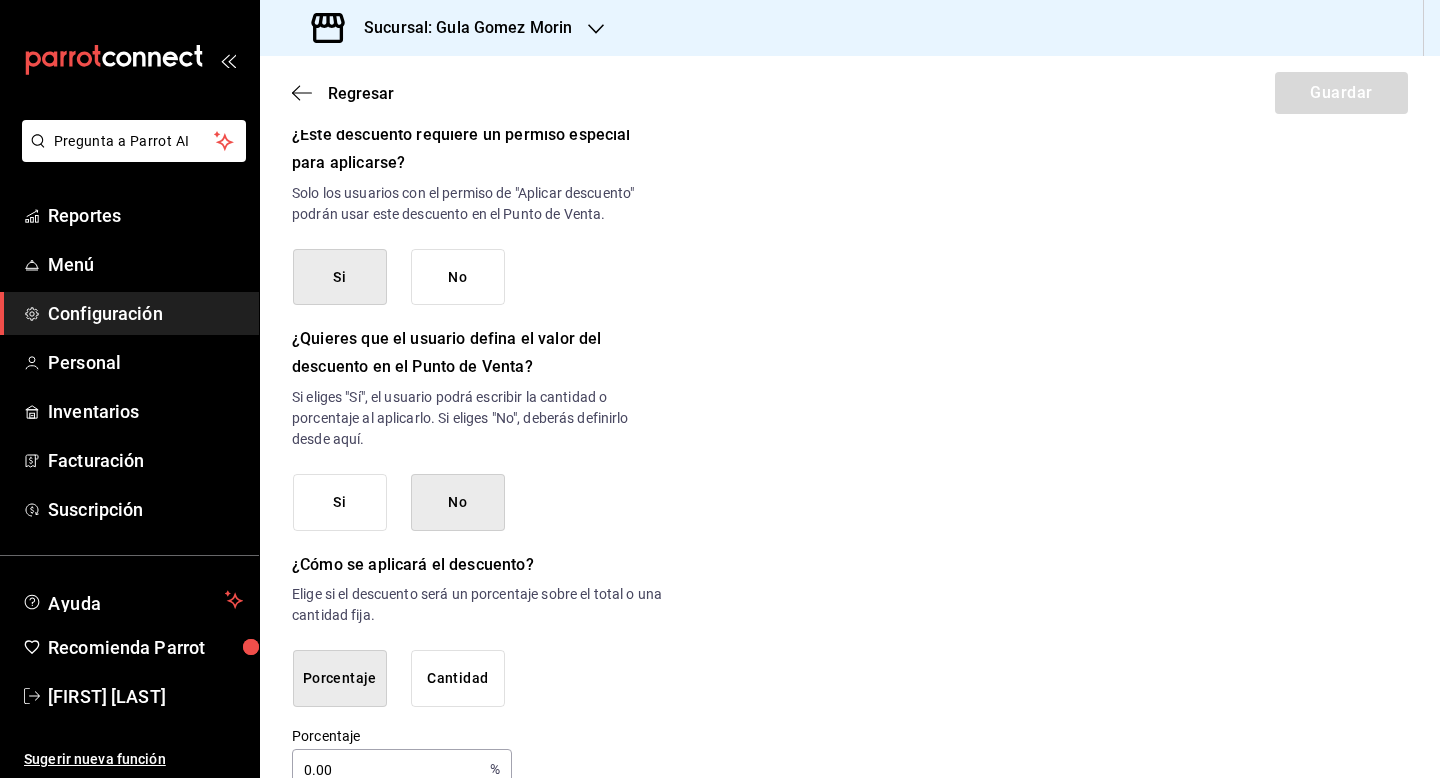 scroll, scrollTop: 960, scrollLeft: 0, axis: vertical 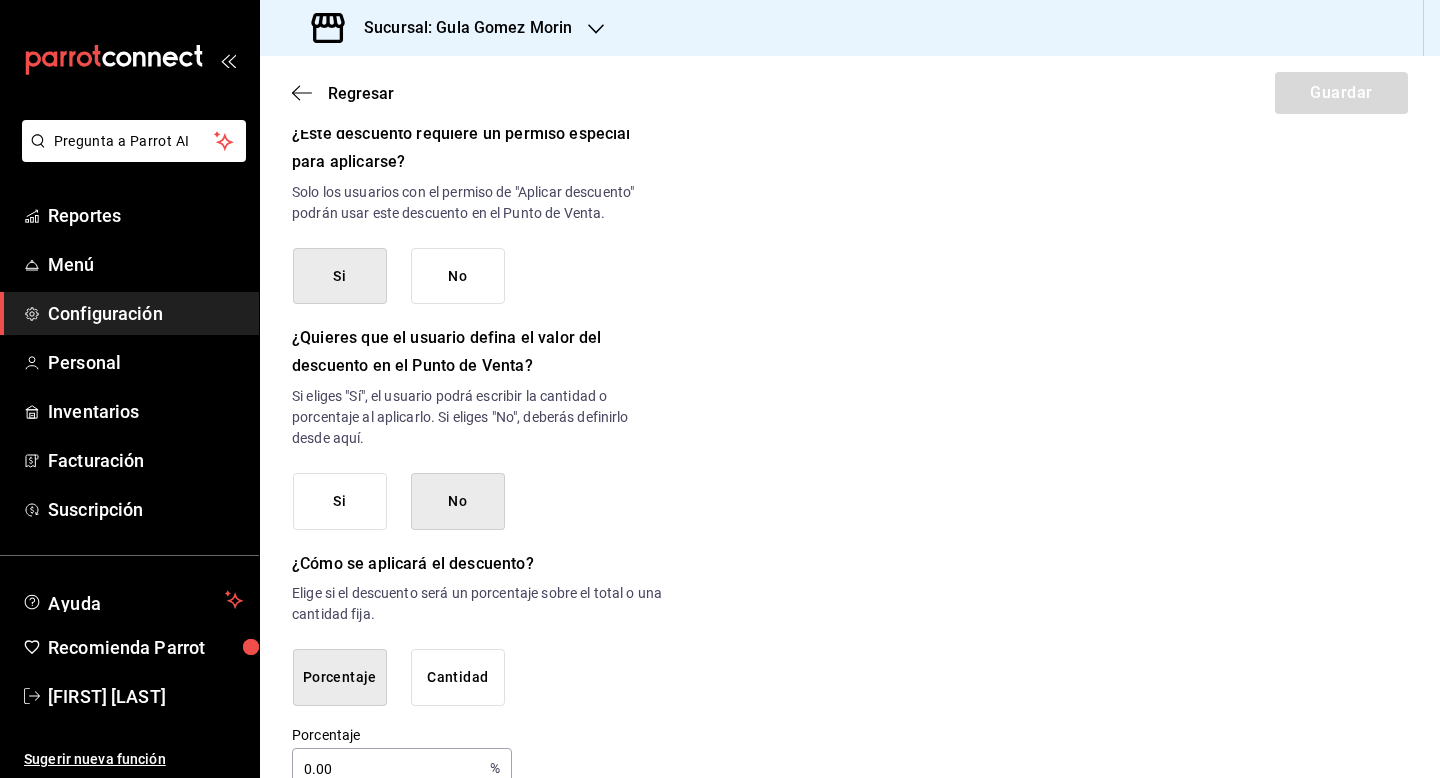 click on "Si" at bounding box center (340, 501) 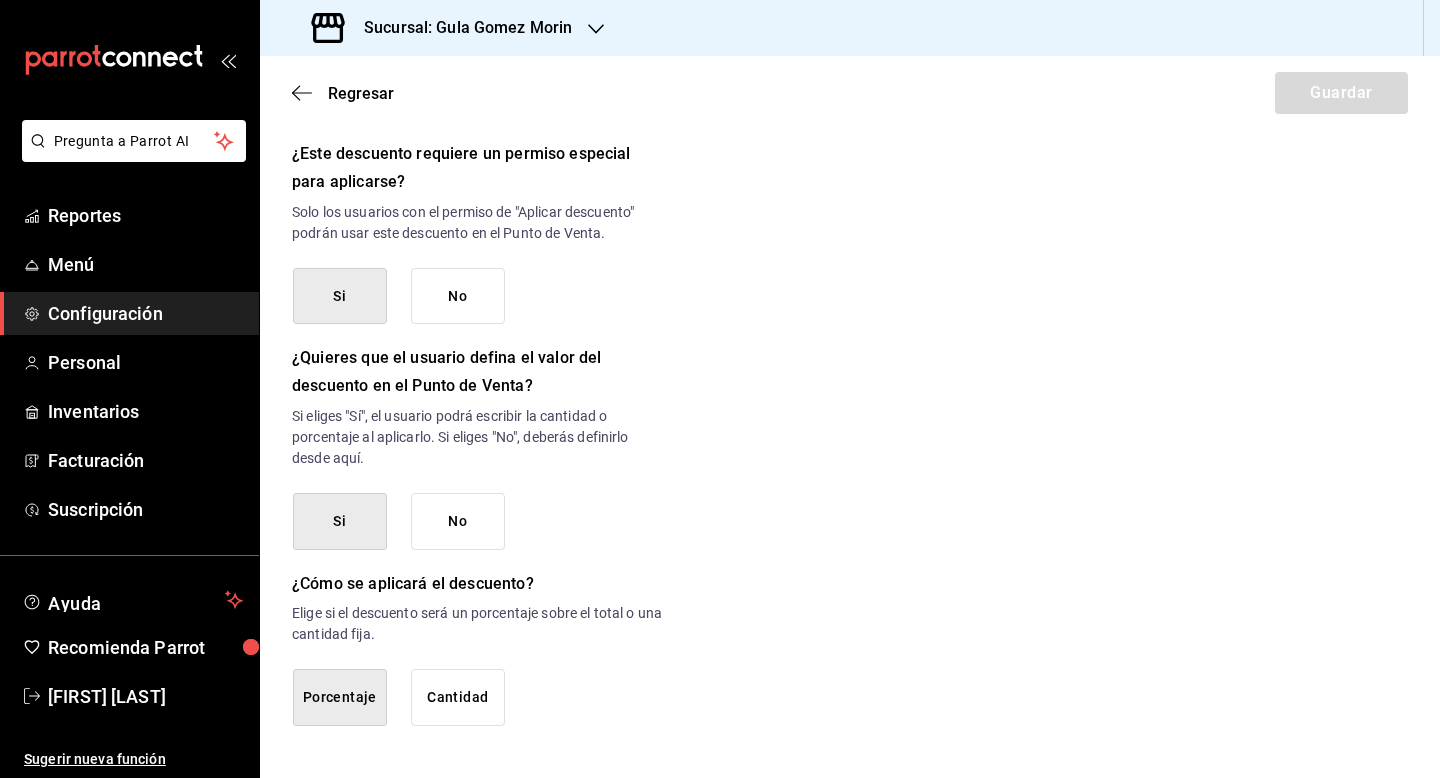 scroll, scrollTop: 940, scrollLeft: 0, axis: vertical 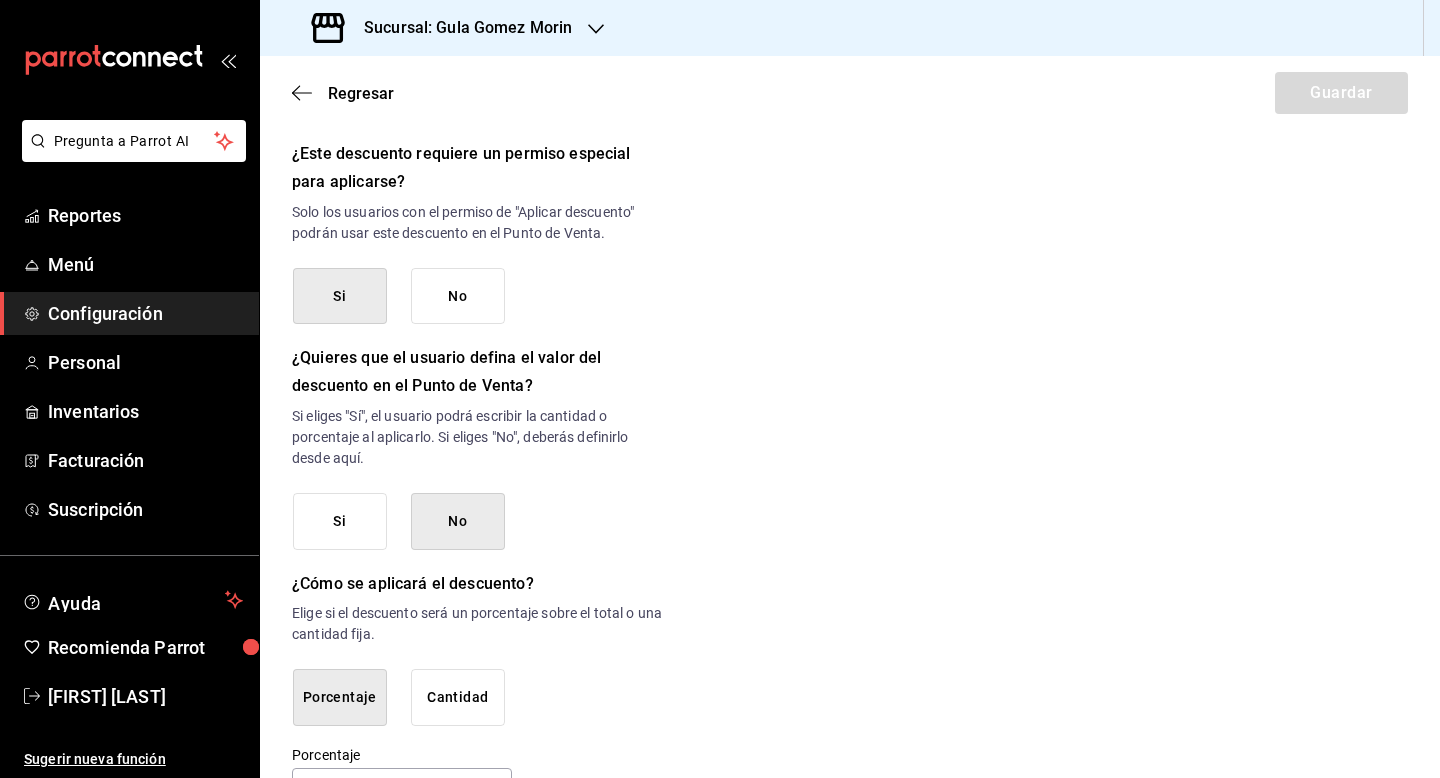 click on "Nuevo descuento ¿Dónde se aplicará el descuento? Orden completa ORDER ¿Cómo se va a llamar? Invitado tacos Ingresa una descripción (opcional) ¿Este descuento tiene vigencia? Periodo en el que el descuento estará activo. Si No Fecha inicio ​ Fecha fin ​ Horarios Elige el horario y disponibilidad de este descuento. Hora de inicio 19:00 PM 19:00 Entre Semana Lunes Martes Miércoles Jueves Viernes Hora de fin 23:59 PM 23:59 Fin de semana Sábado Domingo Agregar horario 1 de 5 horarios ¿Este descuento requiere un permiso especial para aplicarse? Solo los usuarios con el permiso de "Aplicar descuento" podrán usar este descuento en el Punto de Venta. Si No ¿Quieres que el usuario defina el valor del descuento en el Punto de Venta? Si eliges "Sí", el usuario podrá escribir la cantidad o porcentaje al aplicarlo. Si eliges "No", deberás definirlo desde aquí. Si No ¿Cómo se aplicará el descuento? Elige si el descuento será un porcentaje sobre el total o una cantidad fija. Porcentaje Cantidad 0.00" at bounding box center [850, 8] 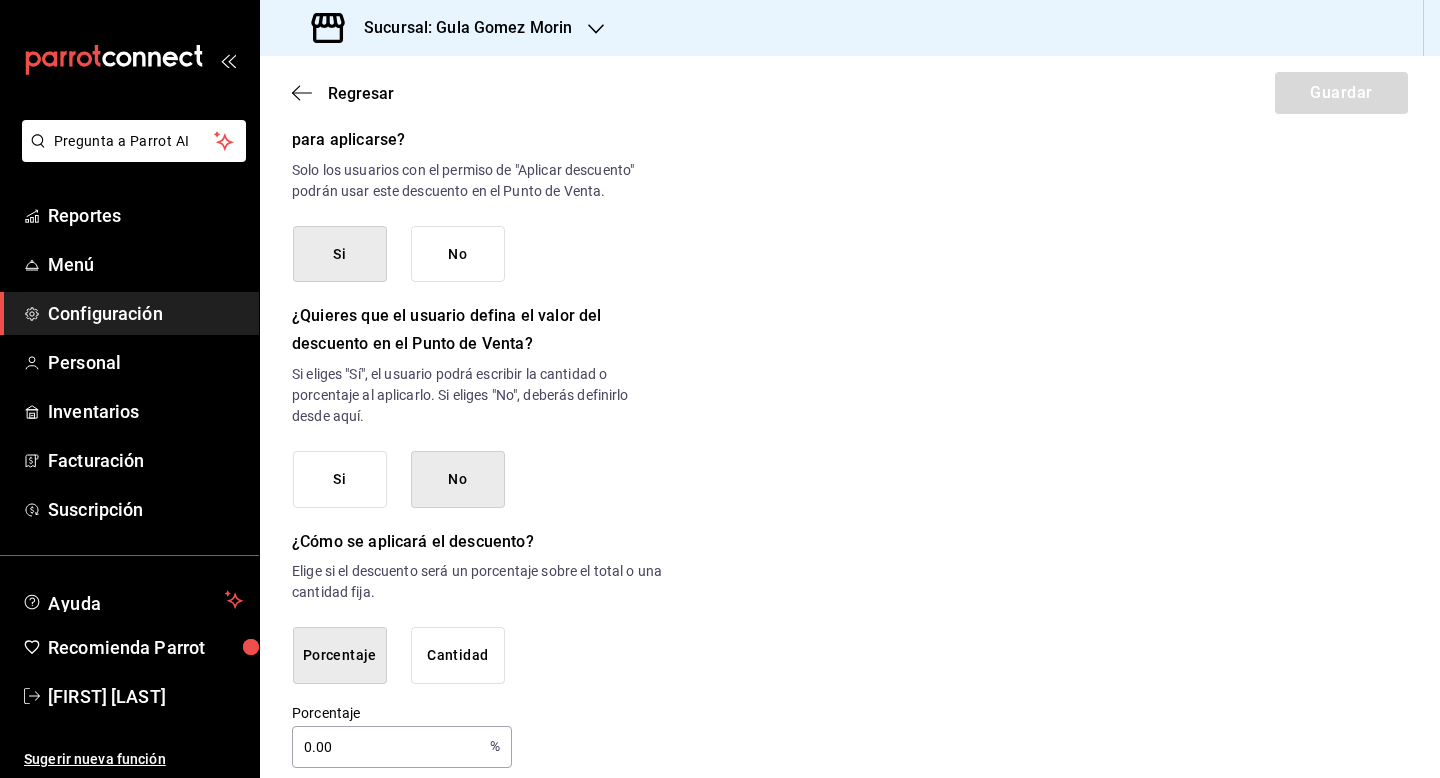 scroll, scrollTop: 1004, scrollLeft: 0, axis: vertical 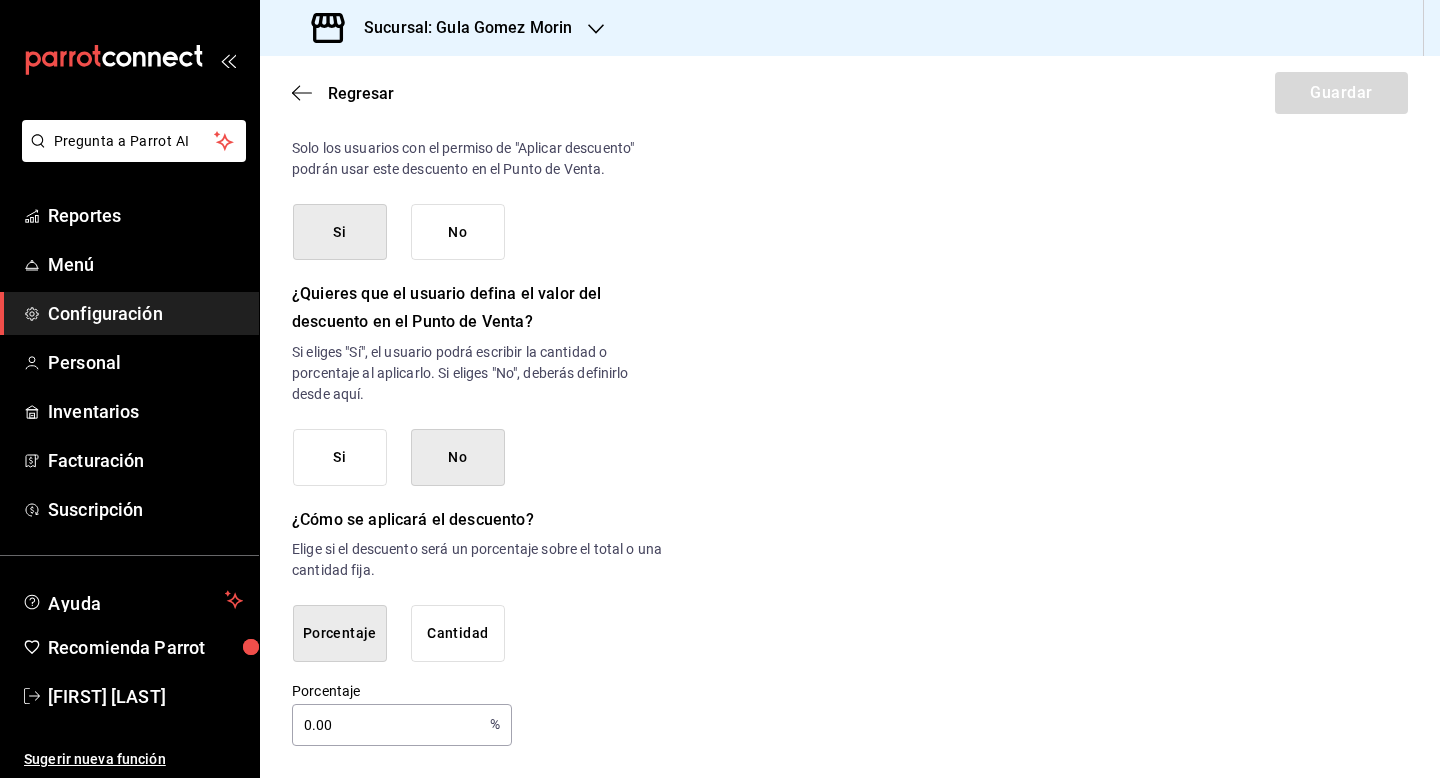 click on "Cantidad" at bounding box center [458, 633] 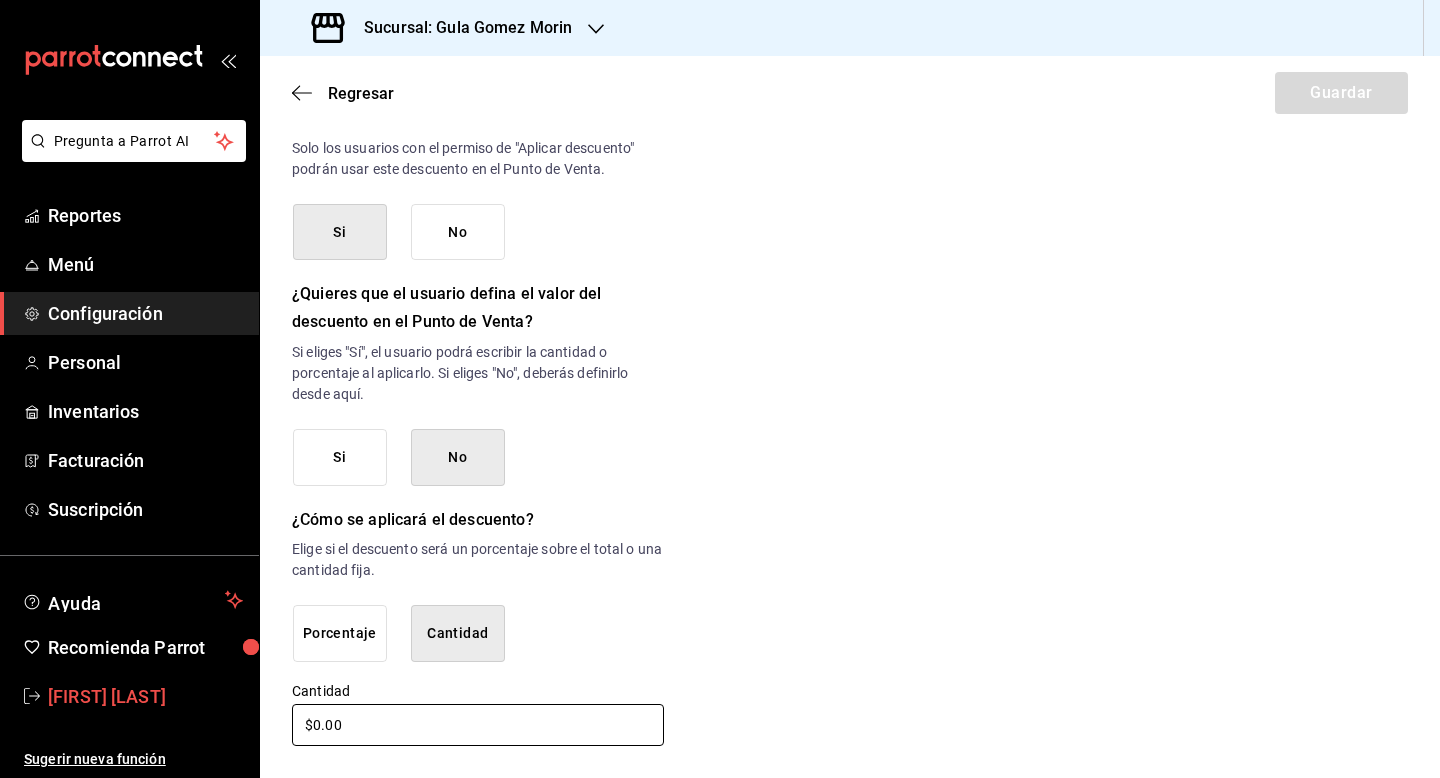 drag, startPoint x: 386, startPoint y: 725, endPoint x: 121, endPoint y: 693, distance: 266.92508 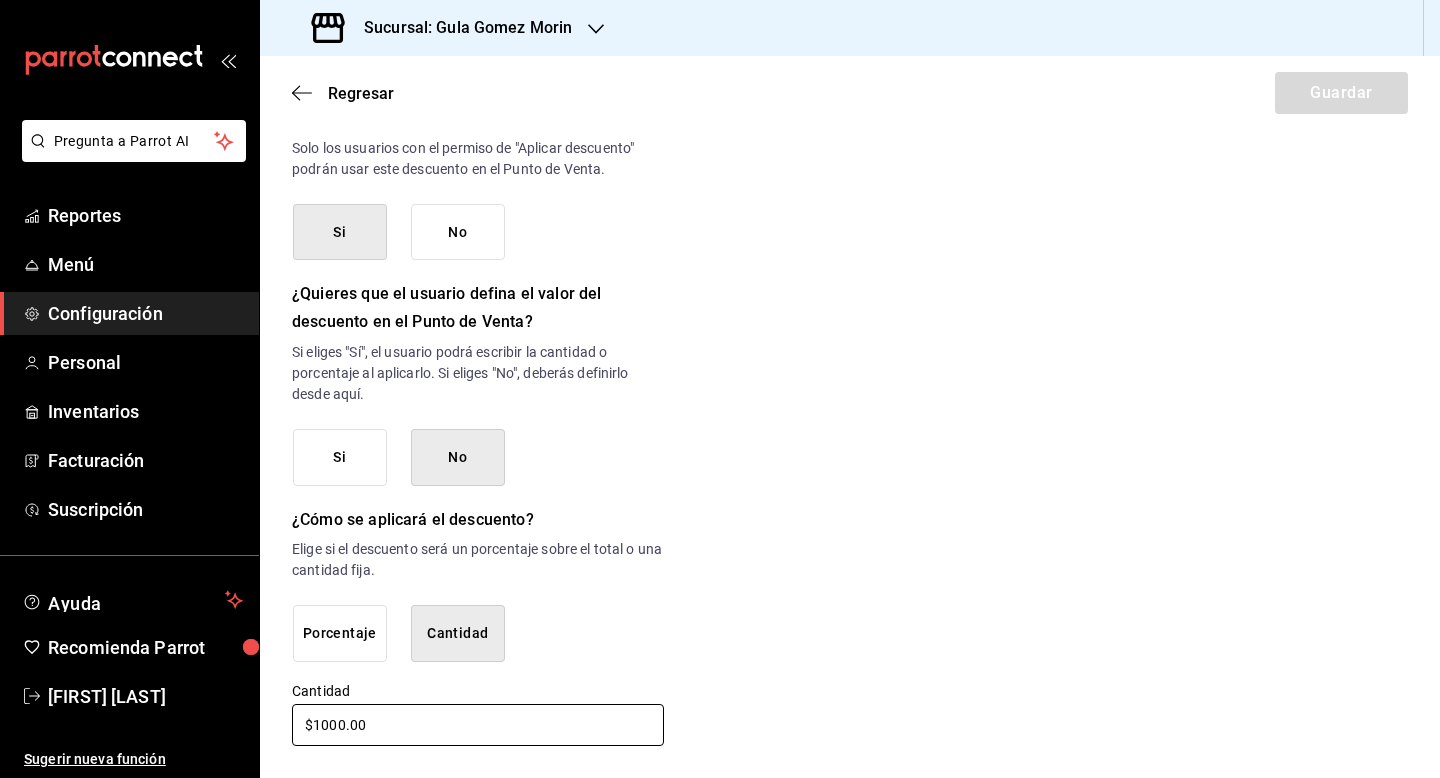 type on "$1000.00" 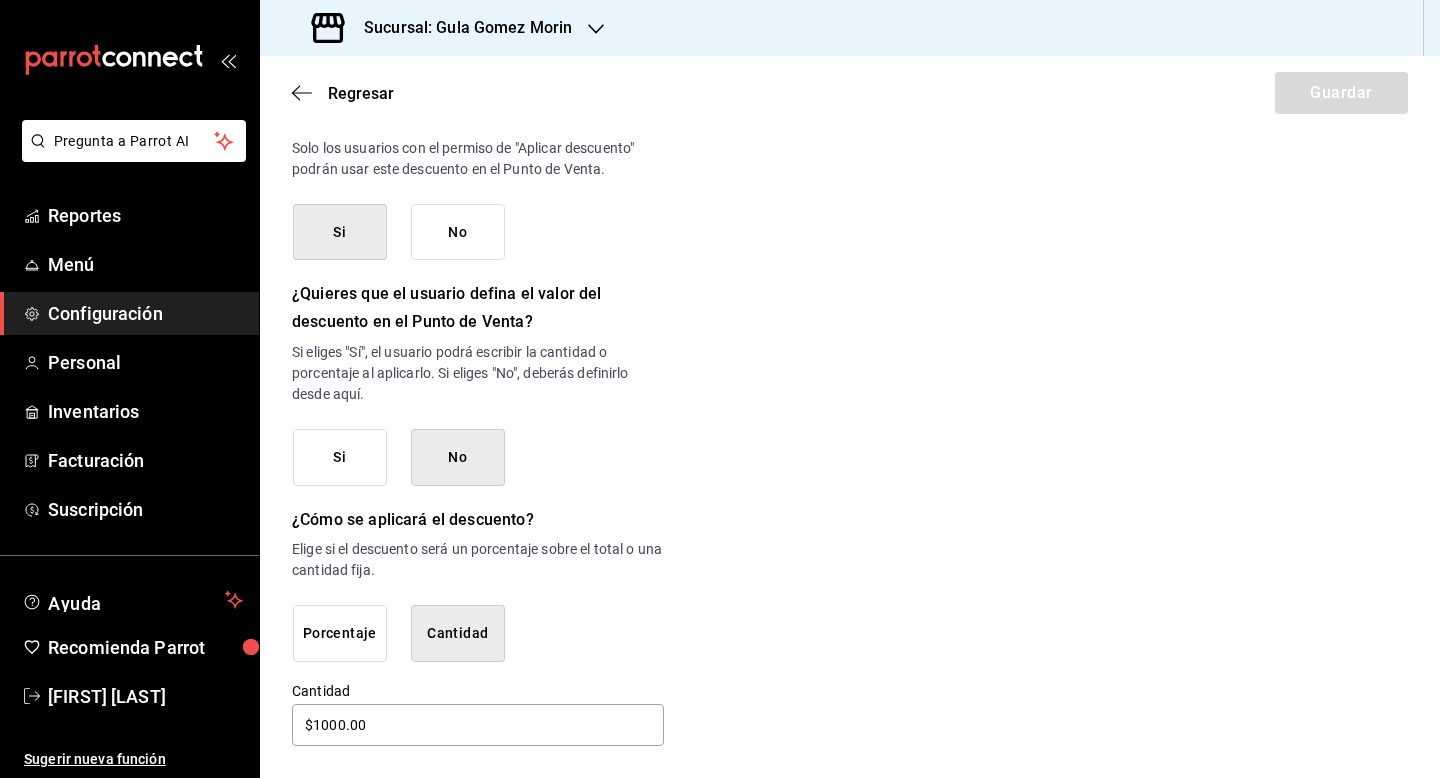 click on "Nuevo descuento ¿Dónde se aplicará el descuento? Orden completa ORDER ¿Cómo se va a llamar? Invitado tacos Ingresa una descripción (opcional) ¿Este descuento tiene vigencia? Periodo en el que el descuento estará activo. Si No Fecha inicio ​ Fecha fin ​ Horarios Elige el horario y disponibilidad de este descuento. Hora de inicio 19:00 PM 19:00 Entre Semana Lunes Martes Miércoles Jueves Viernes Hora de fin 23:59 PM 23:59 Fin de semana Sábado Domingo Agregar horario 1 de 5 horarios ¿Este descuento requiere un permiso especial para aplicarse? Solo los usuarios con el permiso de "Aplicar descuento" podrán usar este descuento en el Punto de Venta. Si No ¿Quieres que el usuario defina el valor del descuento en el Punto de Venta? Si eliges "Sí", el usuario podrá escribir la cantidad o porcentaje al aplicarlo. Si eliges "No", deberás definirlo desde aquí. Si No ¿Cómo se aplicará el descuento? Elige si el descuento será un porcentaje sobre el total o una cantidad fija. Porcentaje Cantidad" at bounding box center (850, -55) 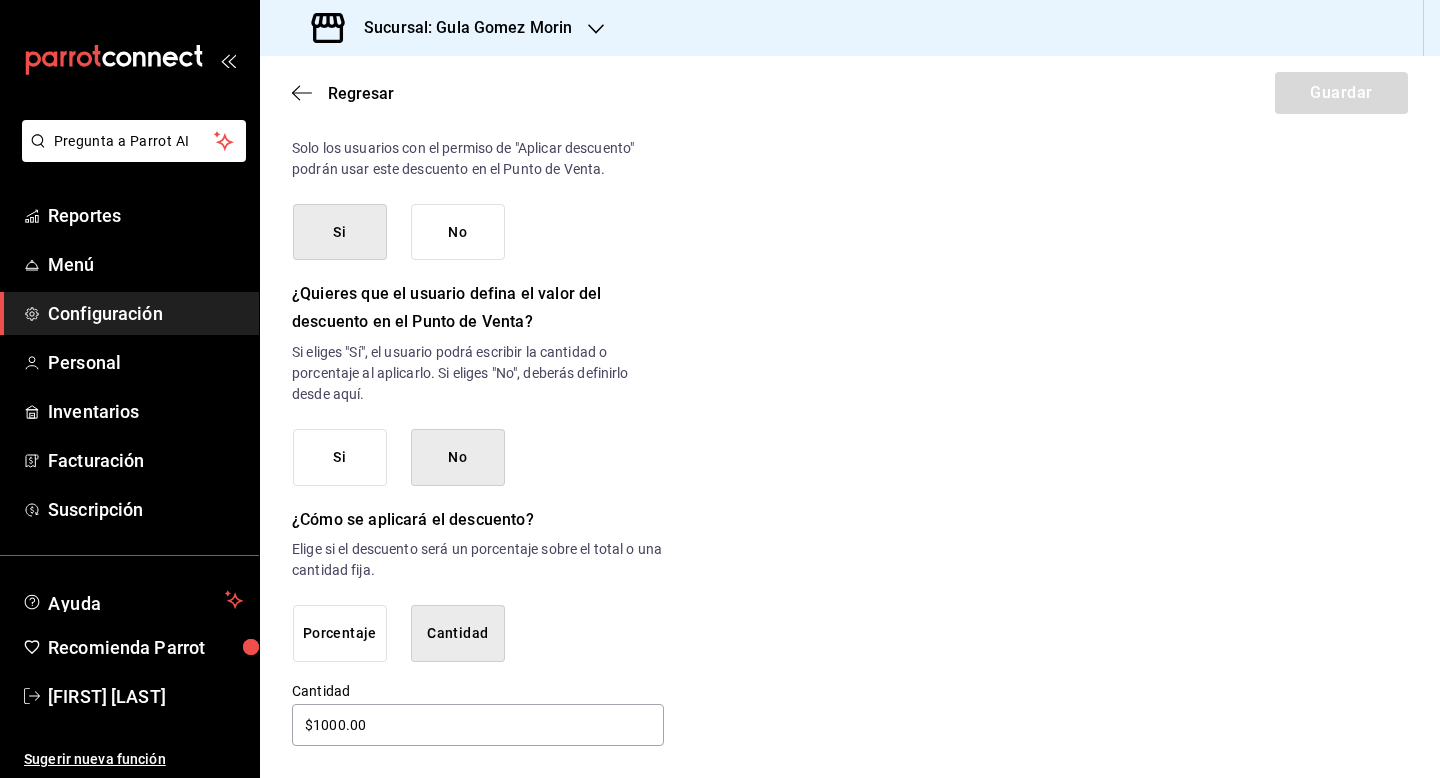 click on "Nuevo descuento ¿Dónde se aplicará el descuento? Orden completa ORDER ¿Cómo se va a llamar? Invitado tacos Ingresa una descripción (opcional) ¿Este descuento tiene vigencia? Periodo en el que el descuento estará activo. Si No Fecha inicio ​ Fecha fin ​ Horarios Elige el horario y disponibilidad de este descuento. Hora de inicio 19:00 PM 19:00 Entre Semana Lunes Martes Miércoles Jueves Viernes Hora de fin 23:59 PM 23:59 Fin de semana Sábado Domingo Agregar horario 1 de 5 horarios ¿Este descuento requiere un permiso especial para aplicarse? Solo los usuarios con el permiso de "Aplicar descuento" podrán usar este descuento en el Punto de Venta. Si No ¿Quieres que el usuario defina el valor del descuento en el Punto de Venta? Si eliges "Sí", el usuario podrá escribir la cantidad o porcentaje al aplicarlo. Si eliges "No", deberás definirlo desde aquí. Si No ¿Cómo se aplicará el descuento? Elige si el descuento será un porcentaje sobre el total o una cantidad fija. Porcentaje Cantidad" at bounding box center [850, -55] 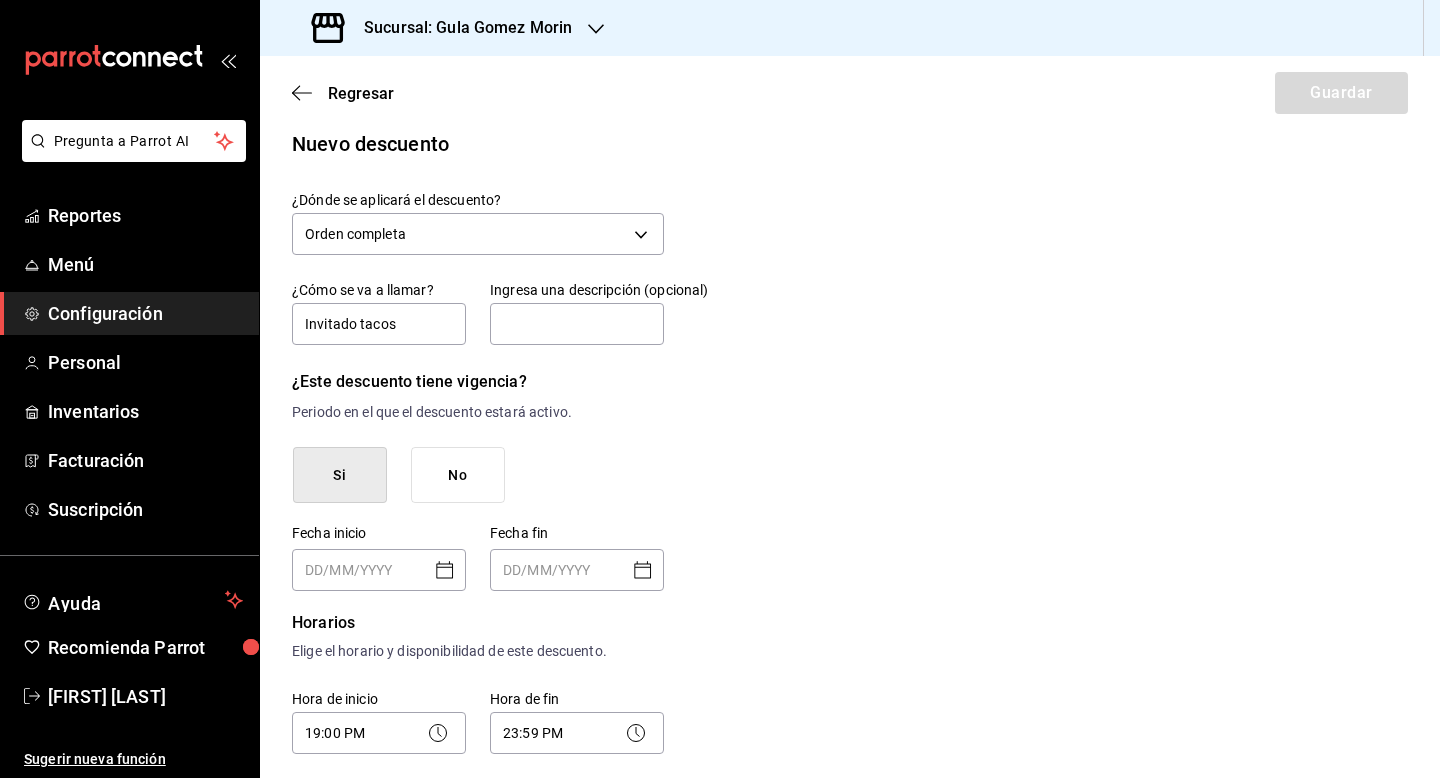 scroll, scrollTop: 0, scrollLeft: 0, axis: both 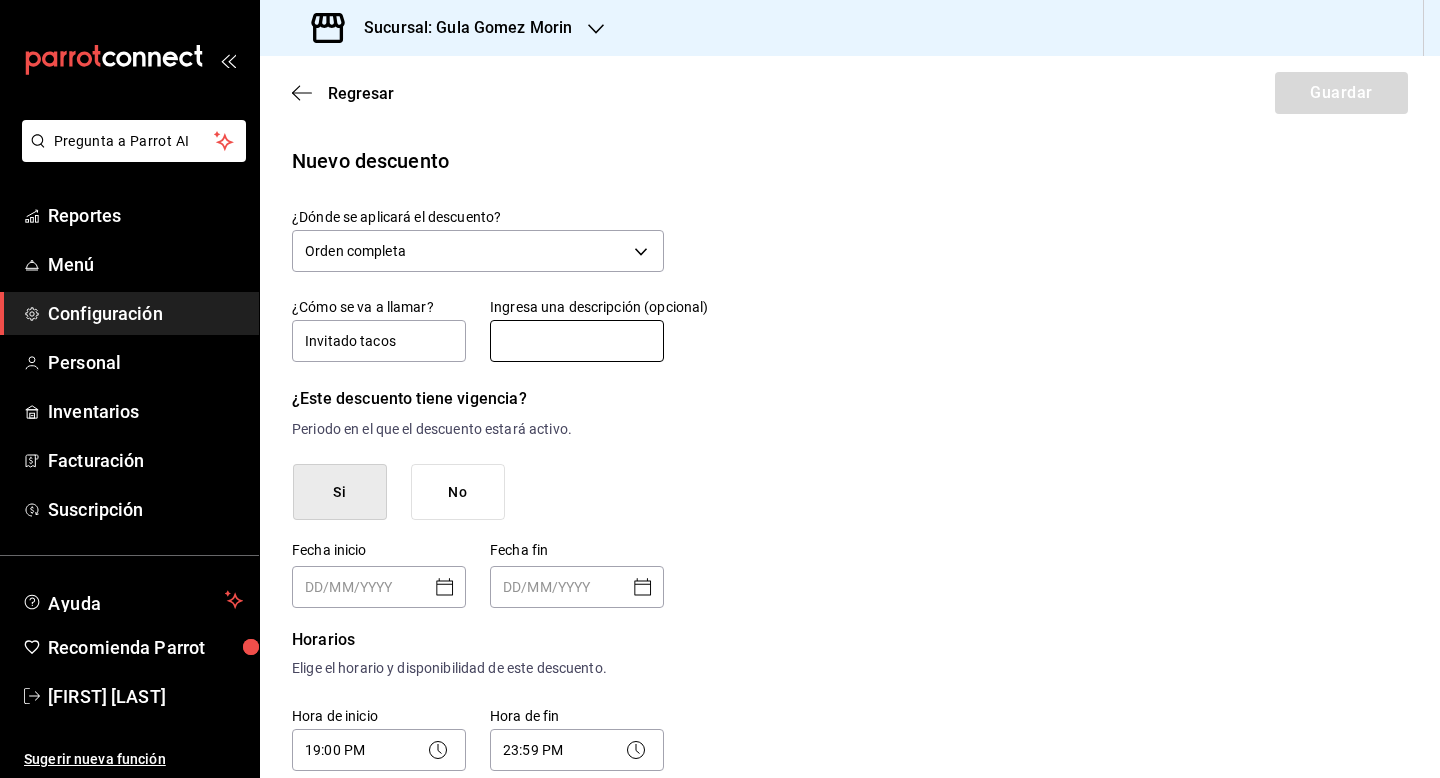 click at bounding box center (577, 341) 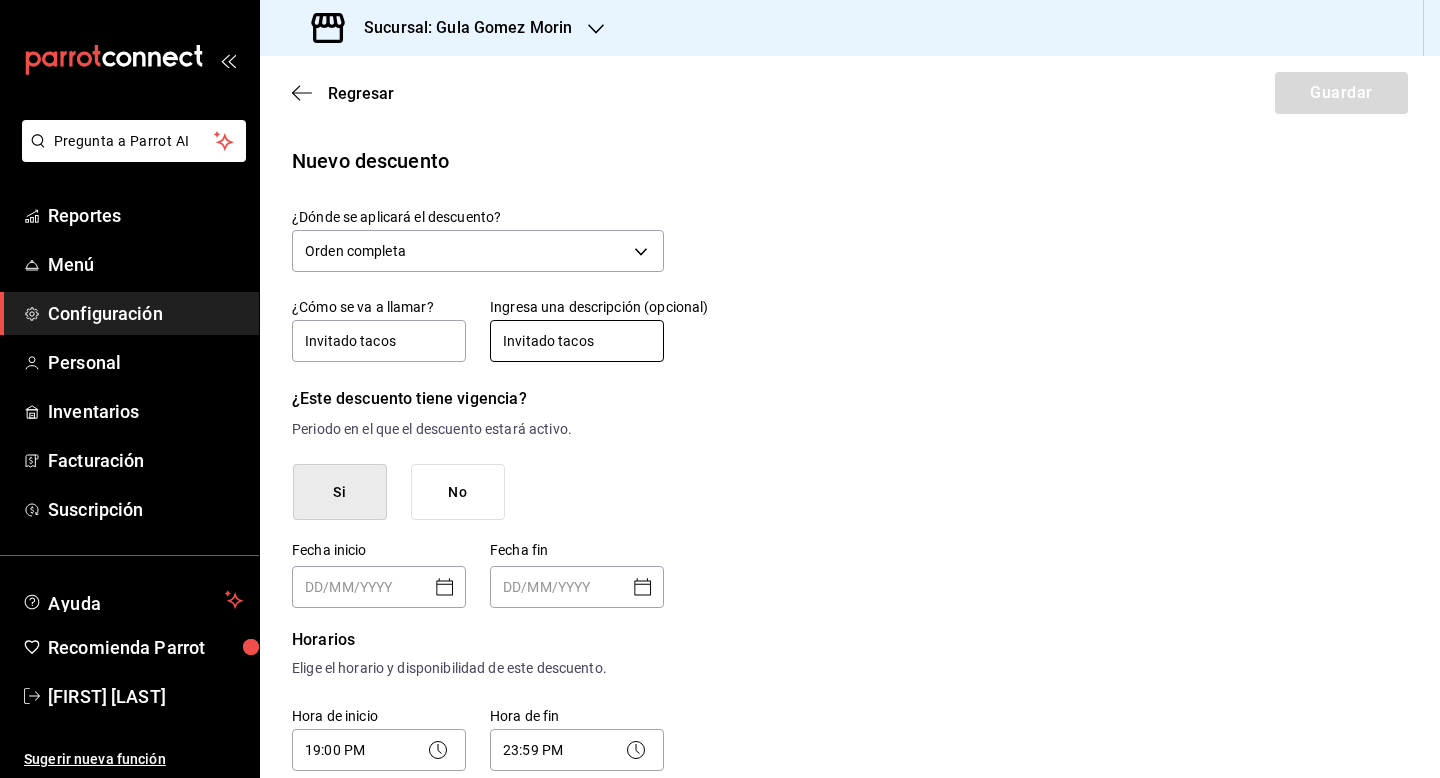 type on "Invitado tacos" 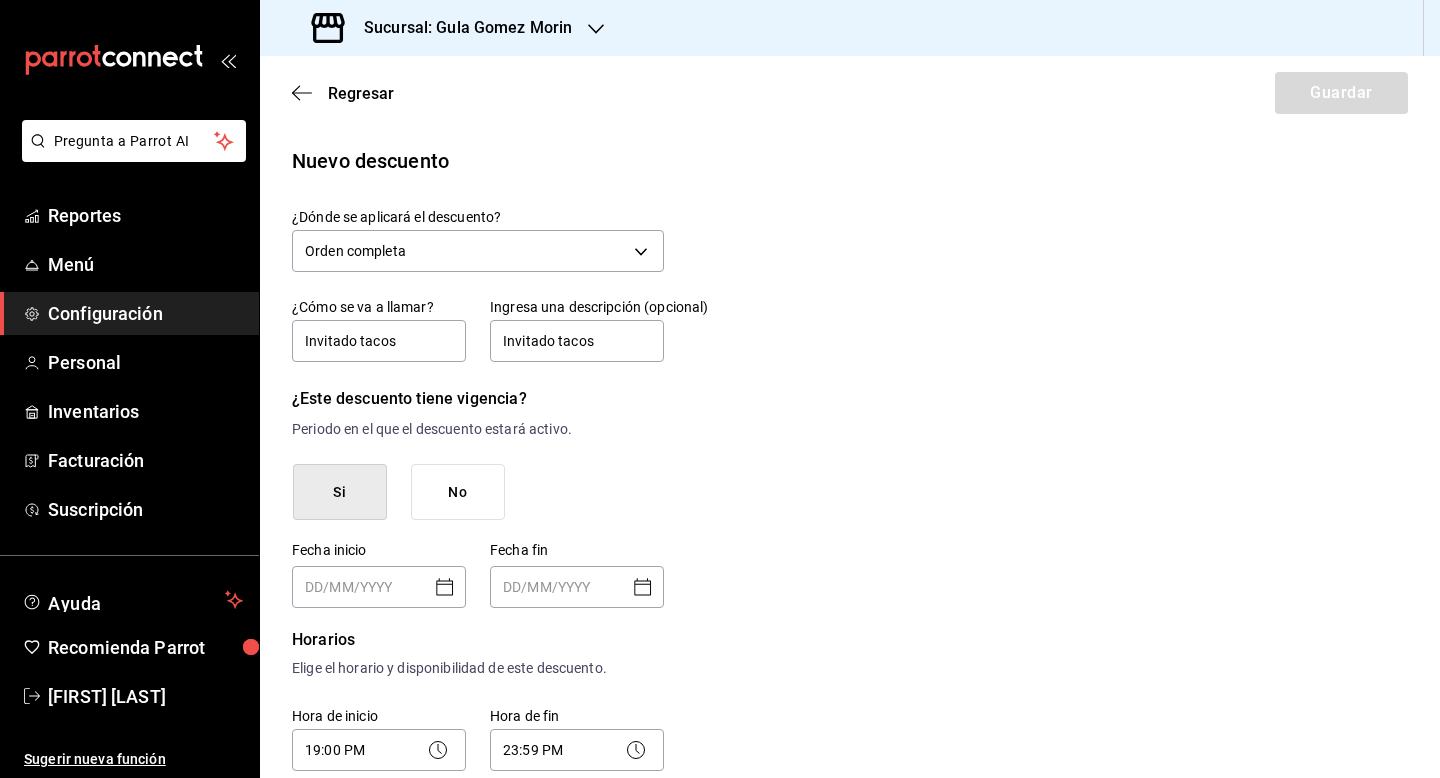 click on "Nuevo descuento ¿Dónde se aplicará el descuento? Orden completa ORDER ¿Cómo se va a llamar? Invitado tacos Ingresa una descripción (opcional) Invitado tacos ¿Este descuento tiene vigencia? Periodo en el que el descuento estará activo. Si No Fecha inicio ​ Fecha fin ​ Horarios Elige el horario y disponibilidad de este descuento. Hora de inicio 19:00 PM 19:00 Entre Semana Lunes Martes Miércoles Jueves Viernes Hora de fin 23:59 PM 23:59 Fin de semana Sábado Domingo Agregar horario 1 de 5 horarios ¿Este descuento requiere un permiso especial para aplicarse? Solo los usuarios con el permiso de "Aplicar descuento" podrán usar este descuento en el Punto de Venta. Si No ¿Quieres que el usuario defina el valor del descuento en el Punto de Venta? Si eliges "Sí", el usuario podrá escribir la cantidad o porcentaje al aplicarlo. Si eliges "No", deberás definirlo desde aquí. Si No ¿Cómo se aplicará el descuento? Elige si el descuento será un porcentaje sobre el total o una cantidad fija. Porcentaje" at bounding box center (850, 949) 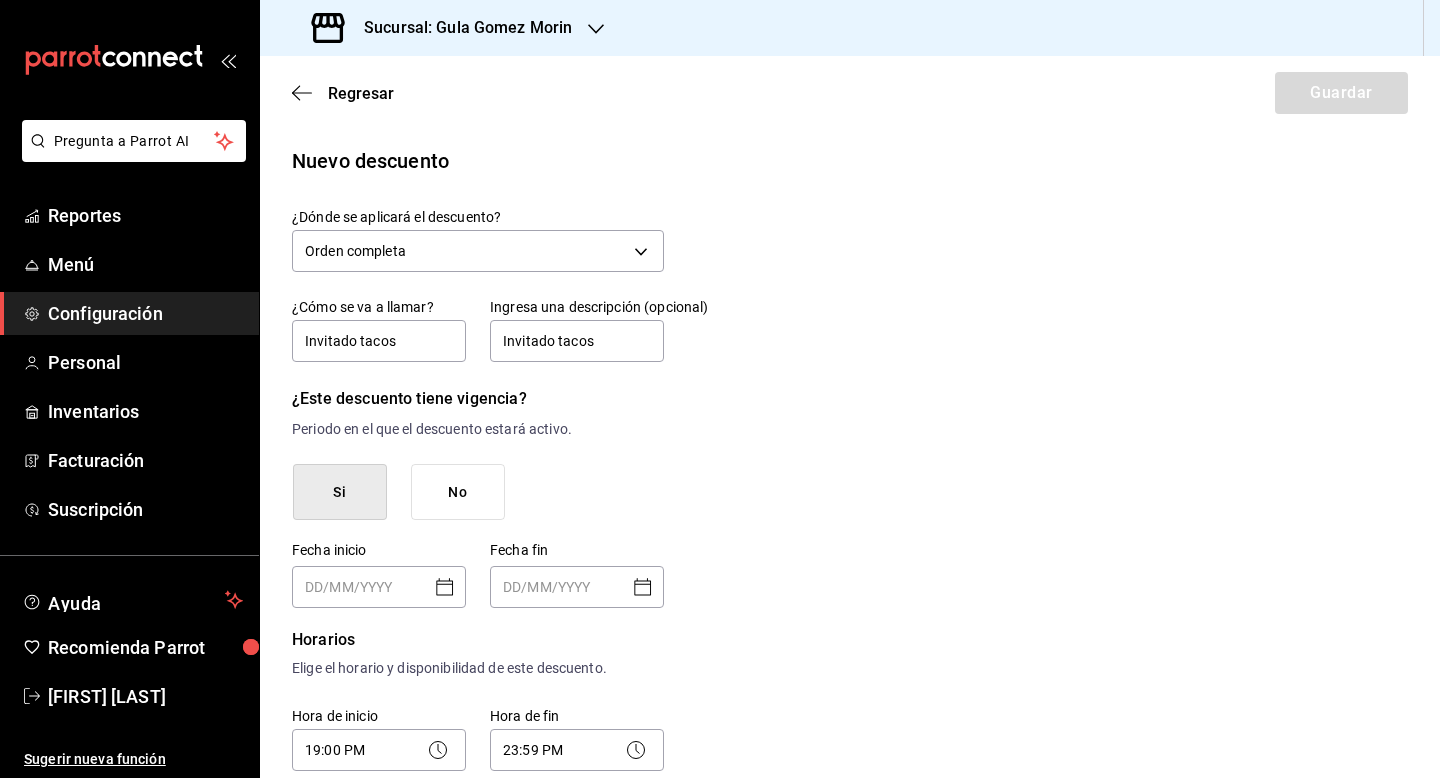 type on "DD/MM/YYYY" 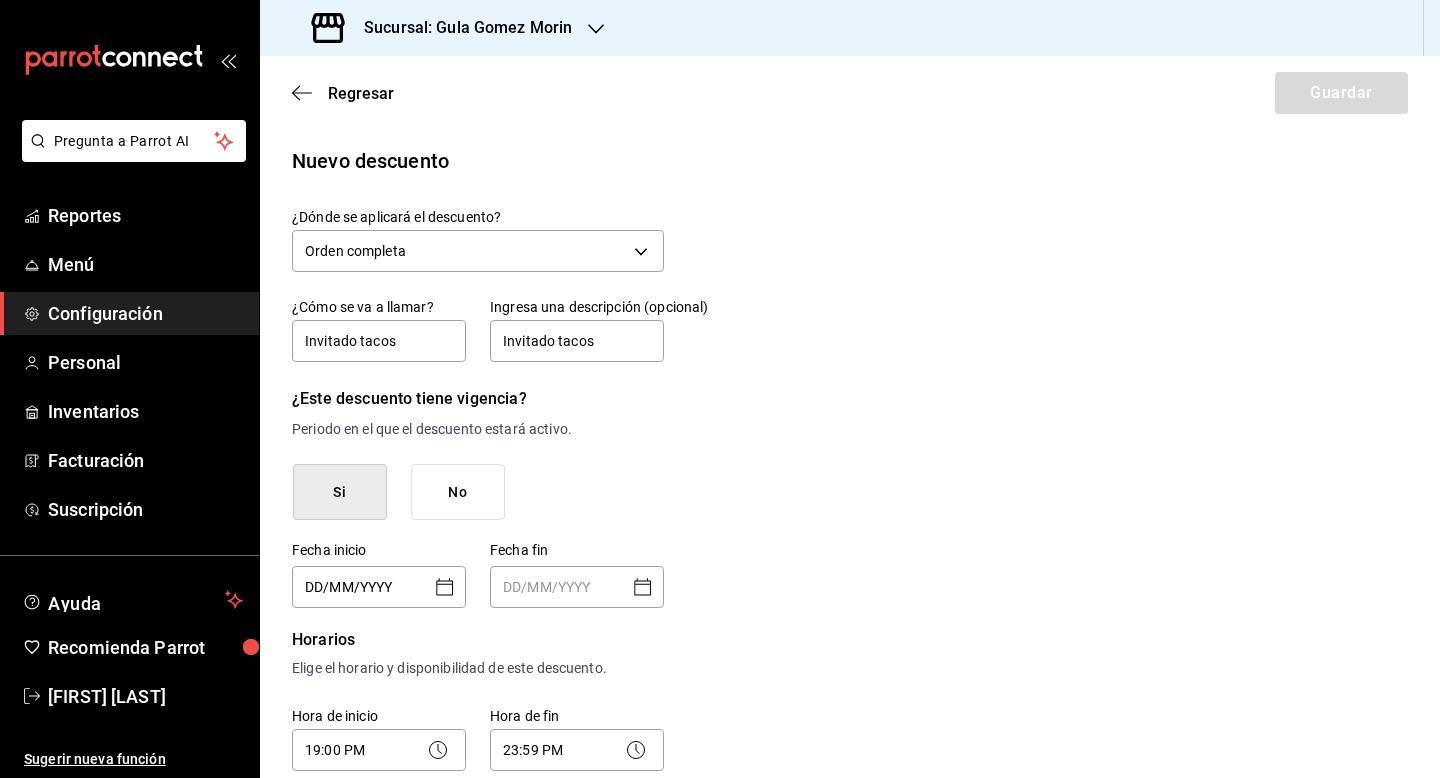 click on "DD/MM/YYYY" at bounding box center (365, 587) 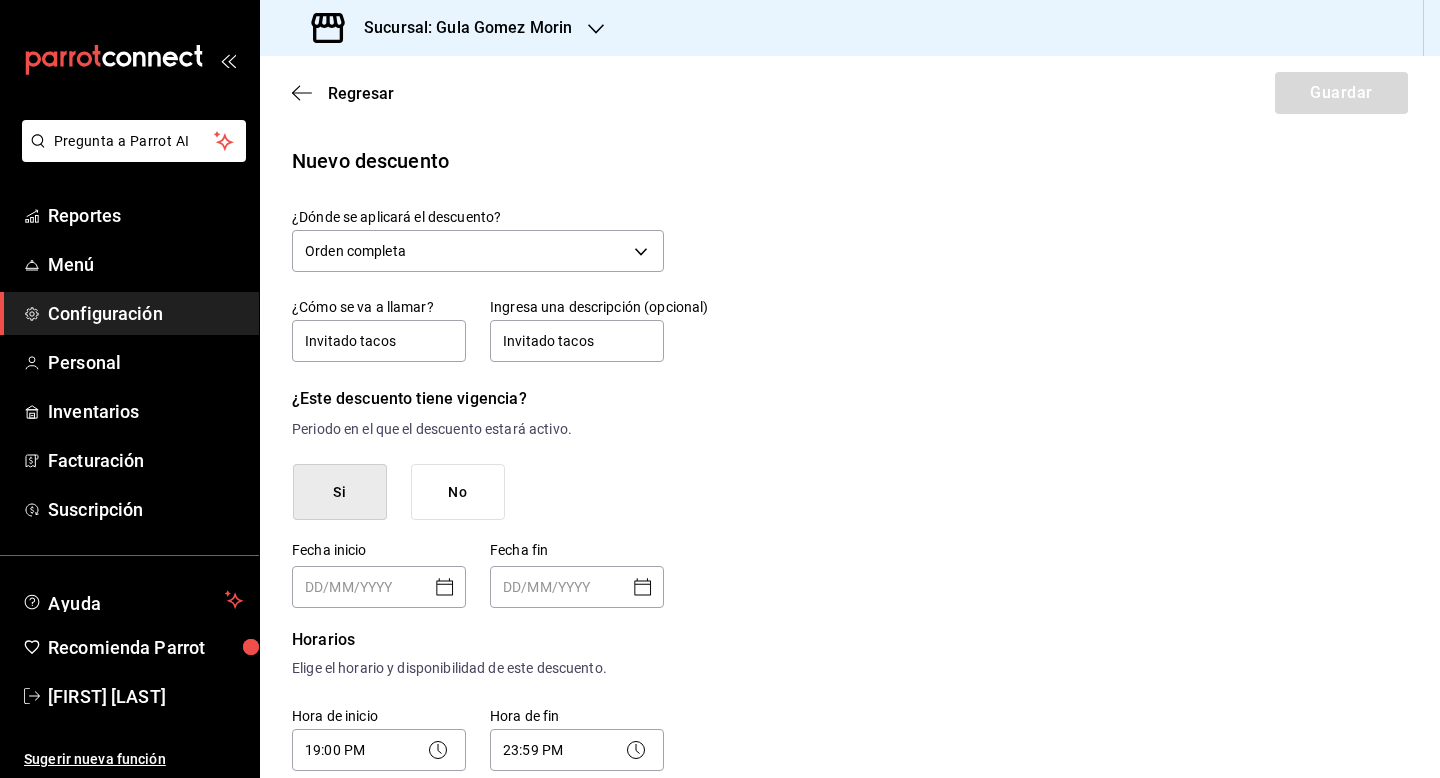 click 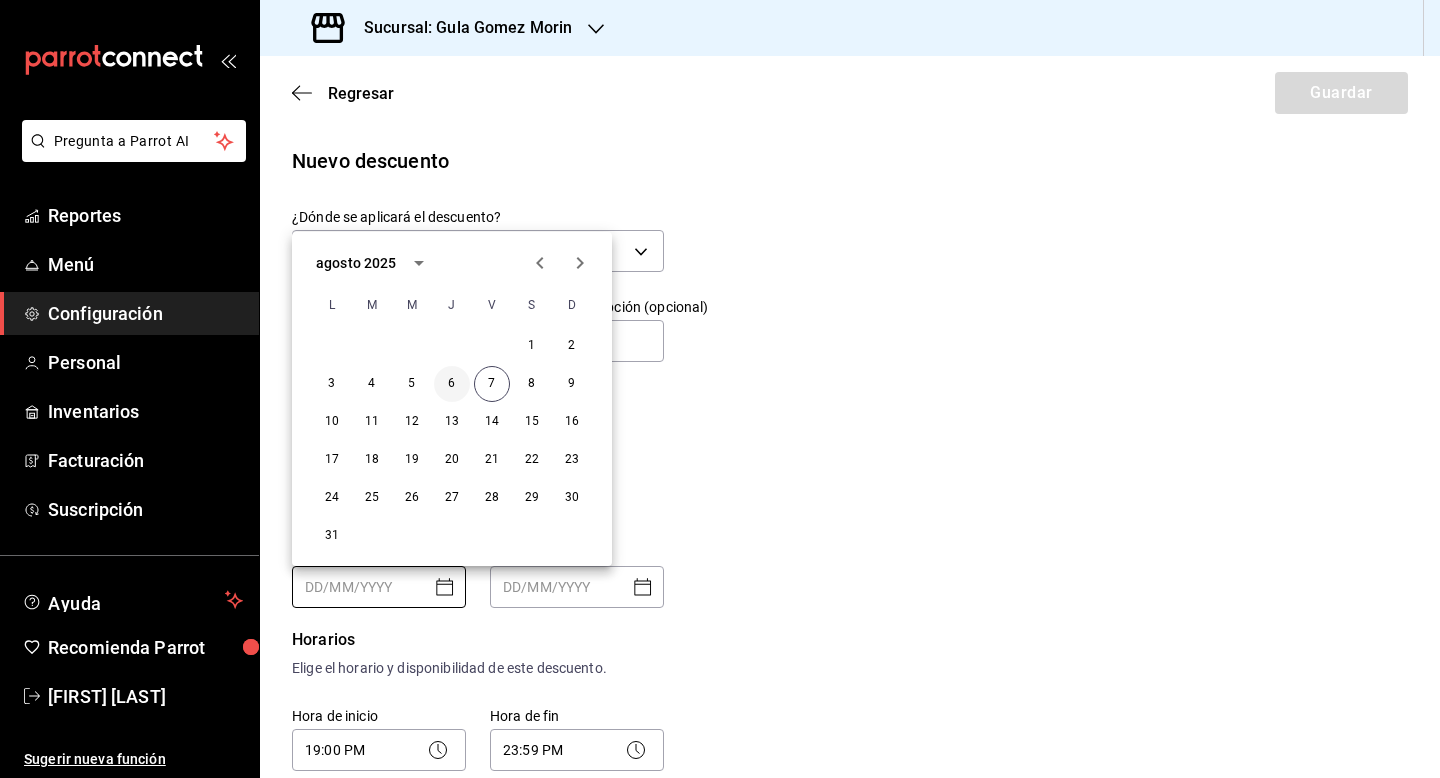 click on "6" at bounding box center [452, 384] 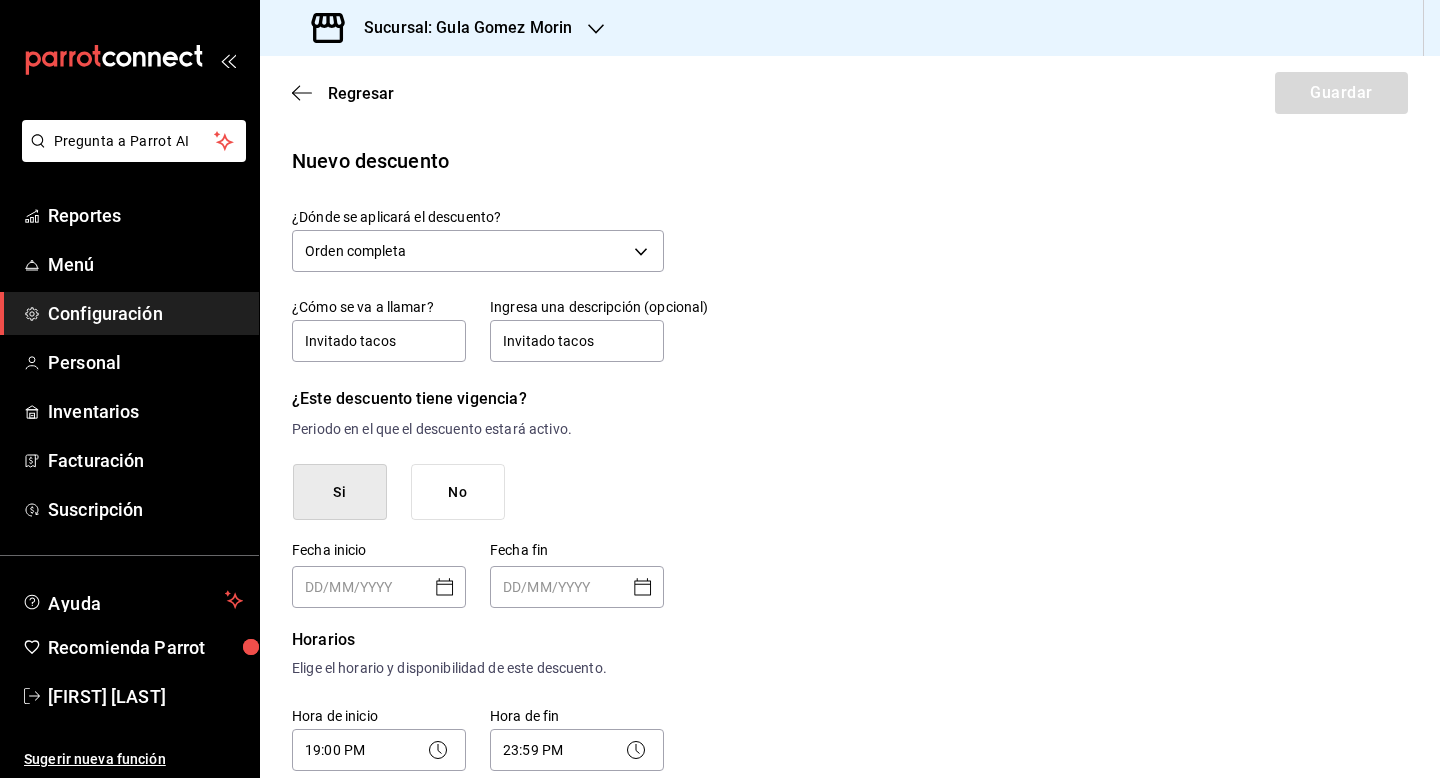 type on "06/08/2025" 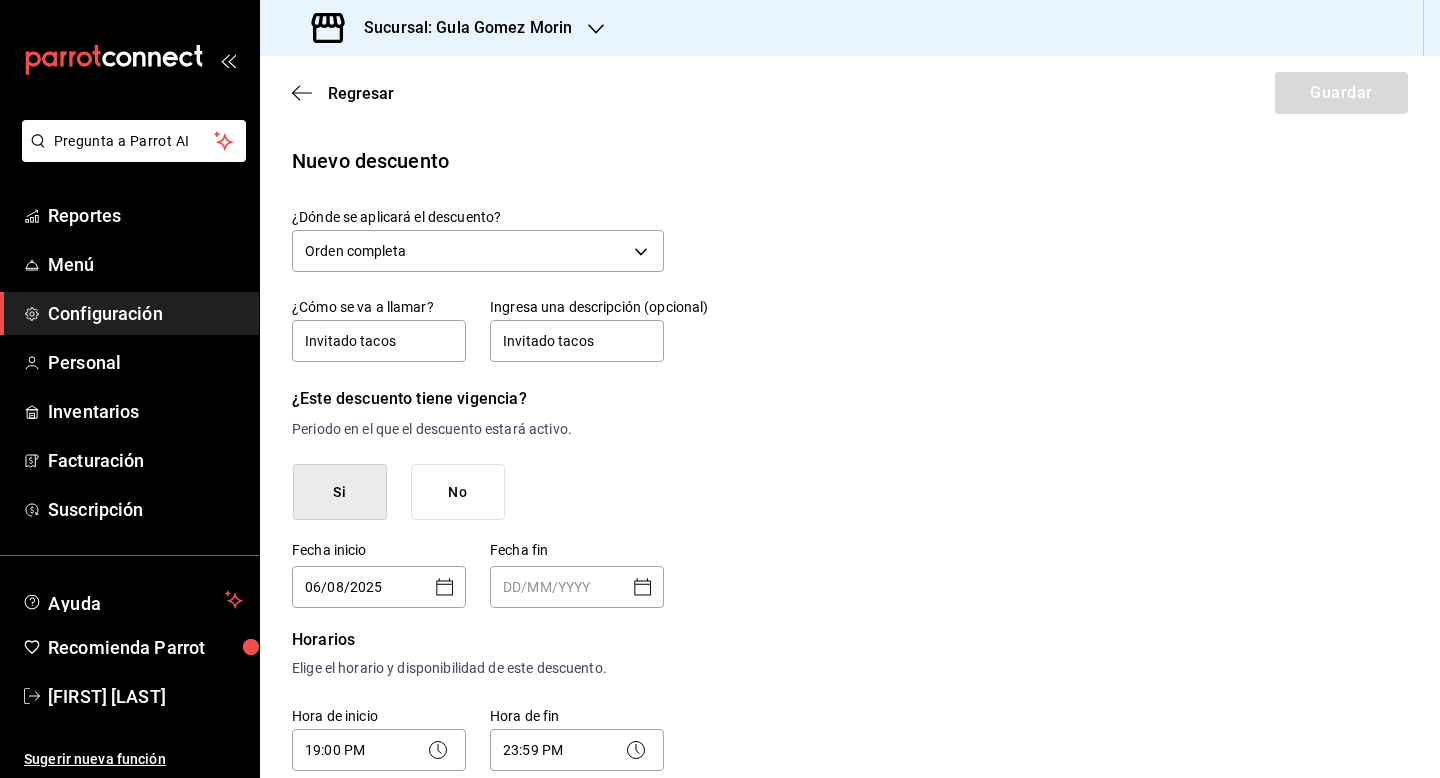 click 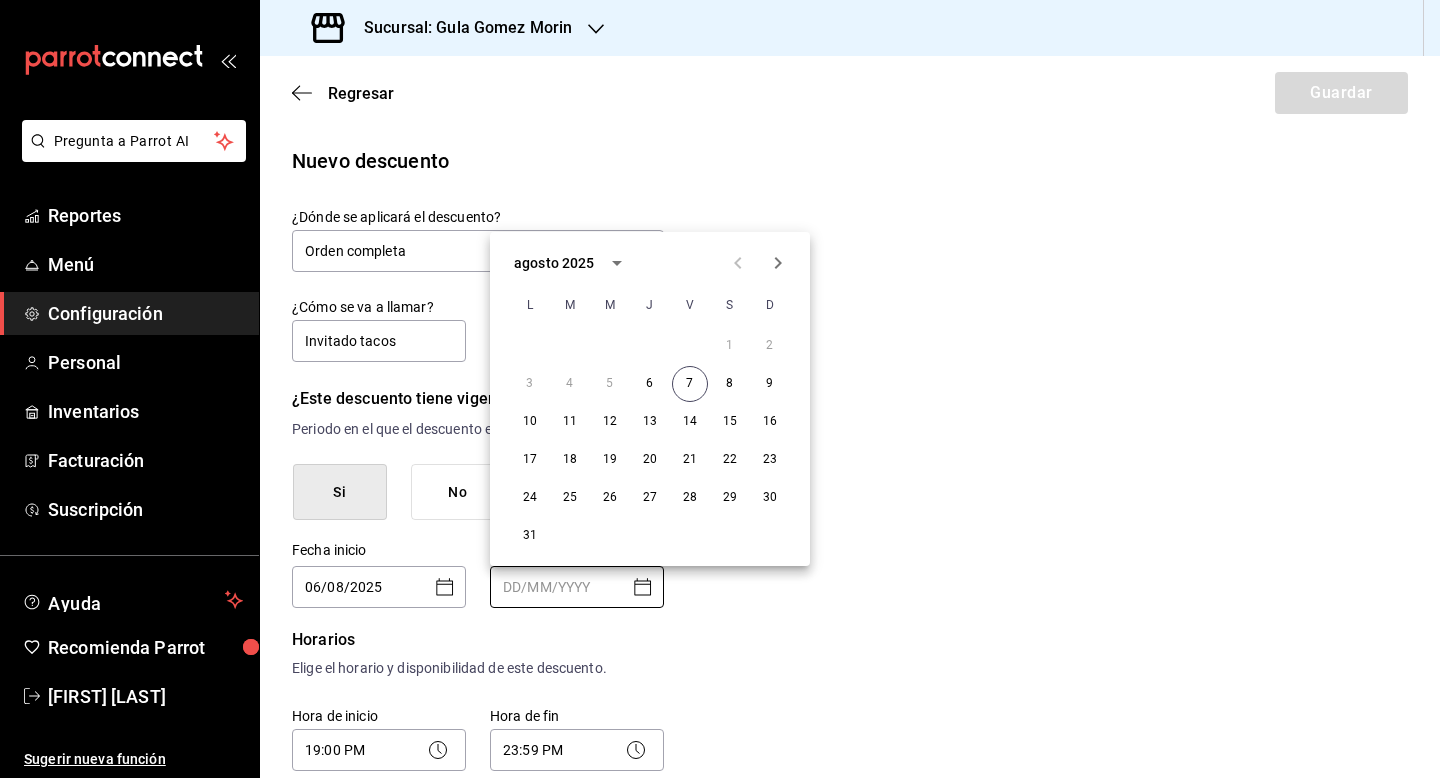 click at bounding box center (778, 263) 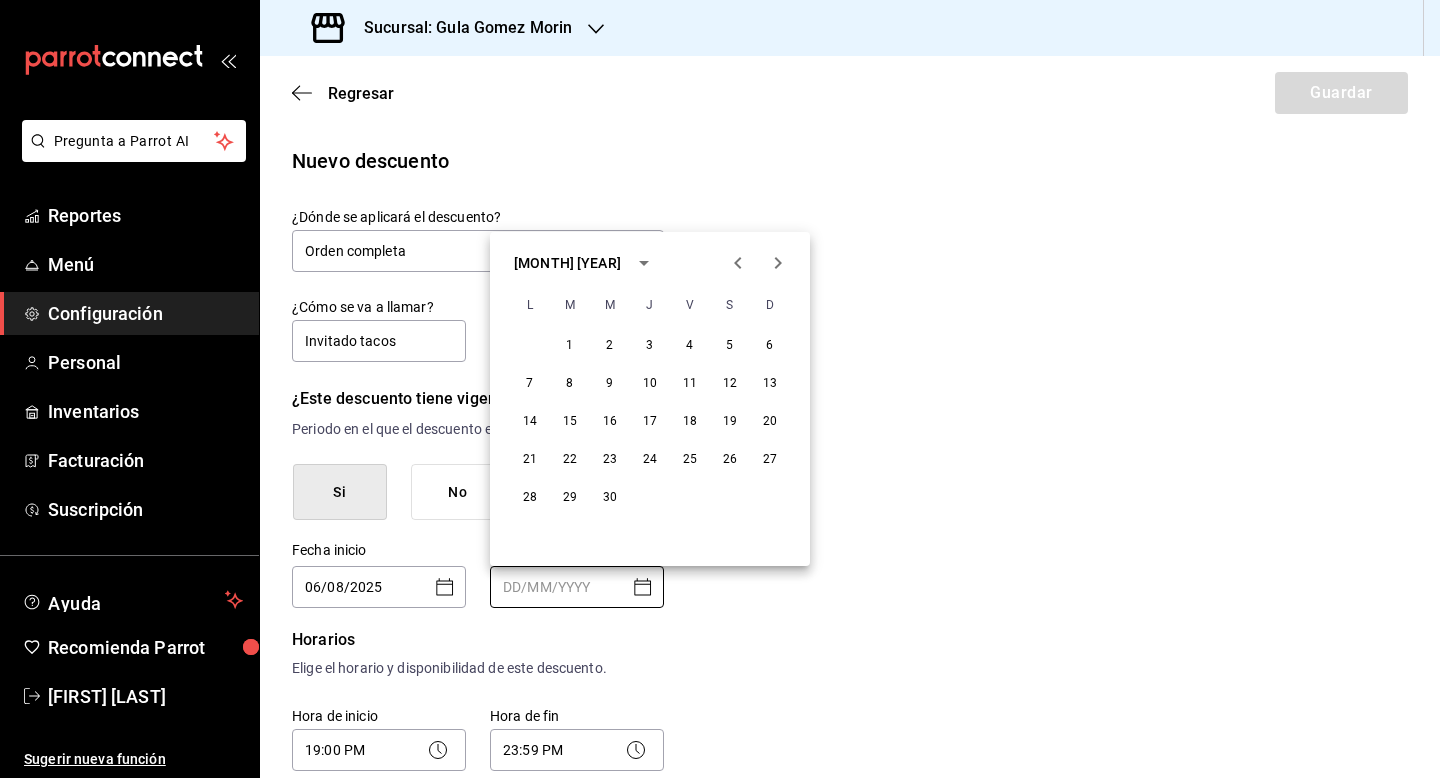 click at bounding box center (778, 263) 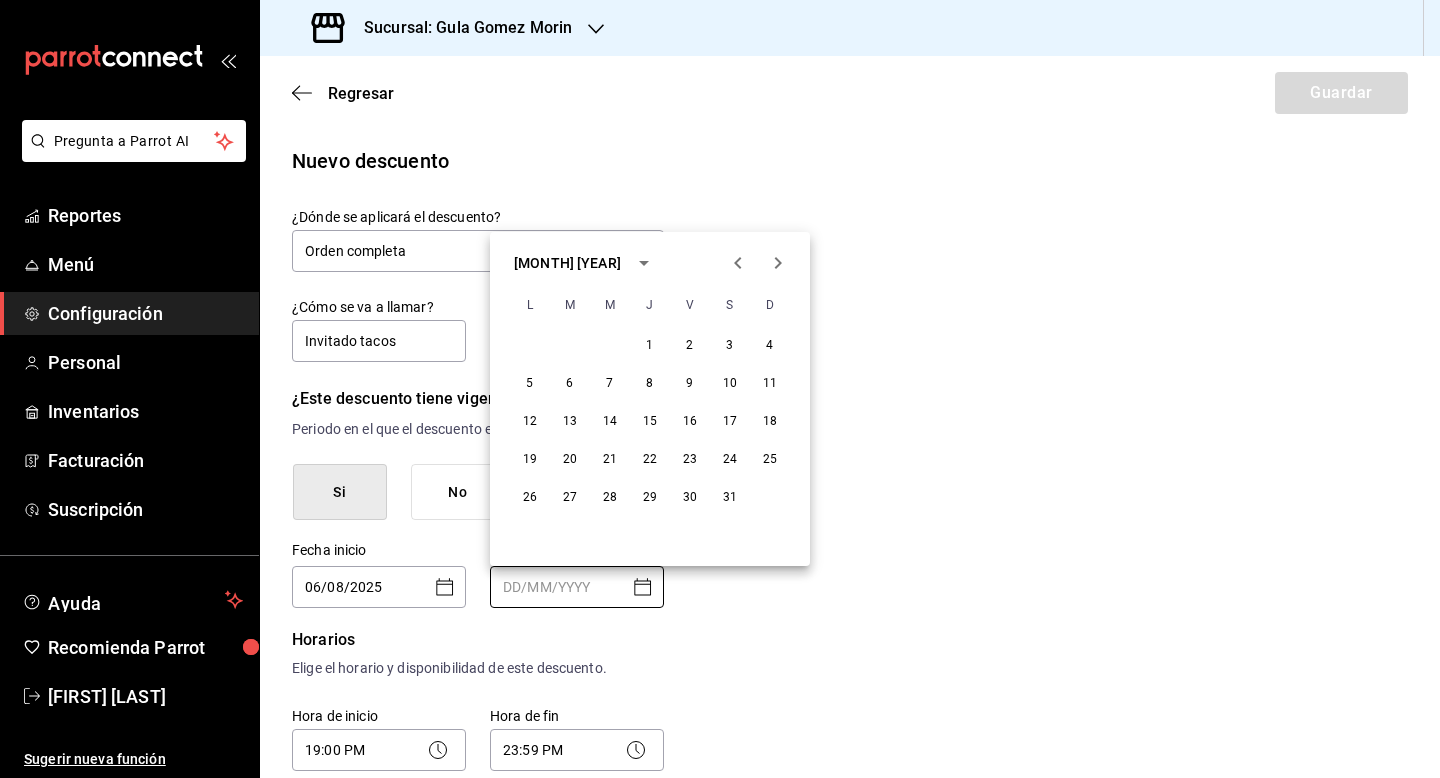 click at bounding box center (778, 263) 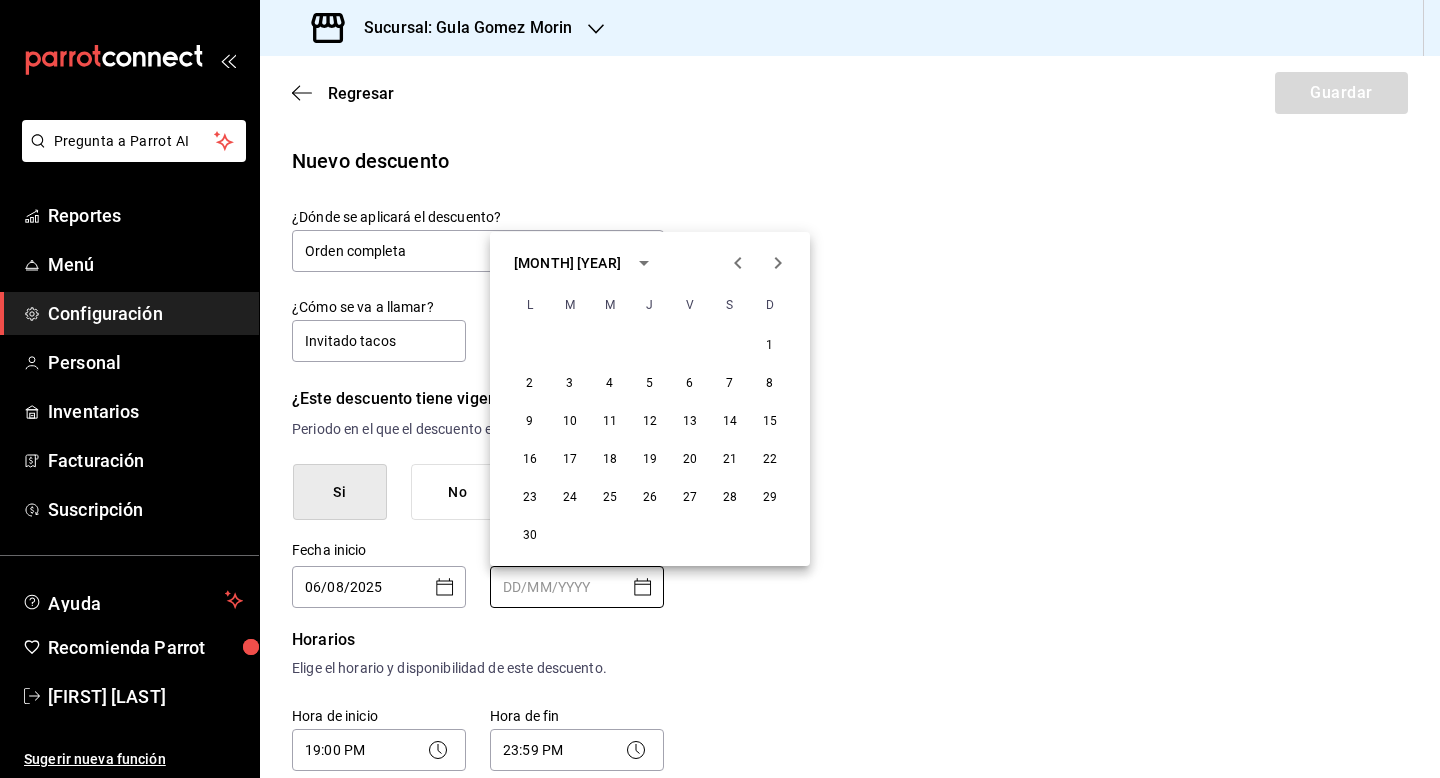 click at bounding box center (778, 263) 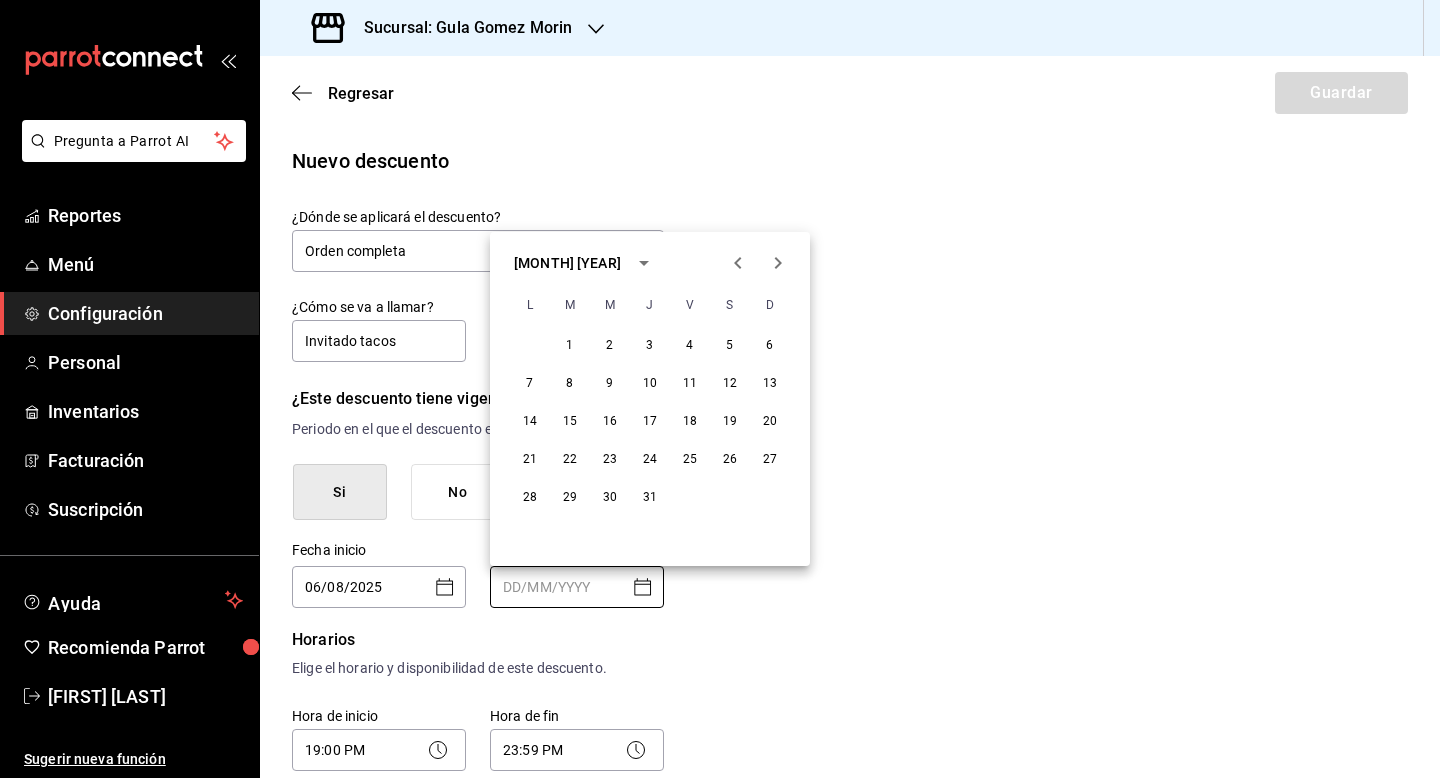 click 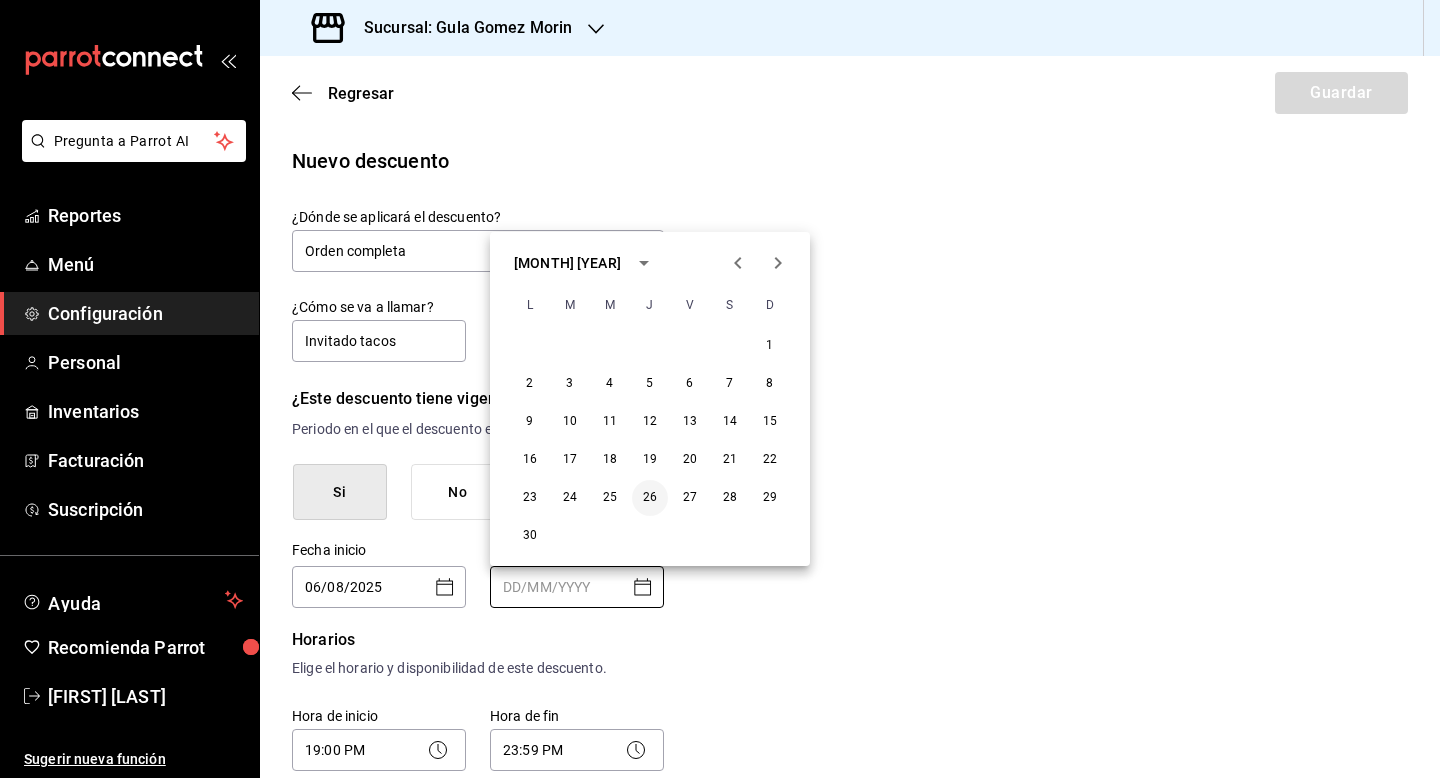 click on "26" at bounding box center (650, 498) 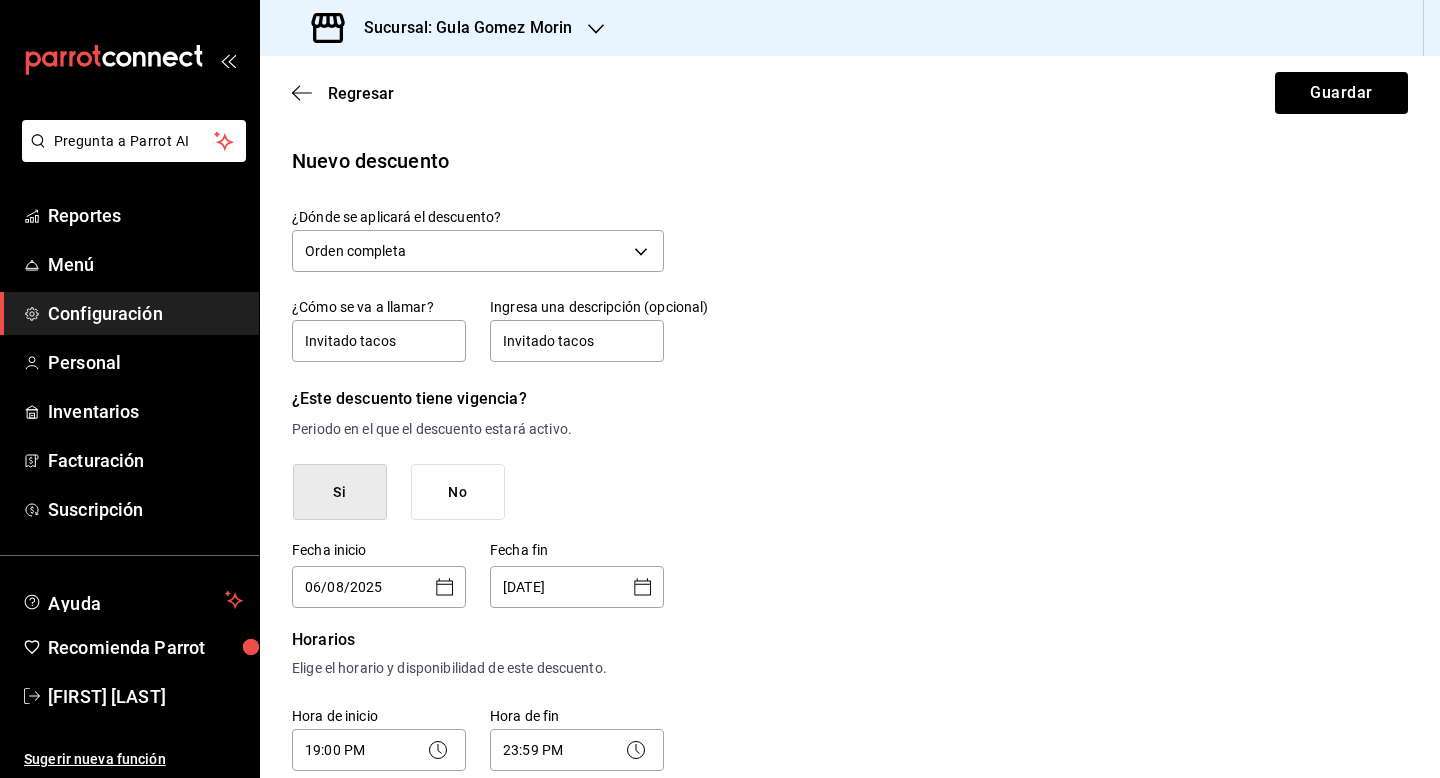 type on "[DATE]" 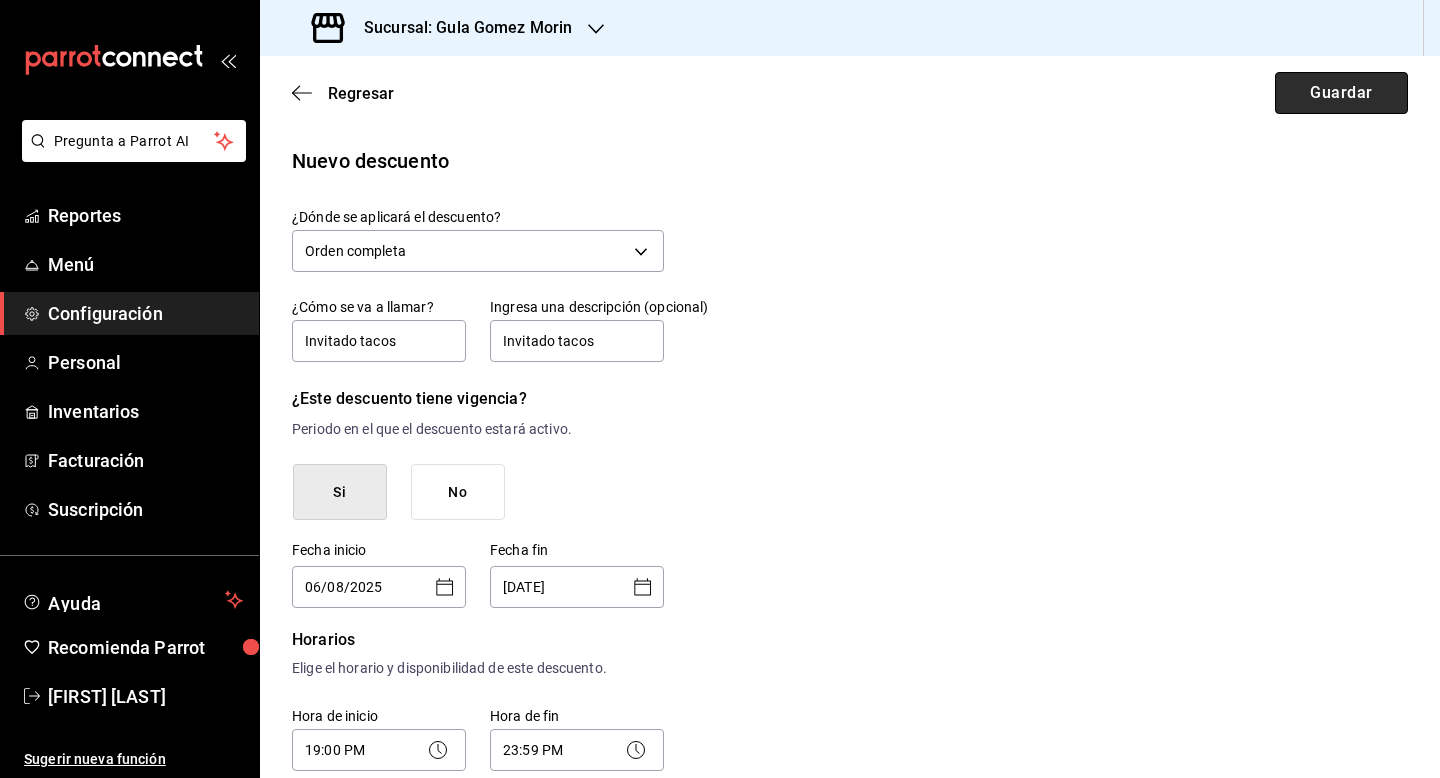 click on "Guardar" at bounding box center (1341, 93) 